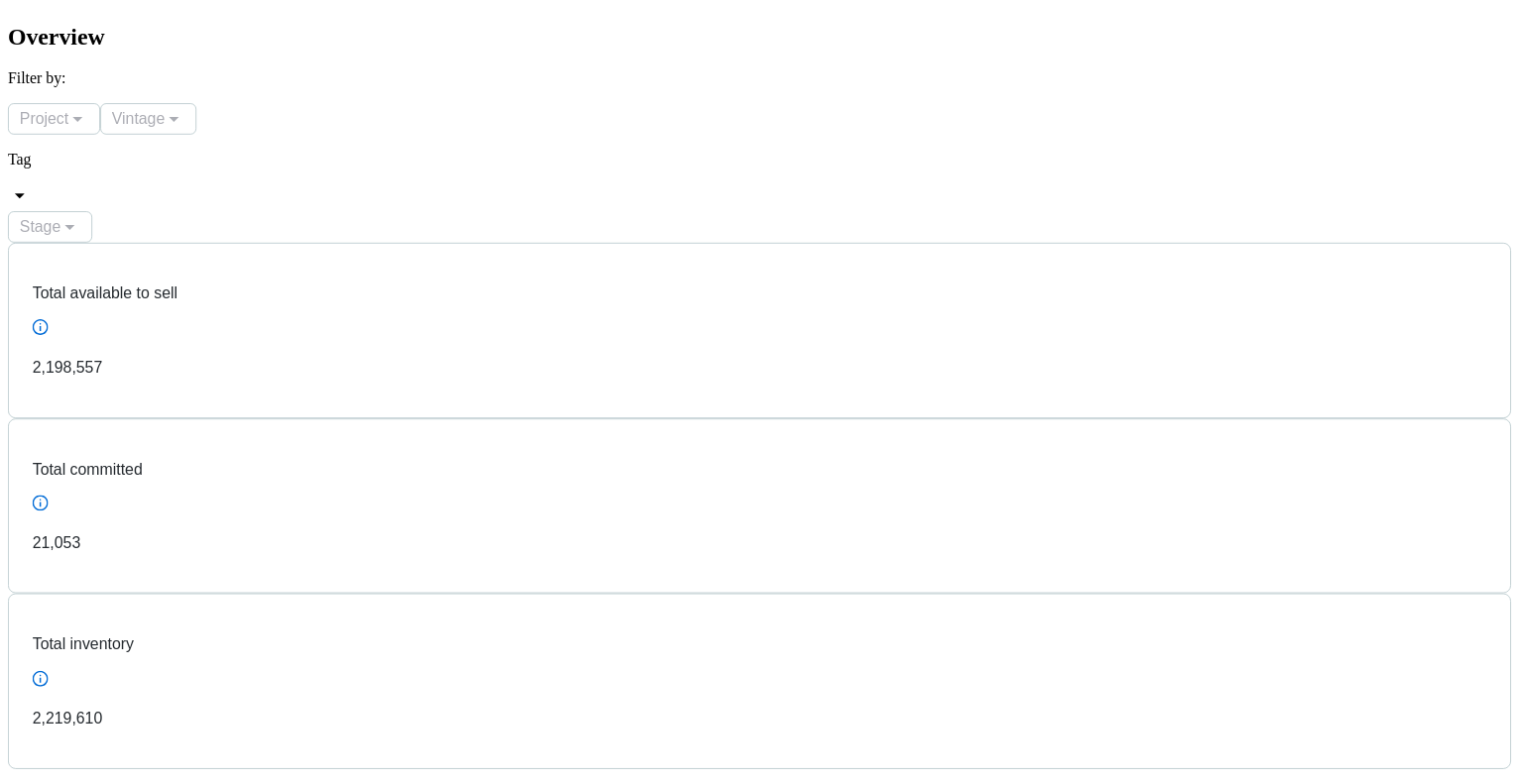 scroll, scrollTop: 0, scrollLeft: 0, axis: both 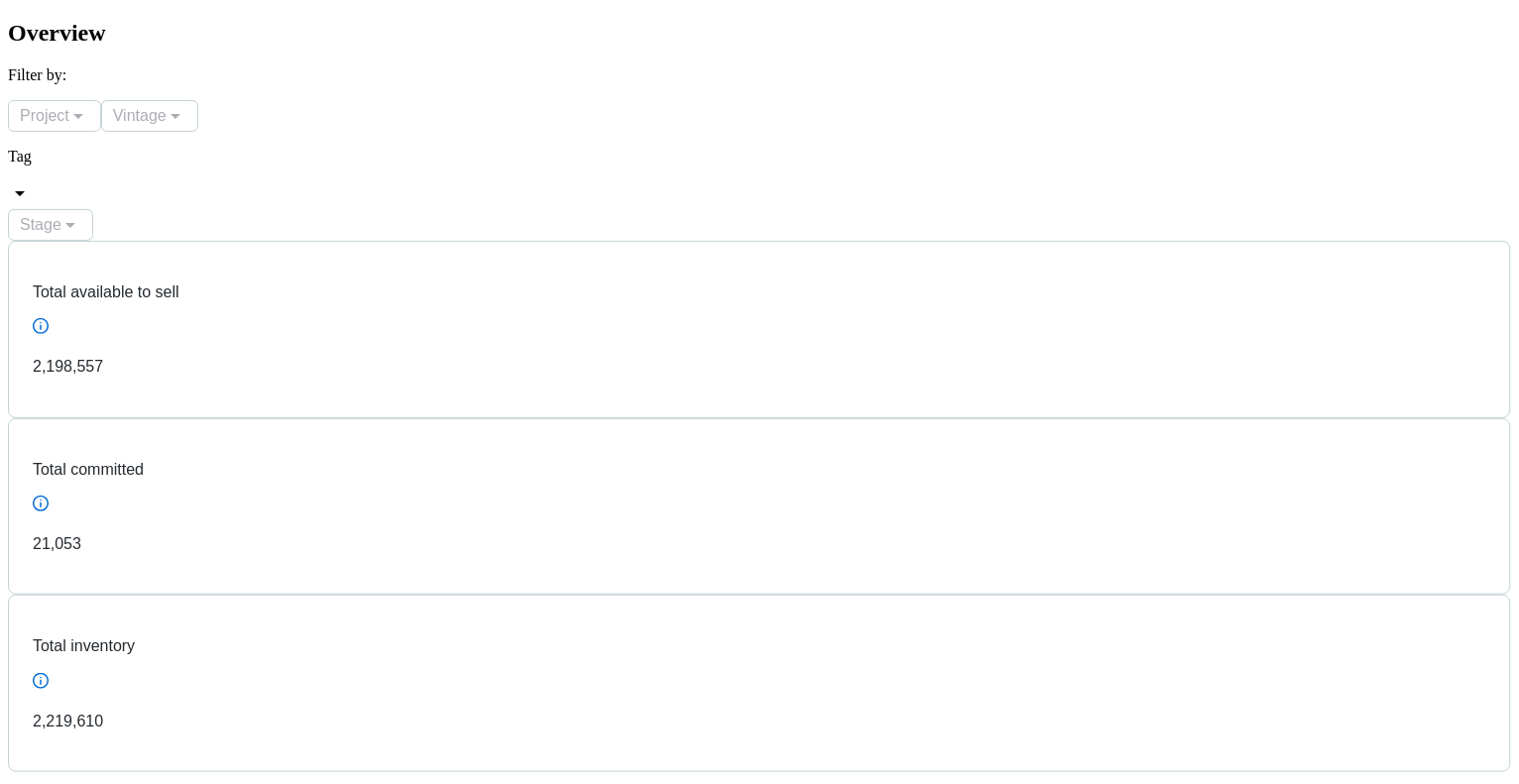 click on "Sales" at bounding box center (25, 2979) 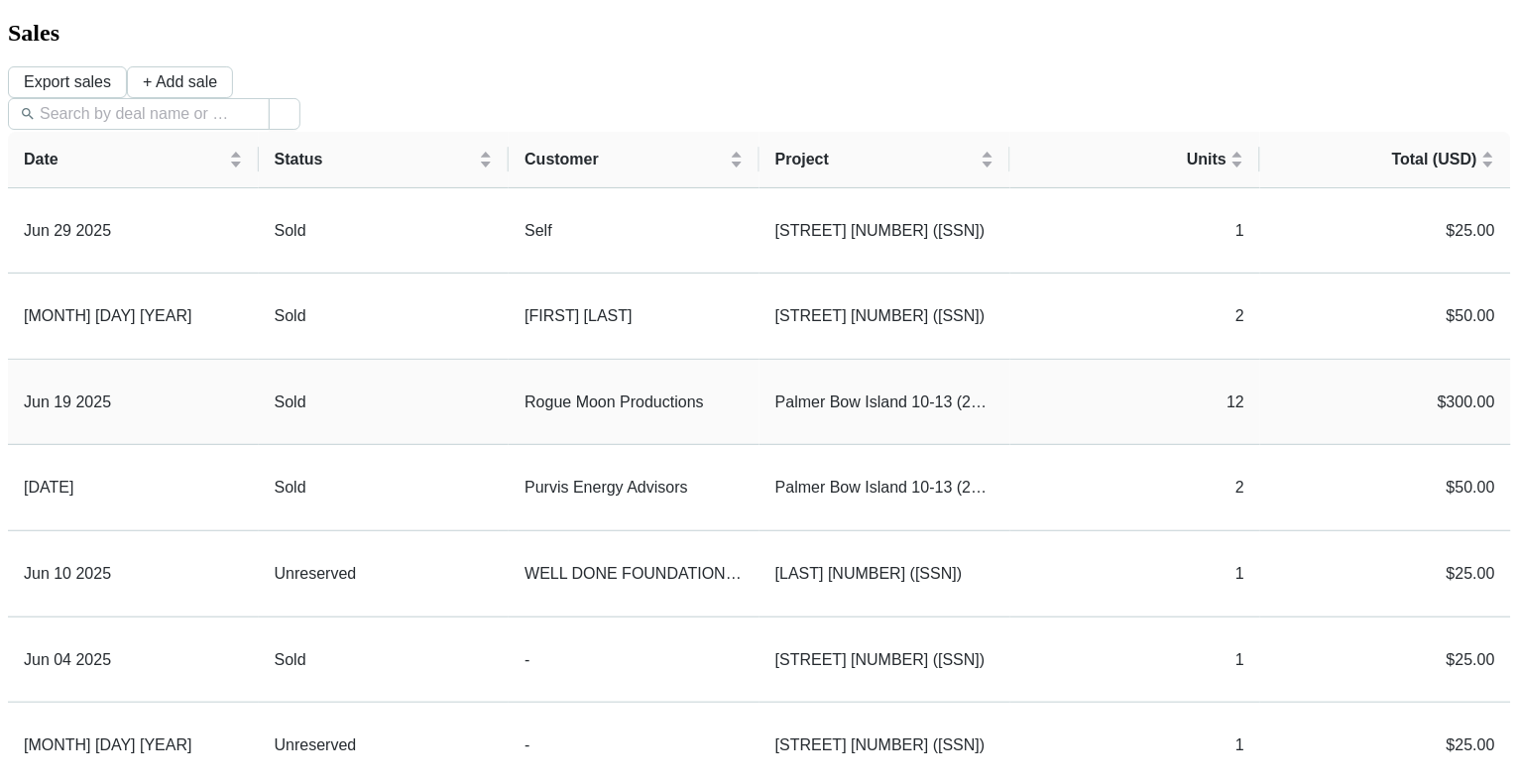 click on "Rogue Moon Productions" at bounding box center (634, 402) 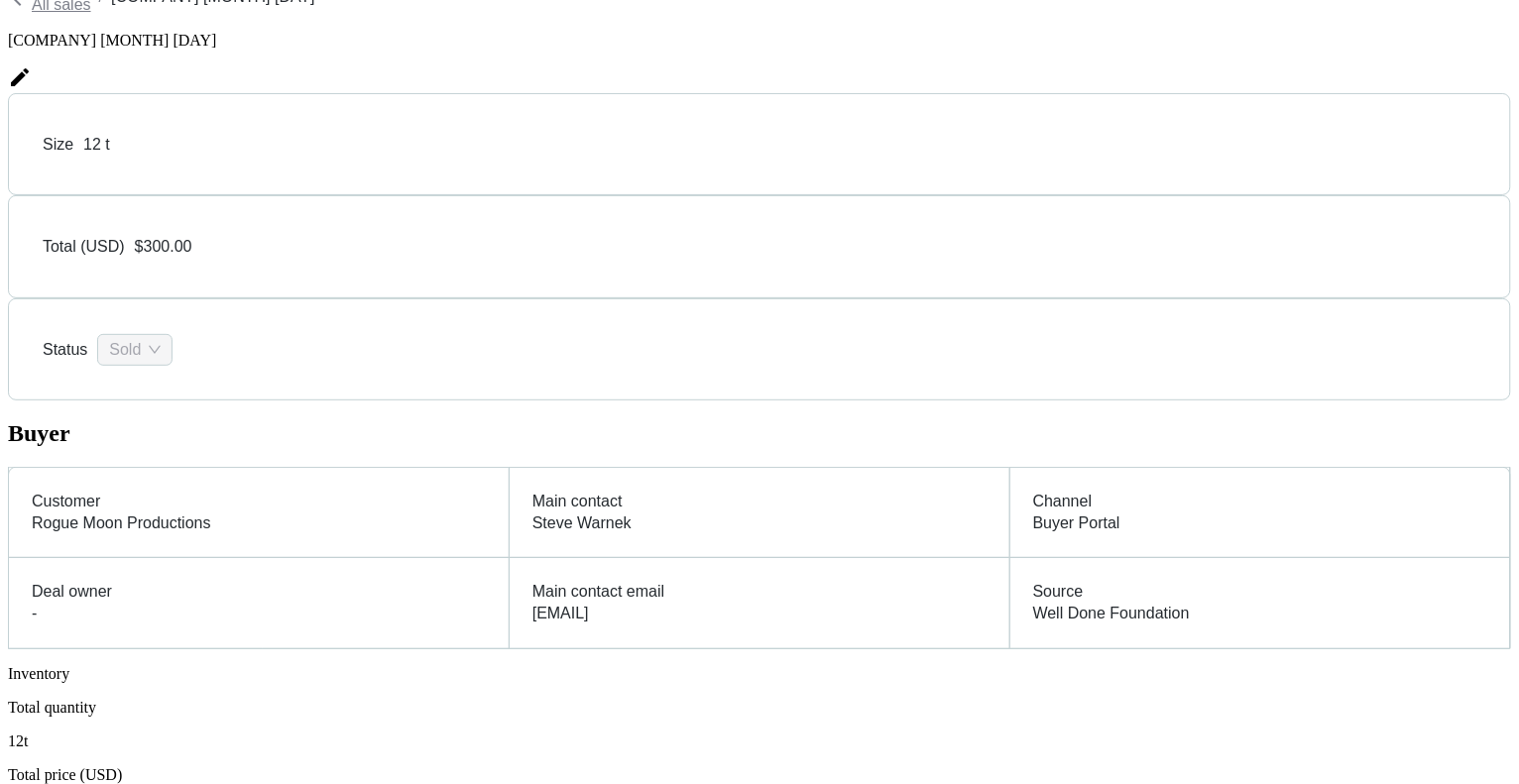 scroll, scrollTop: 0, scrollLeft: 0, axis: both 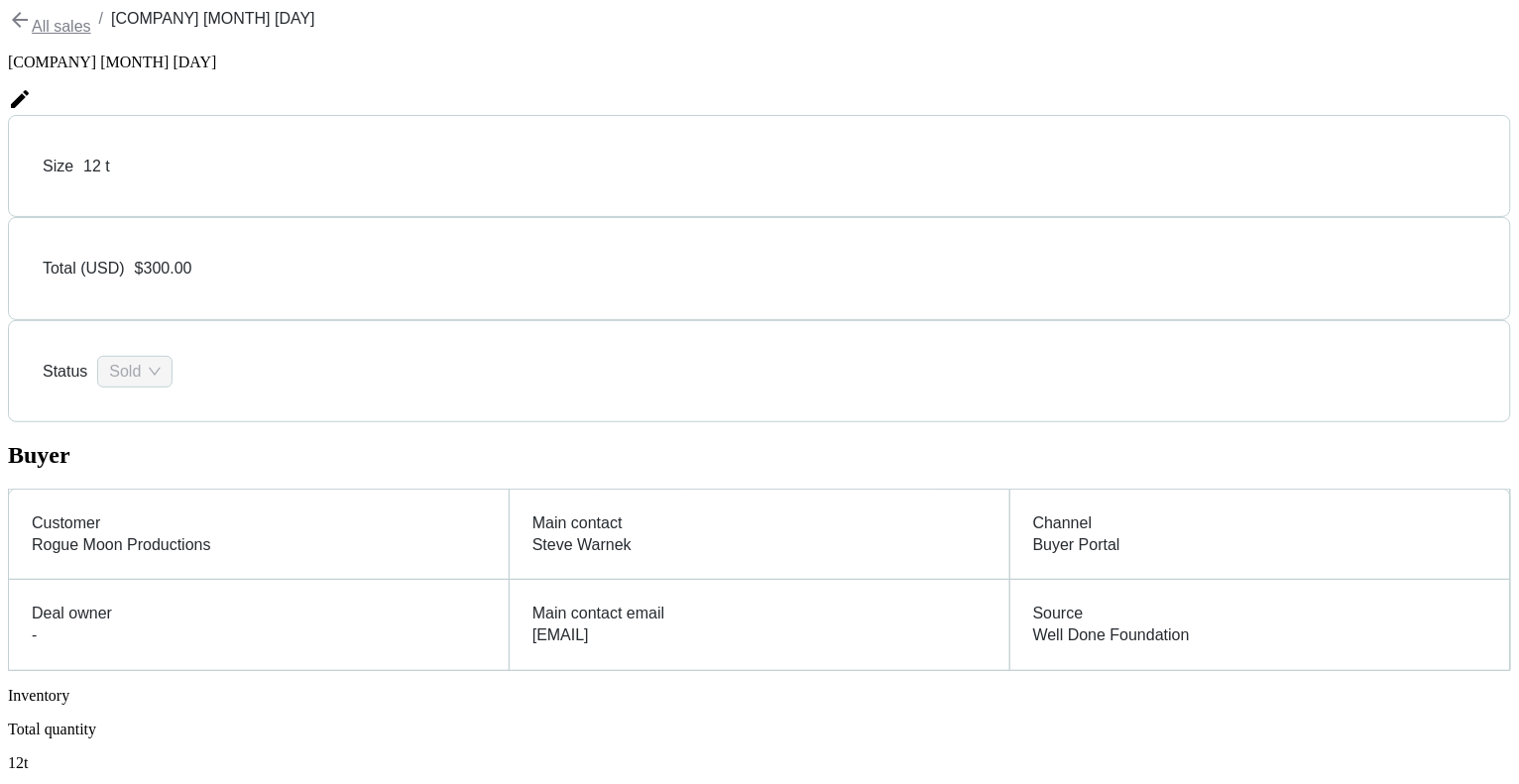 click on "Sales" at bounding box center [25, 2385] 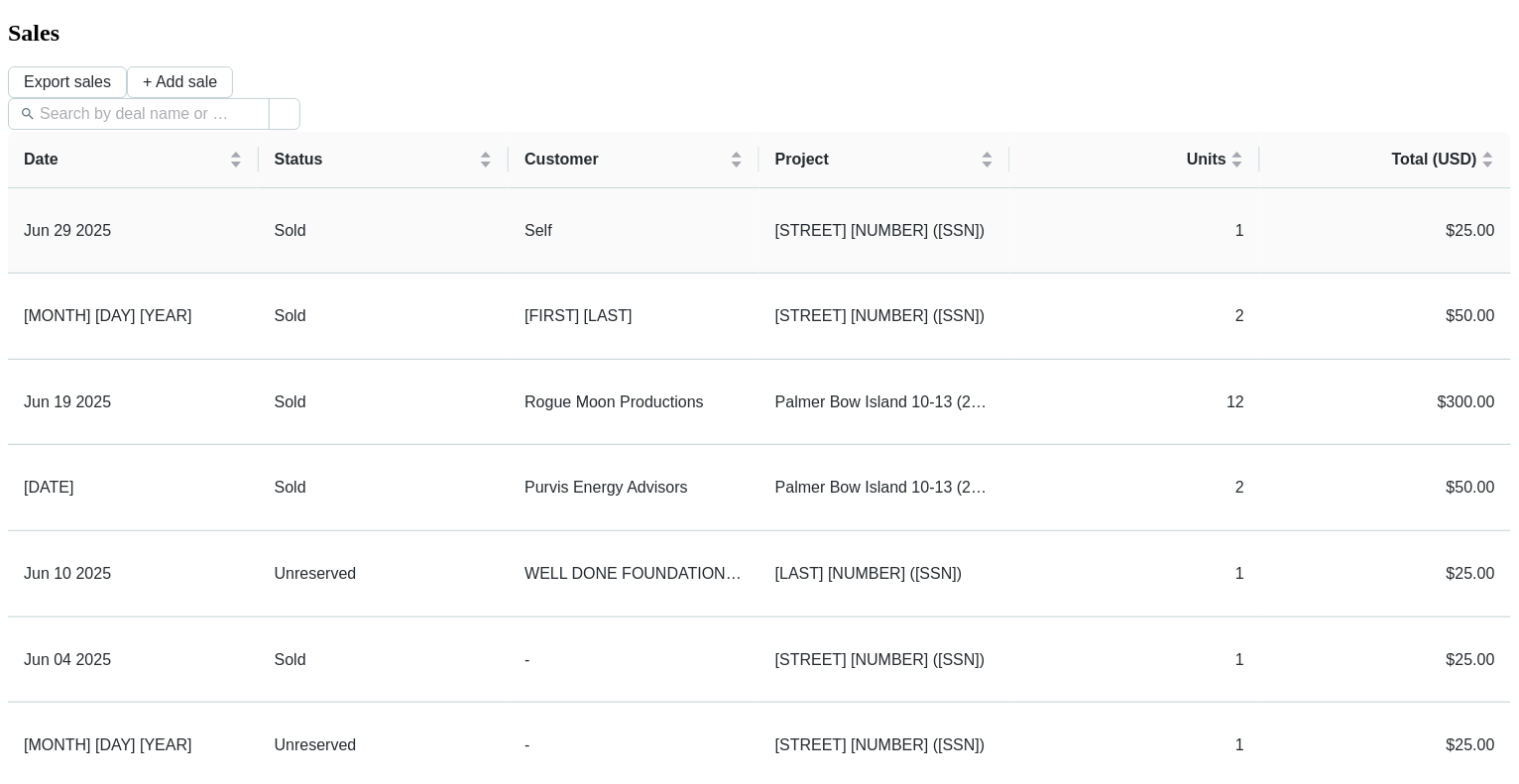 click on "Self" at bounding box center [634, 231] 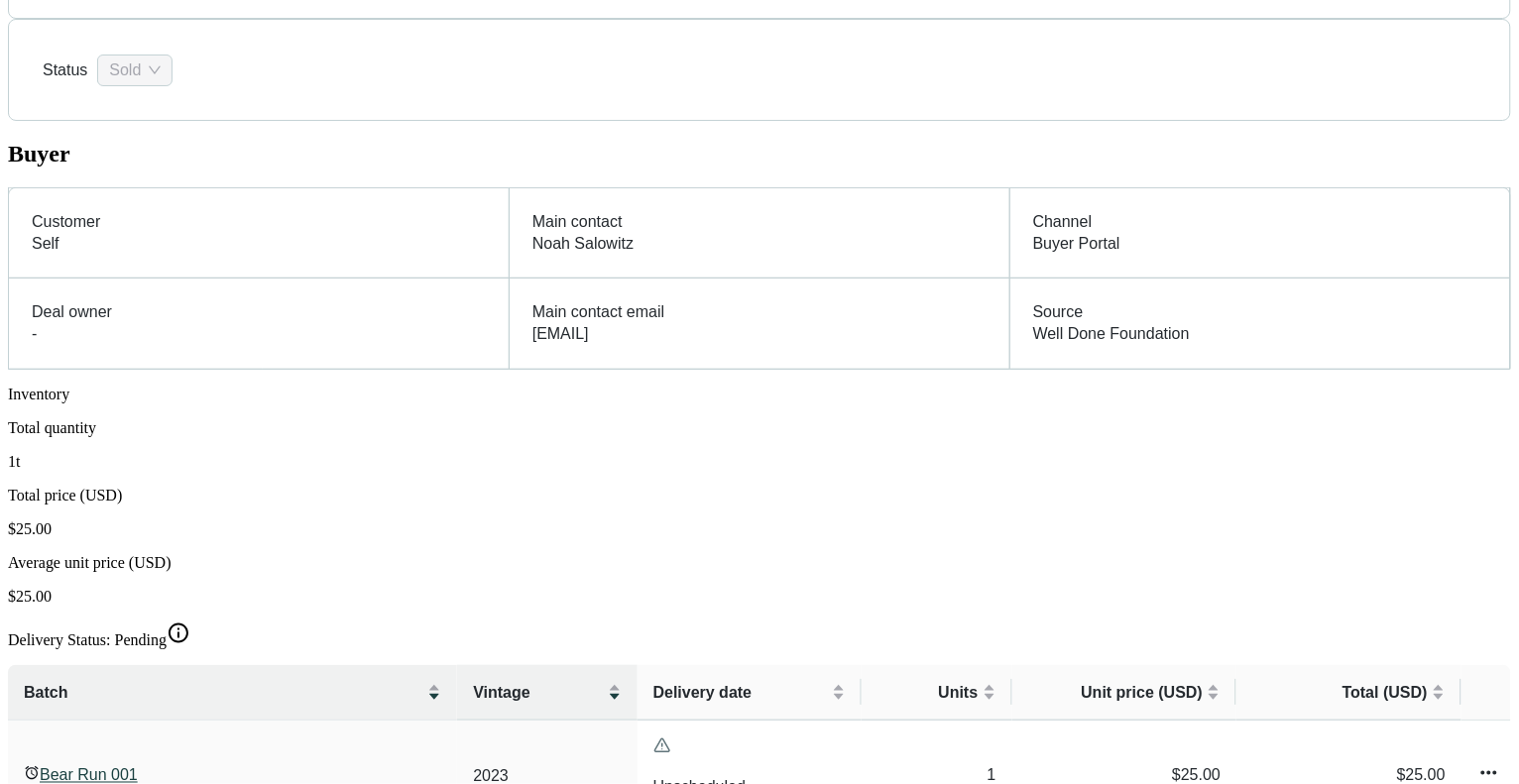 scroll, scrollTop: 450, scrollLeft: 0, axis: vertical 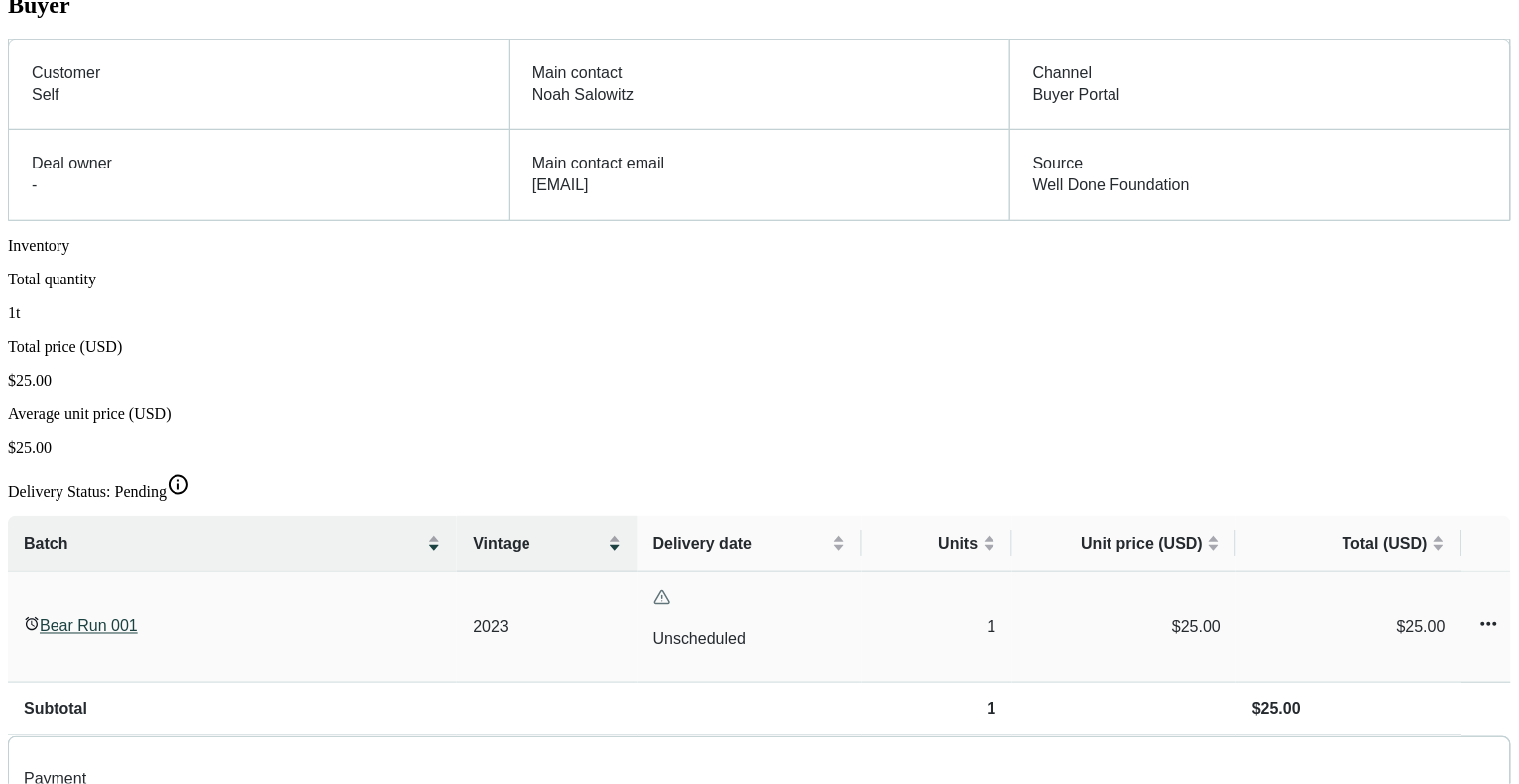 click on "Unscheduled" at bounding box center [750, 639] 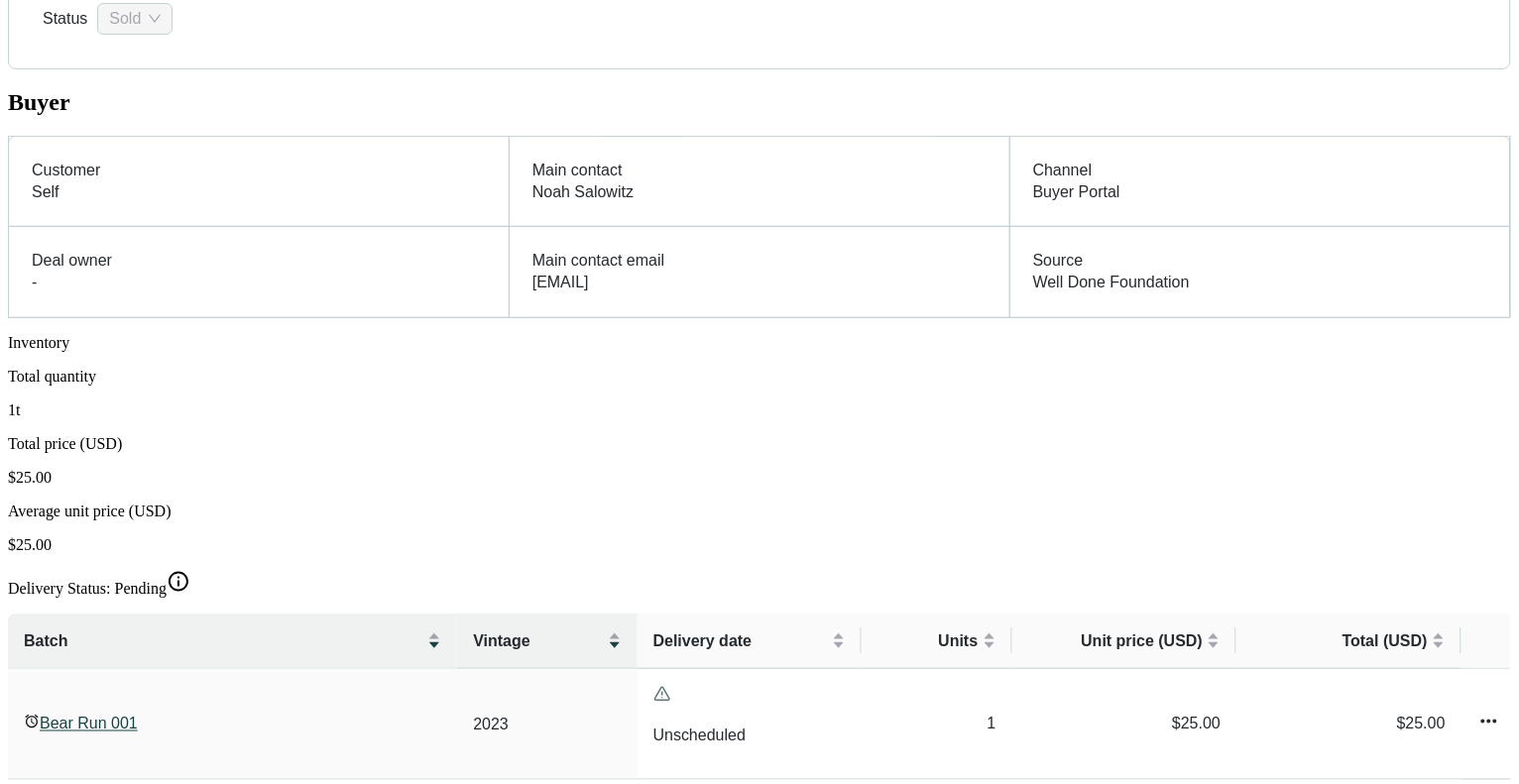 scroll, scrollTop: 0, scrollLeft: 0, axis: both 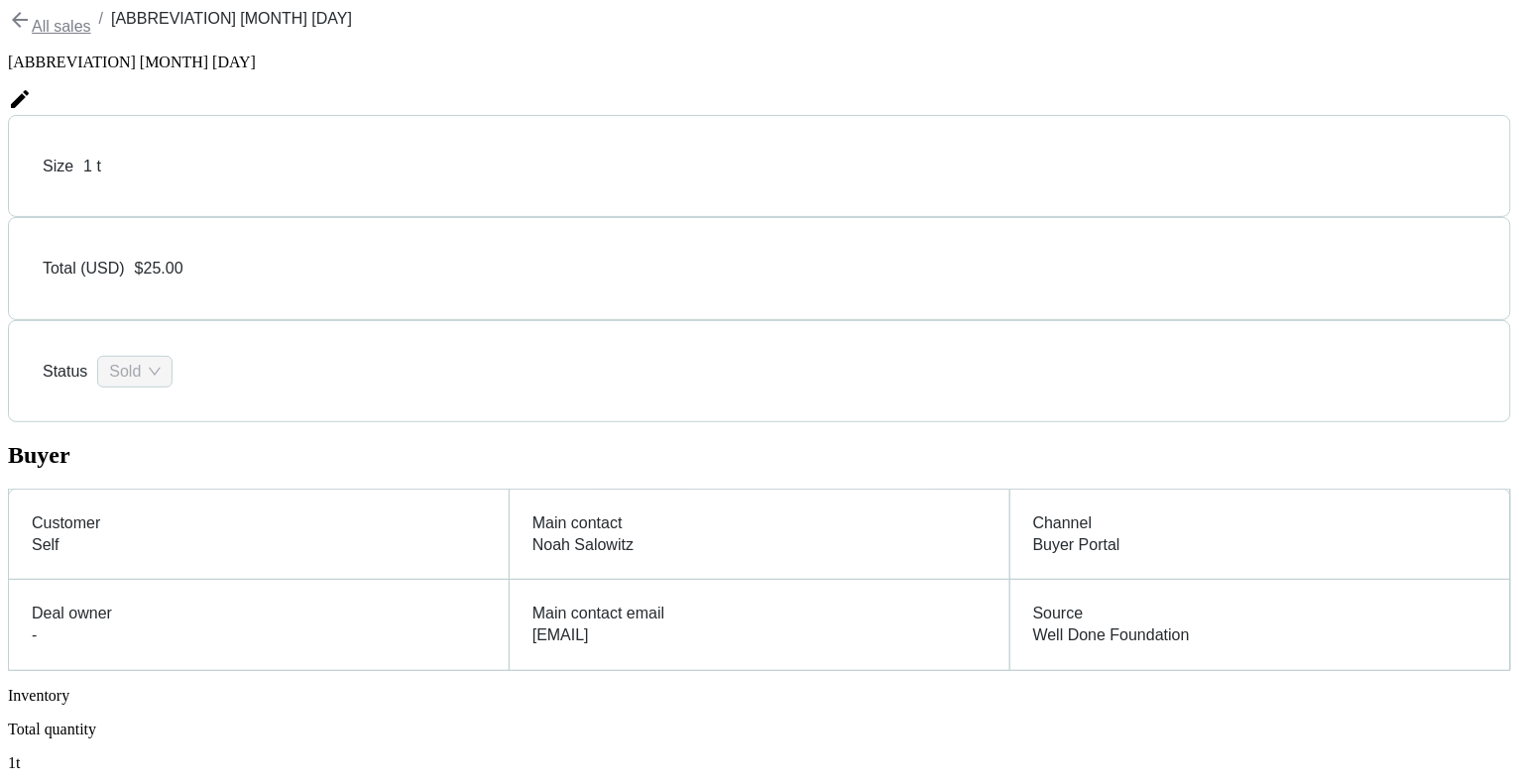 click on "Sales" at bounding box center (25, 2385) 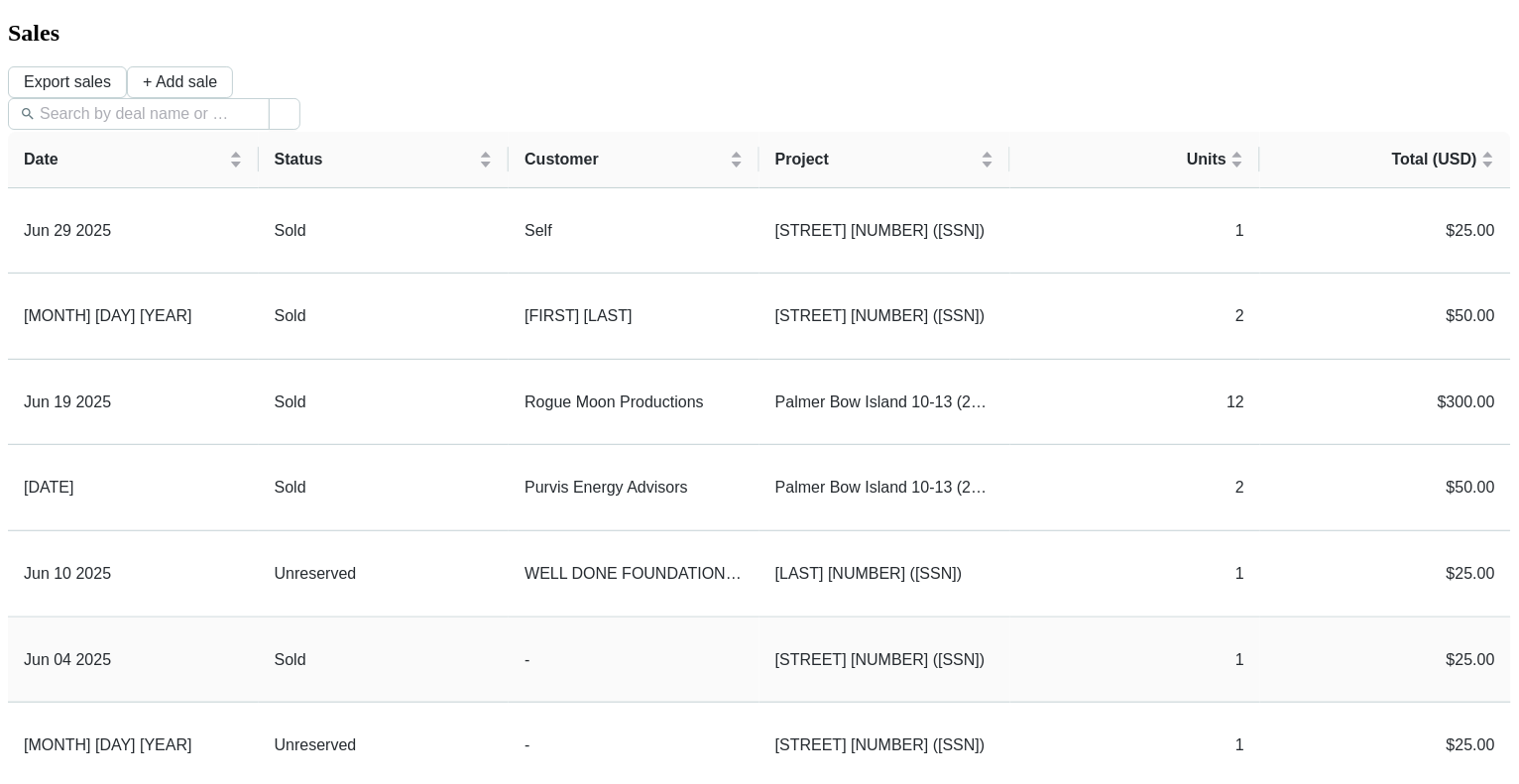 click on "-" at bounding box center (634, 660) 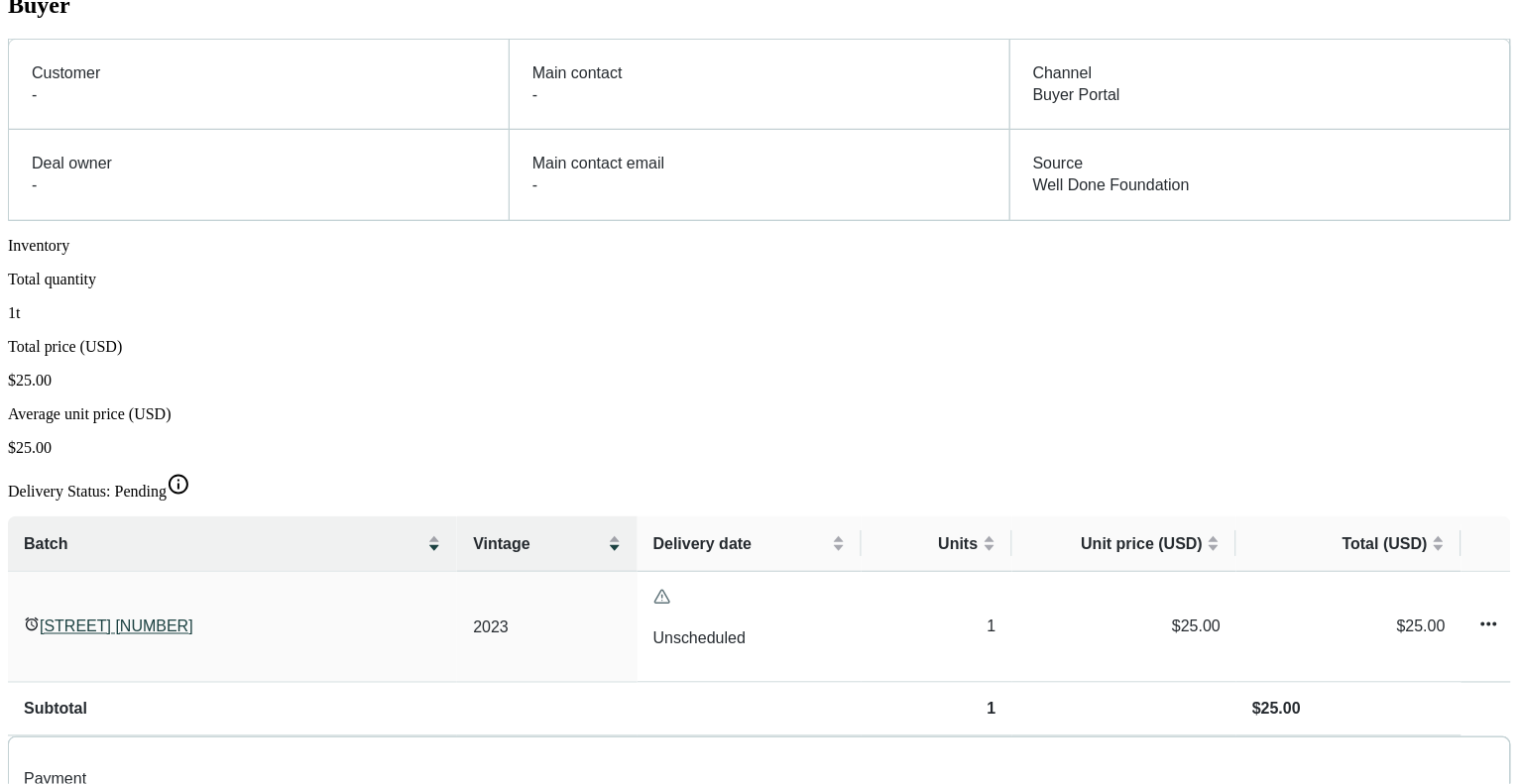 scroll, scrollTop: 0, scrollLeft: 0, axis: both 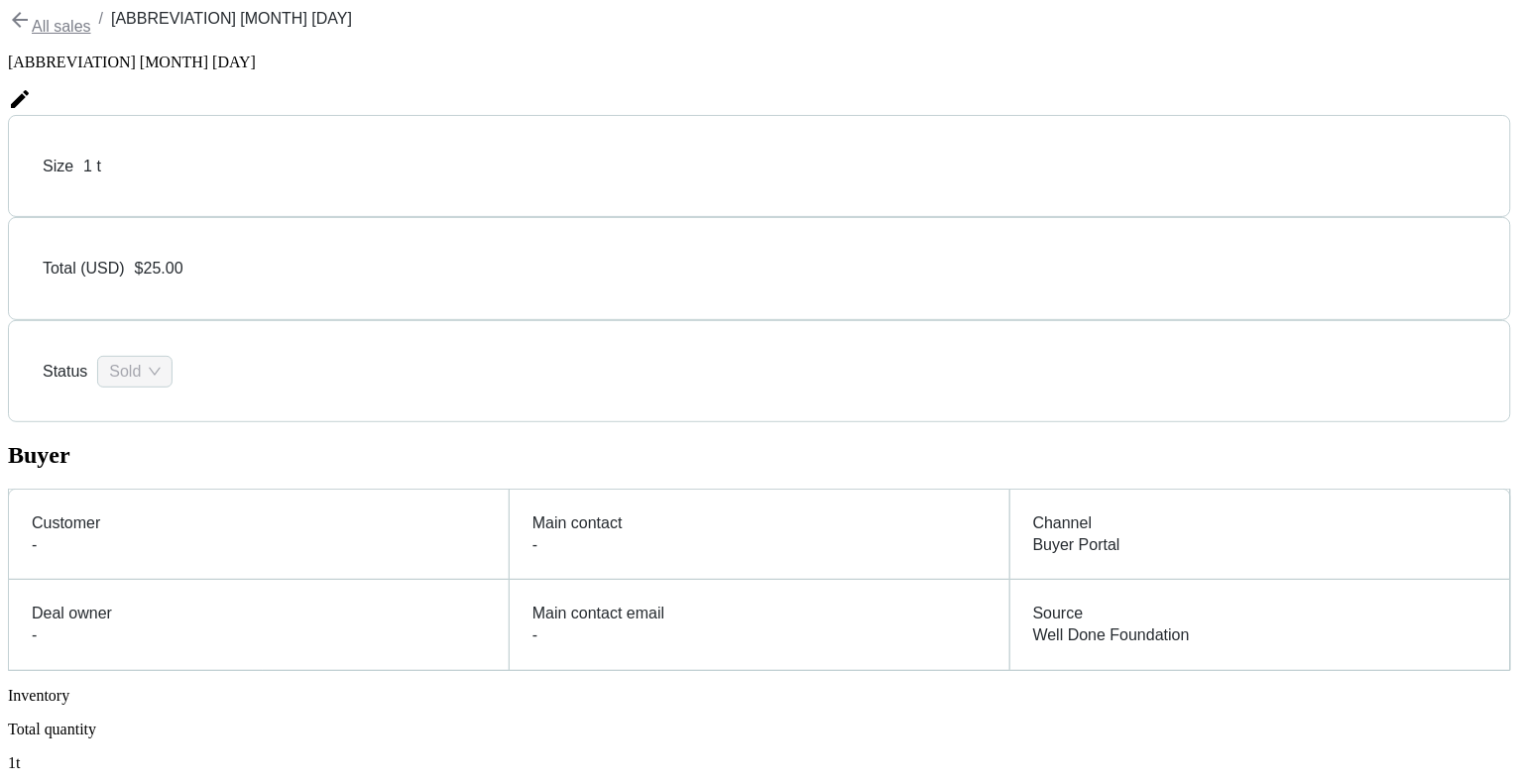 click on "Buyer Portal" at bounding box center (48, 4067) 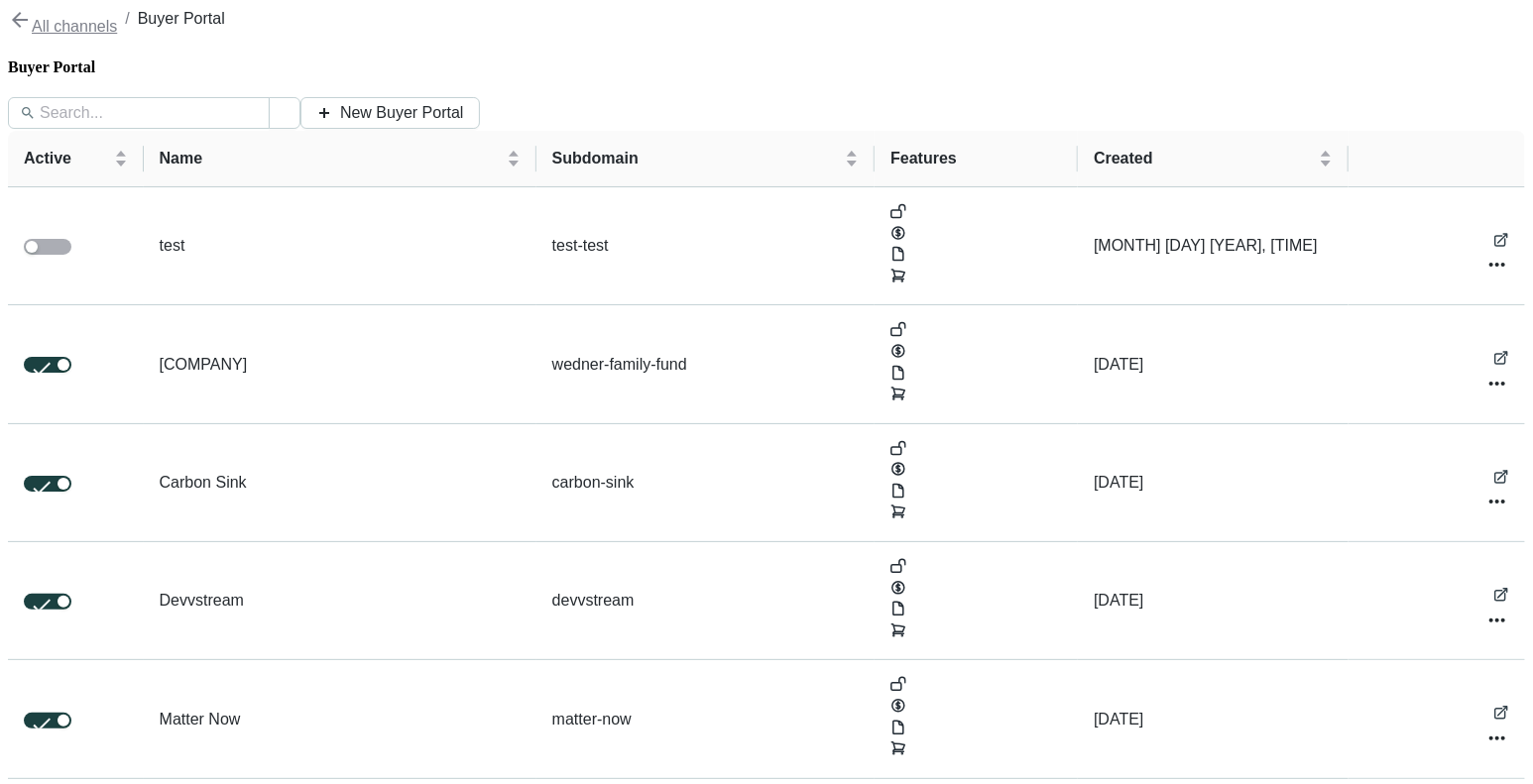 click on "Customers" at bounding box center (42, 2872) 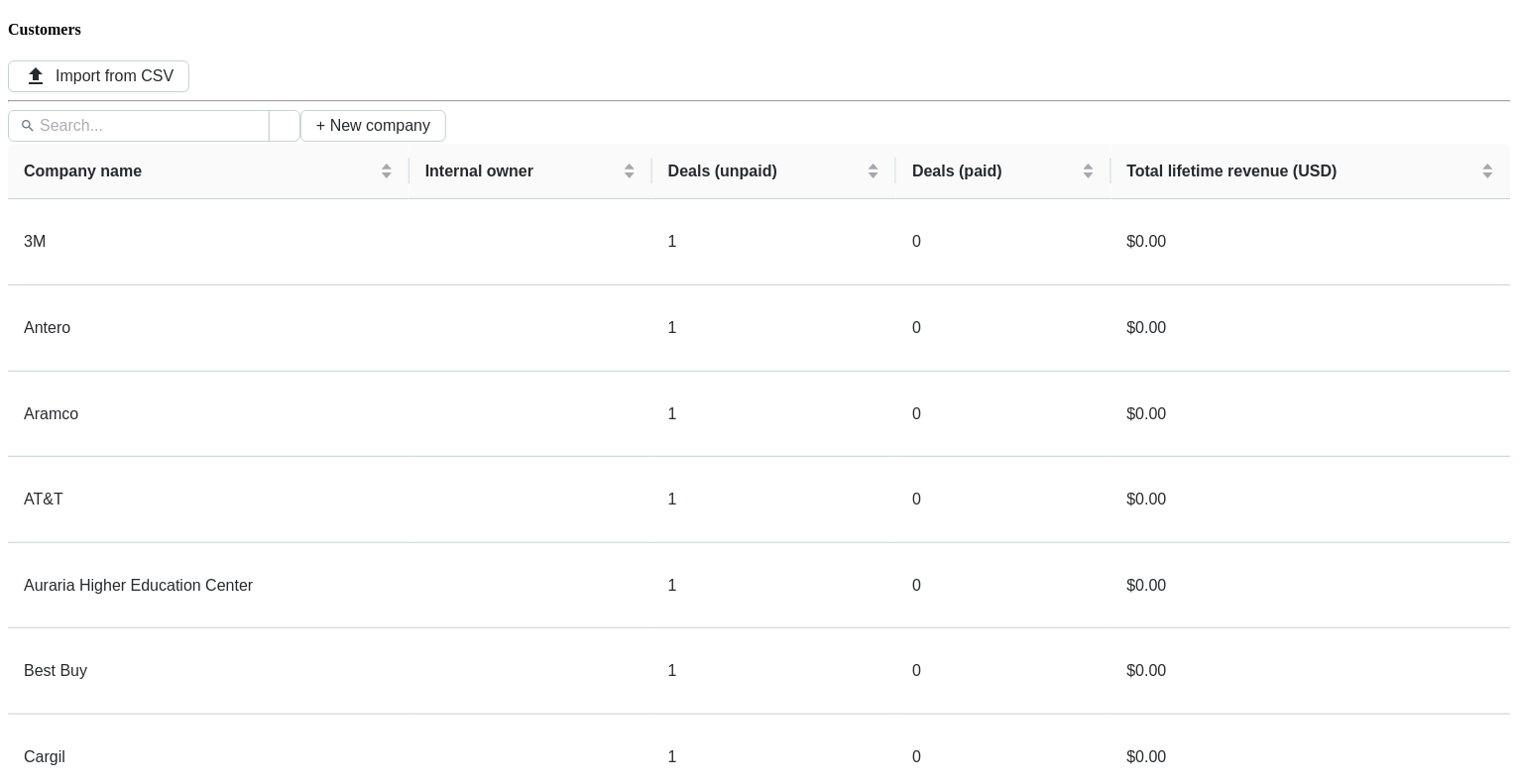 click on "Proposals" at bounding box center [62, 1258] 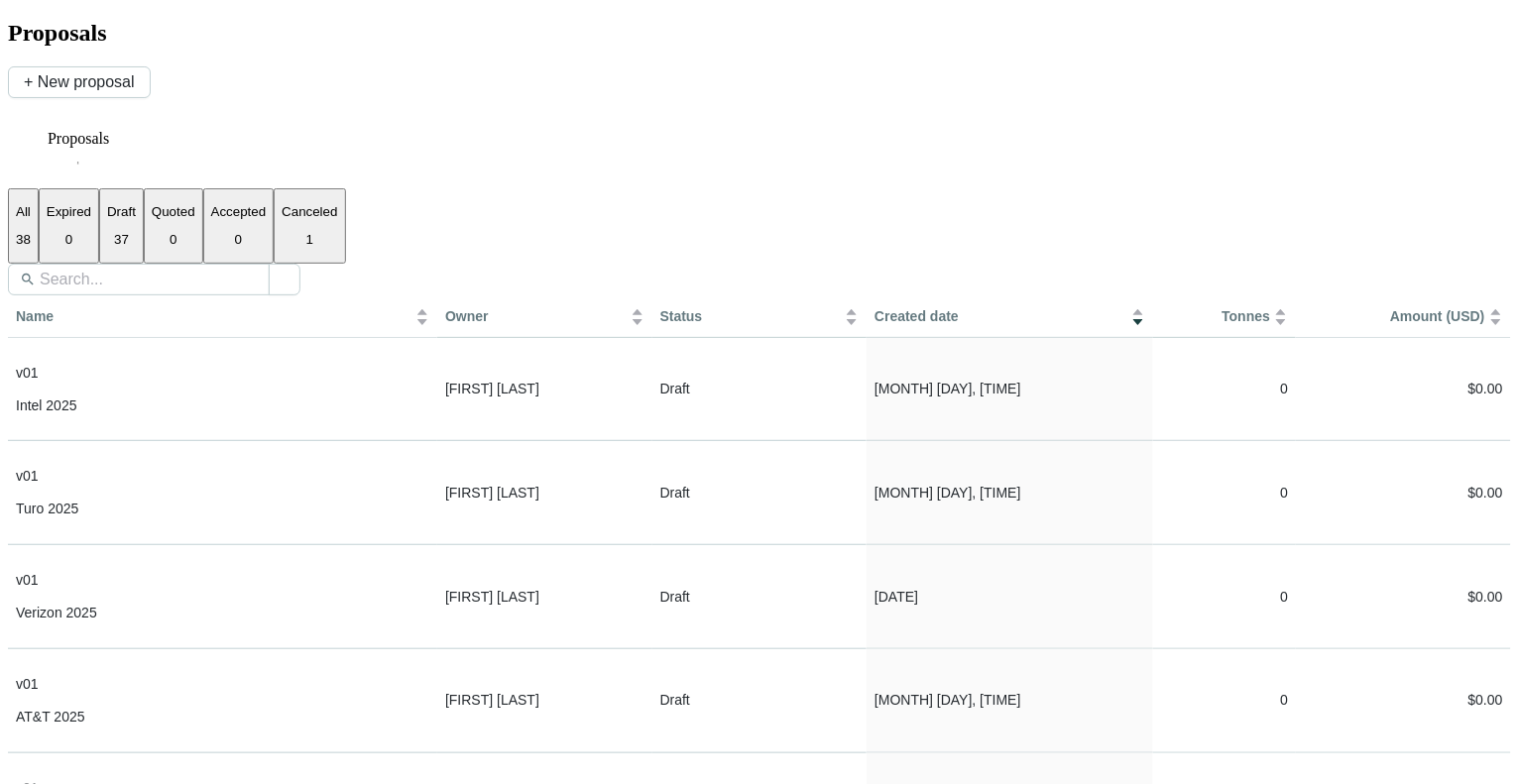 click on "Sales" at bounding box center [25, 1580] 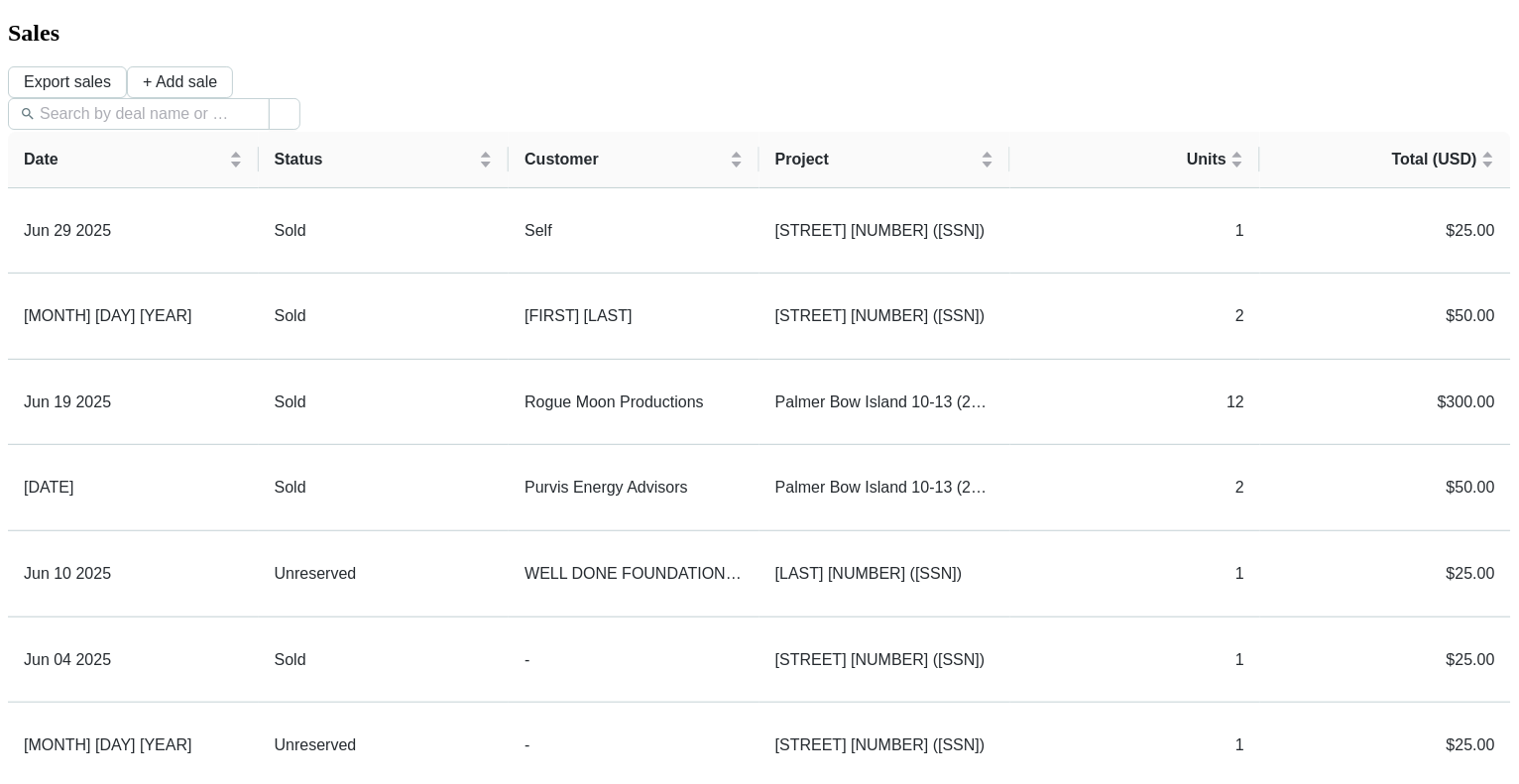 click on "Buyer Portal" at bounding box center [48, 2879] 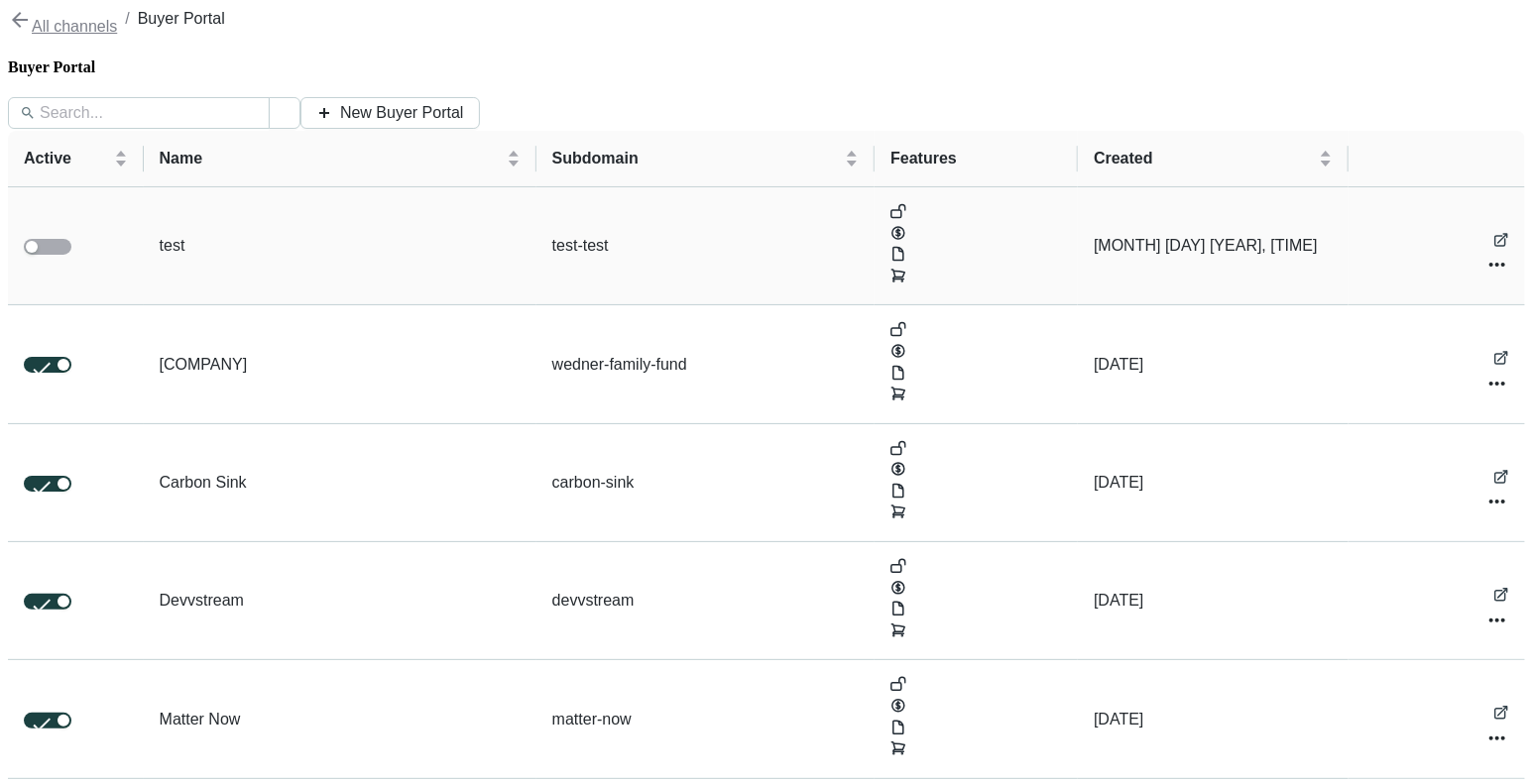 click on "test" at bounding box center [340, 246] 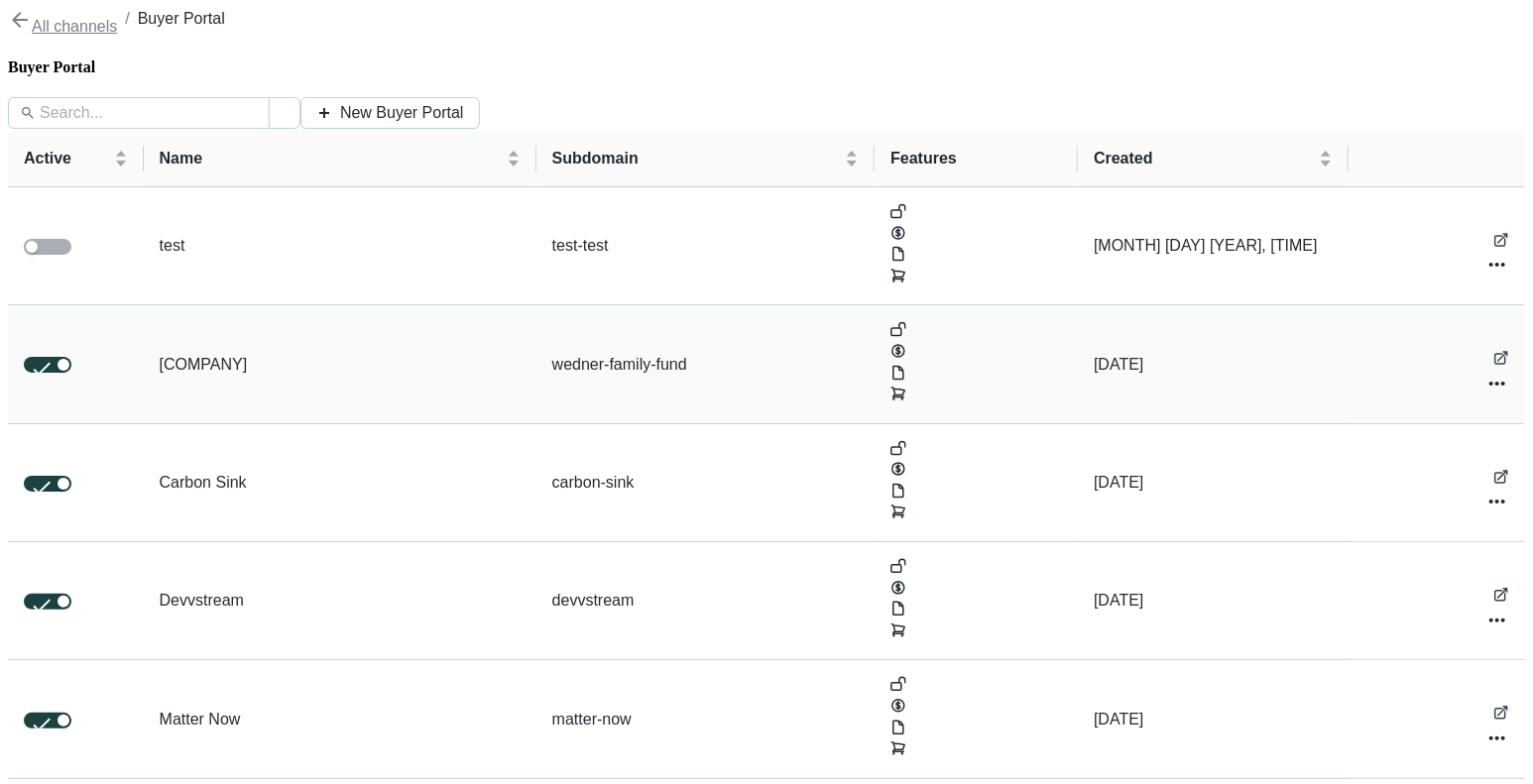 click on "Wedner Family Fund" at bounding box center (340, 364) 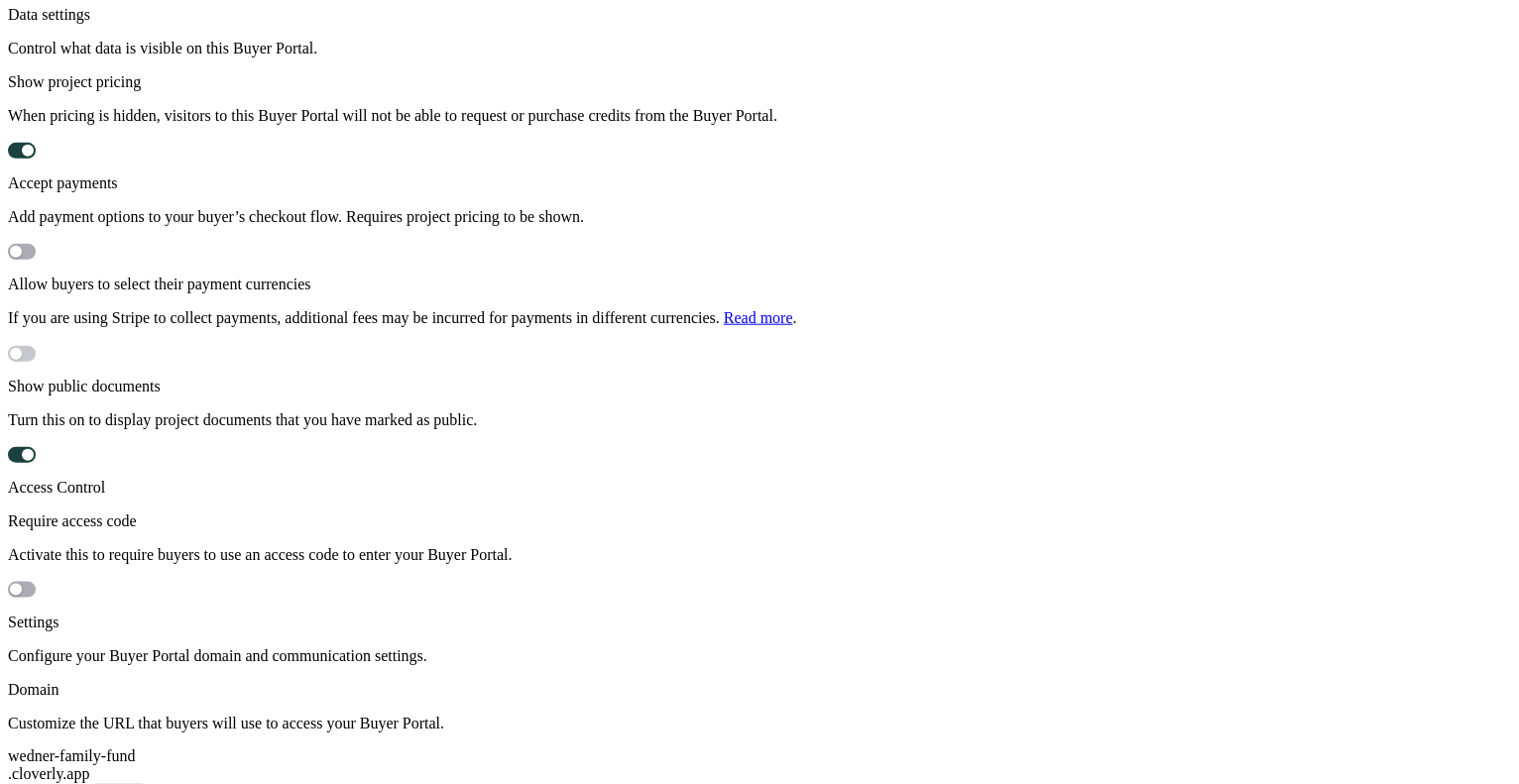 scroll, scrollTop: 0, scrollLeft: 0, axis: both 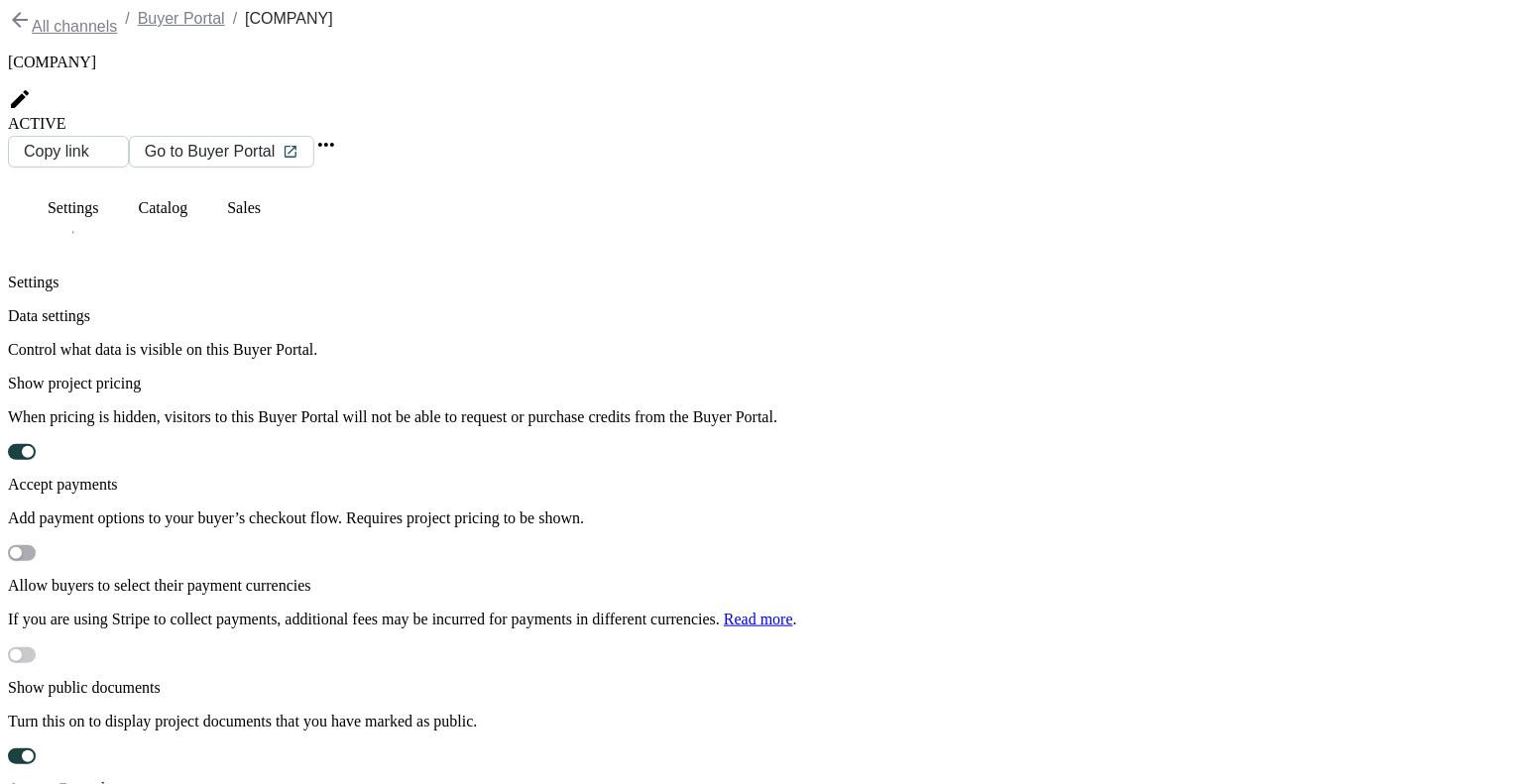 click on "Sales" at bounding box center [73, 208] 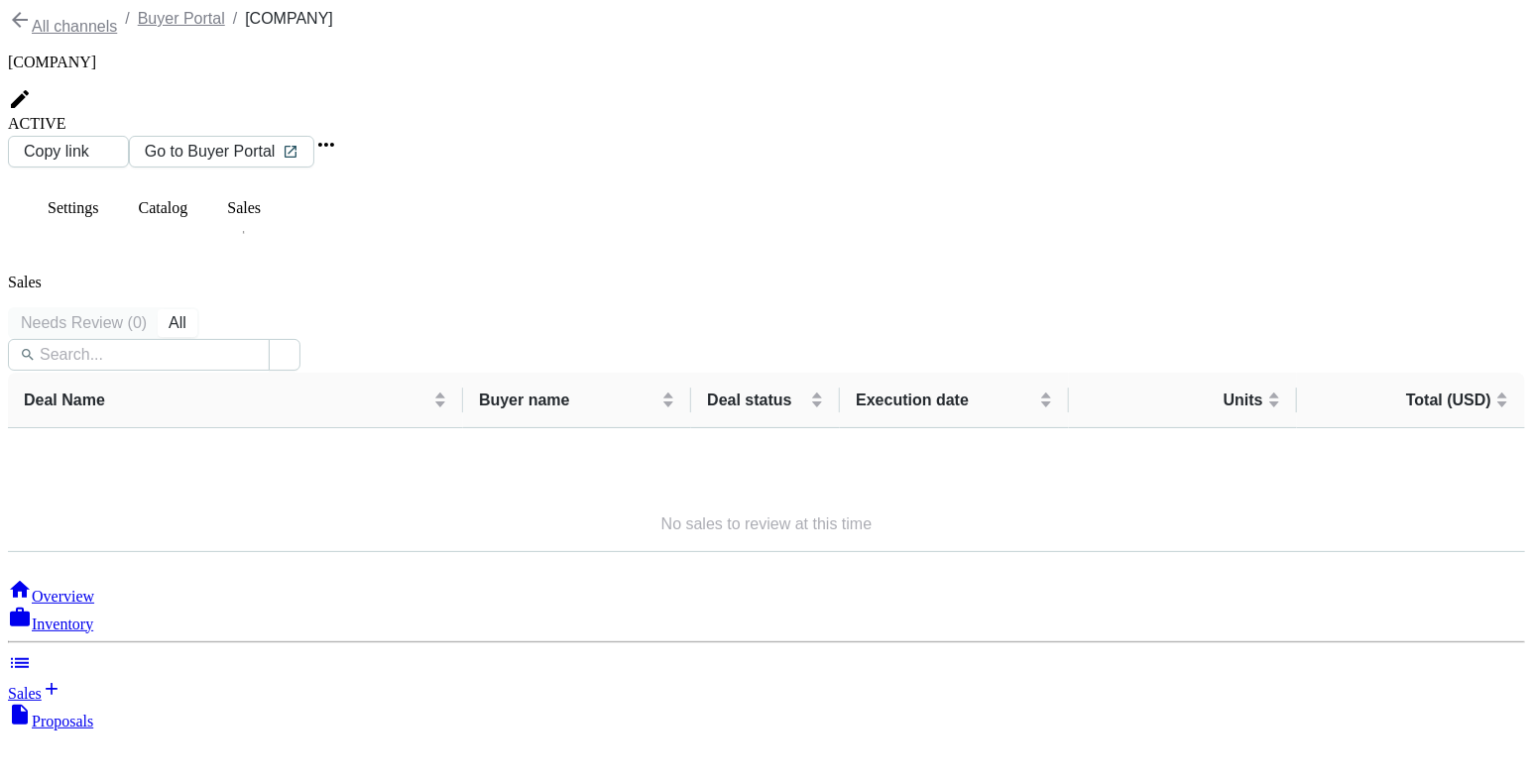 click on "Sales" at bounding box center [25, 693] 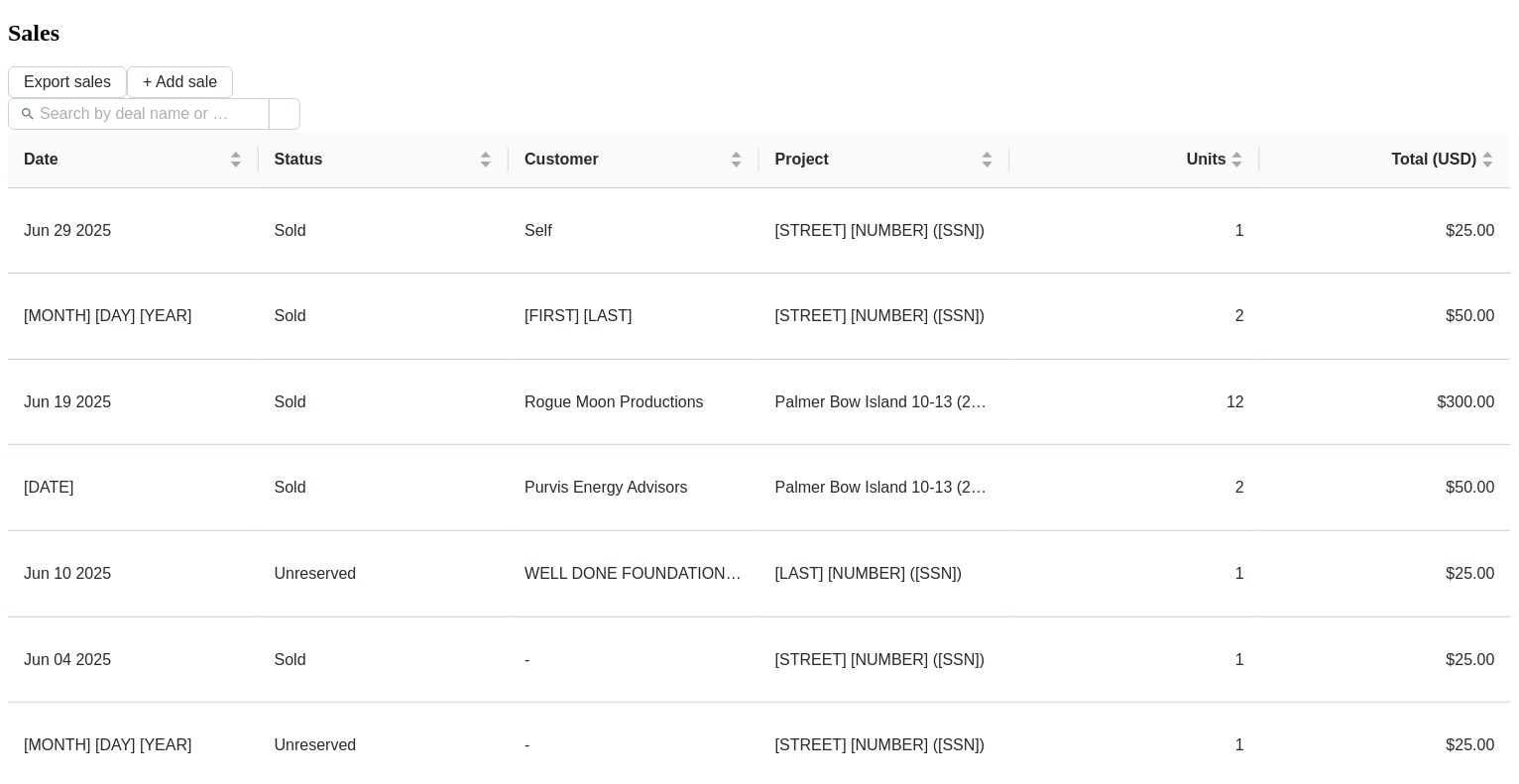 click on "[FIRST] [LAST]" at bounding box center (74, 2953) 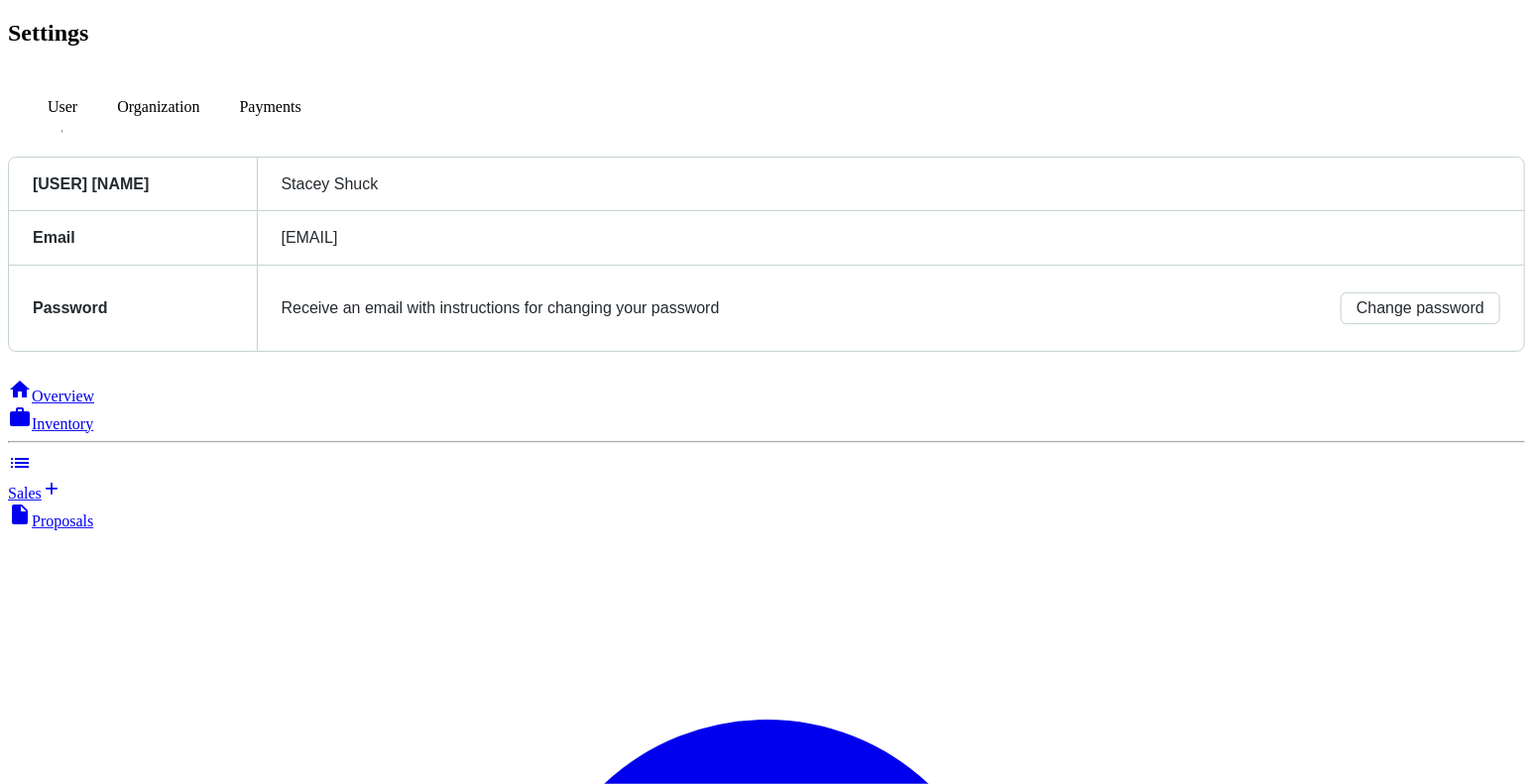 click on "Omnichannel" at bounding box center [51, 2149] 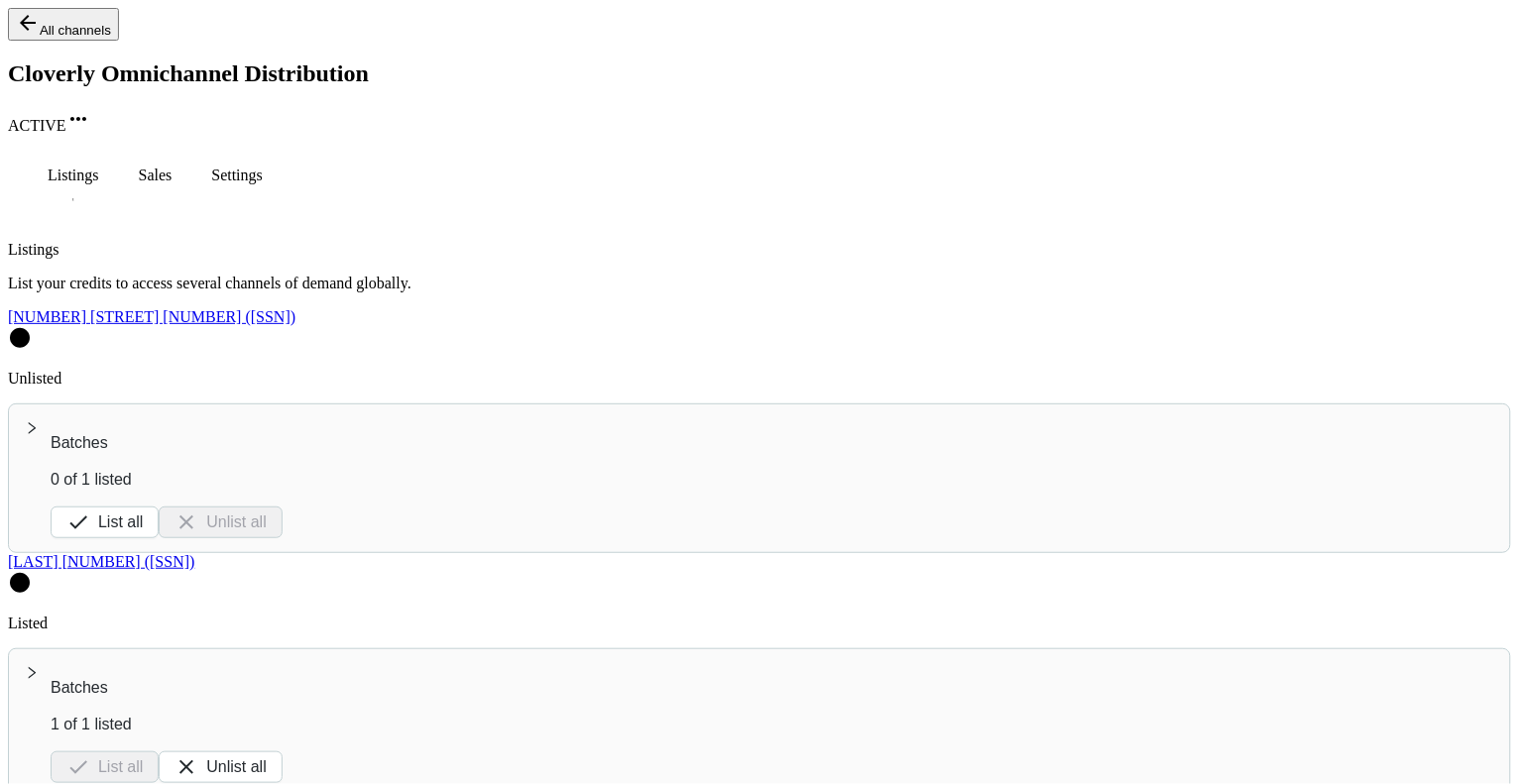 click on "Buyer Portal" at bounding box center [48, 7735] 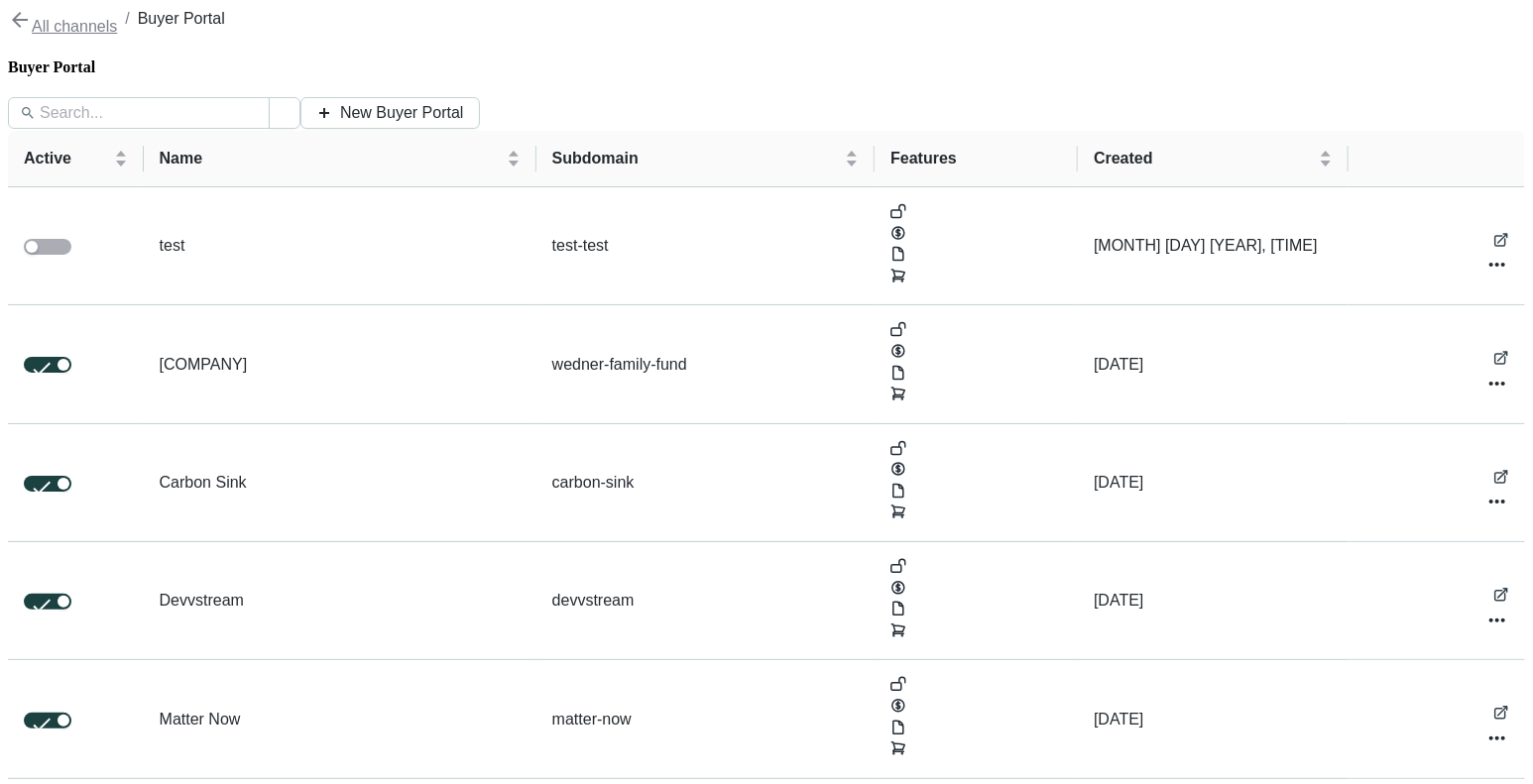 click on "Overview" at bounding box center [62, 1209] 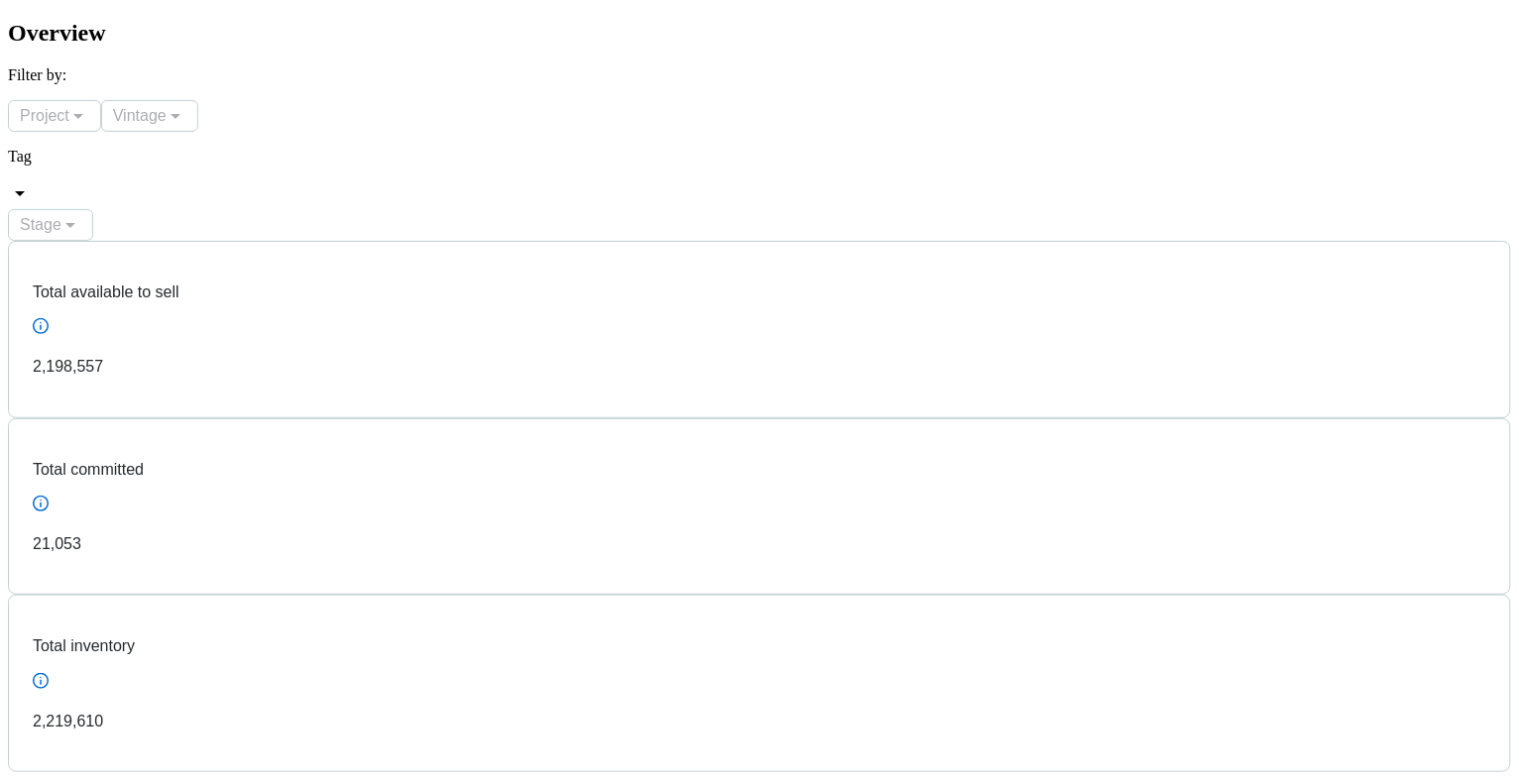 click on "Sales" at bounding box center [25, 2979] 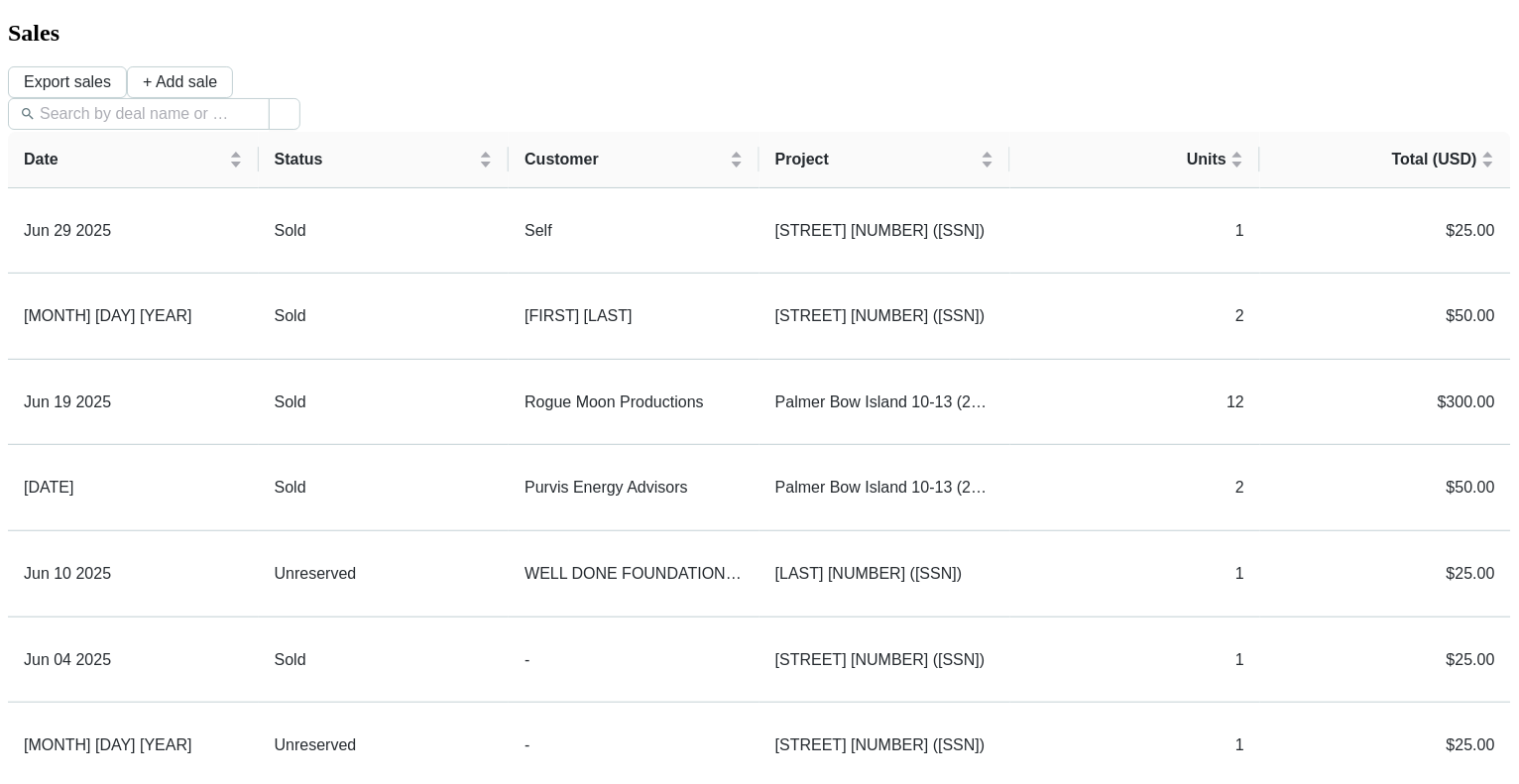 click on "Inventory" at bounding box center [62, 1150] 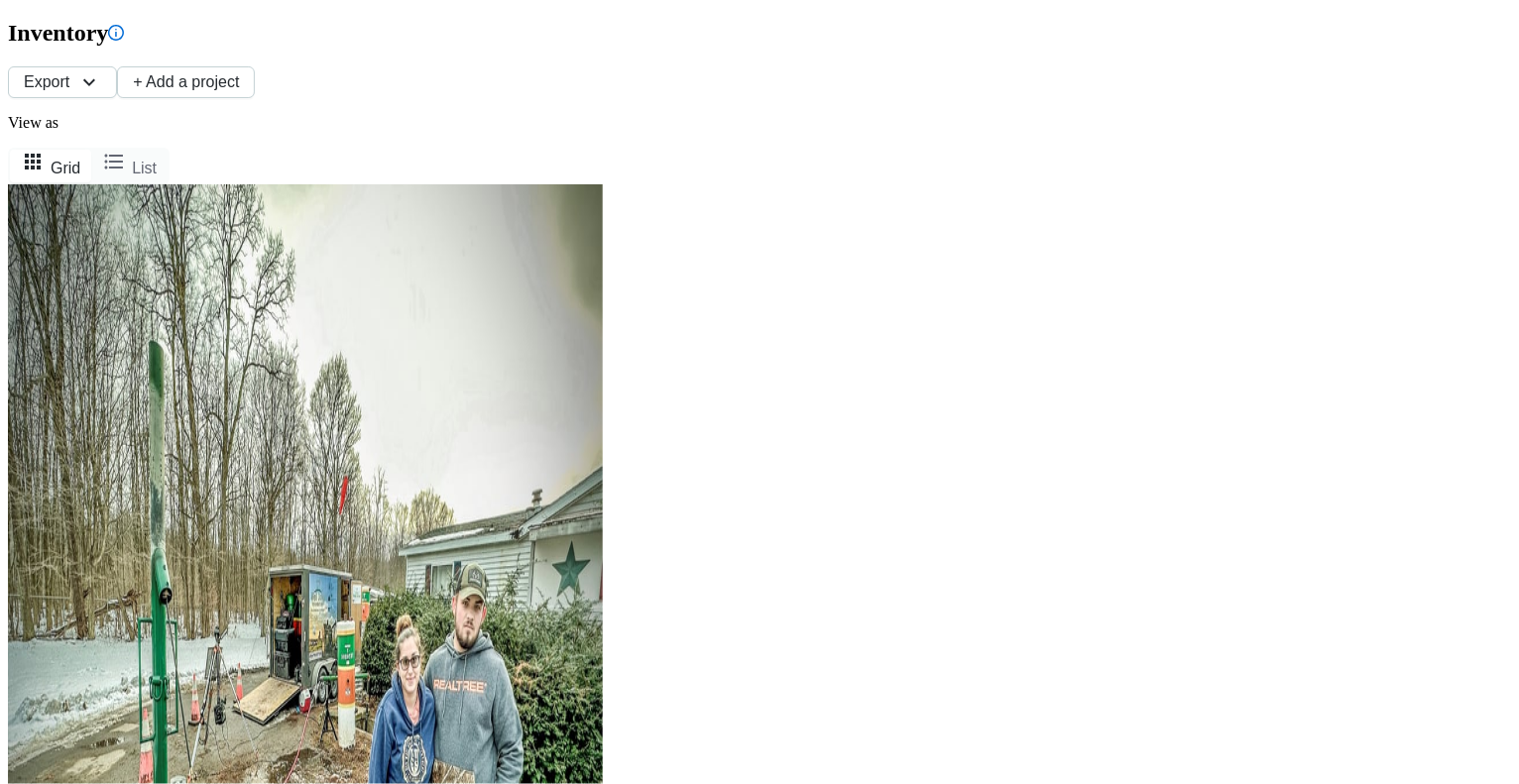 click on "Overview" at bounding box center (62, 11472) 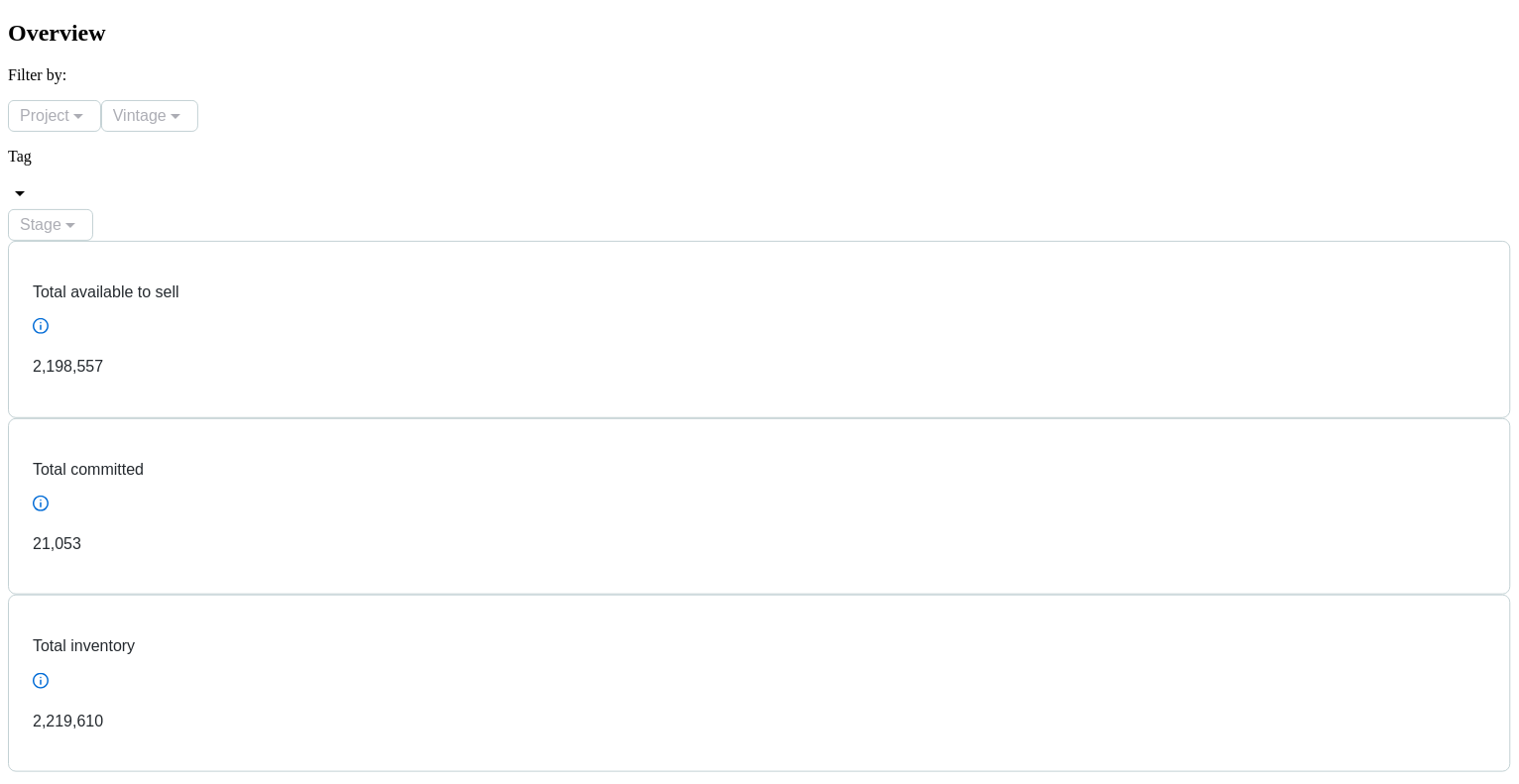 click on "Buyer Portal" at bounding box center [48, 4640] 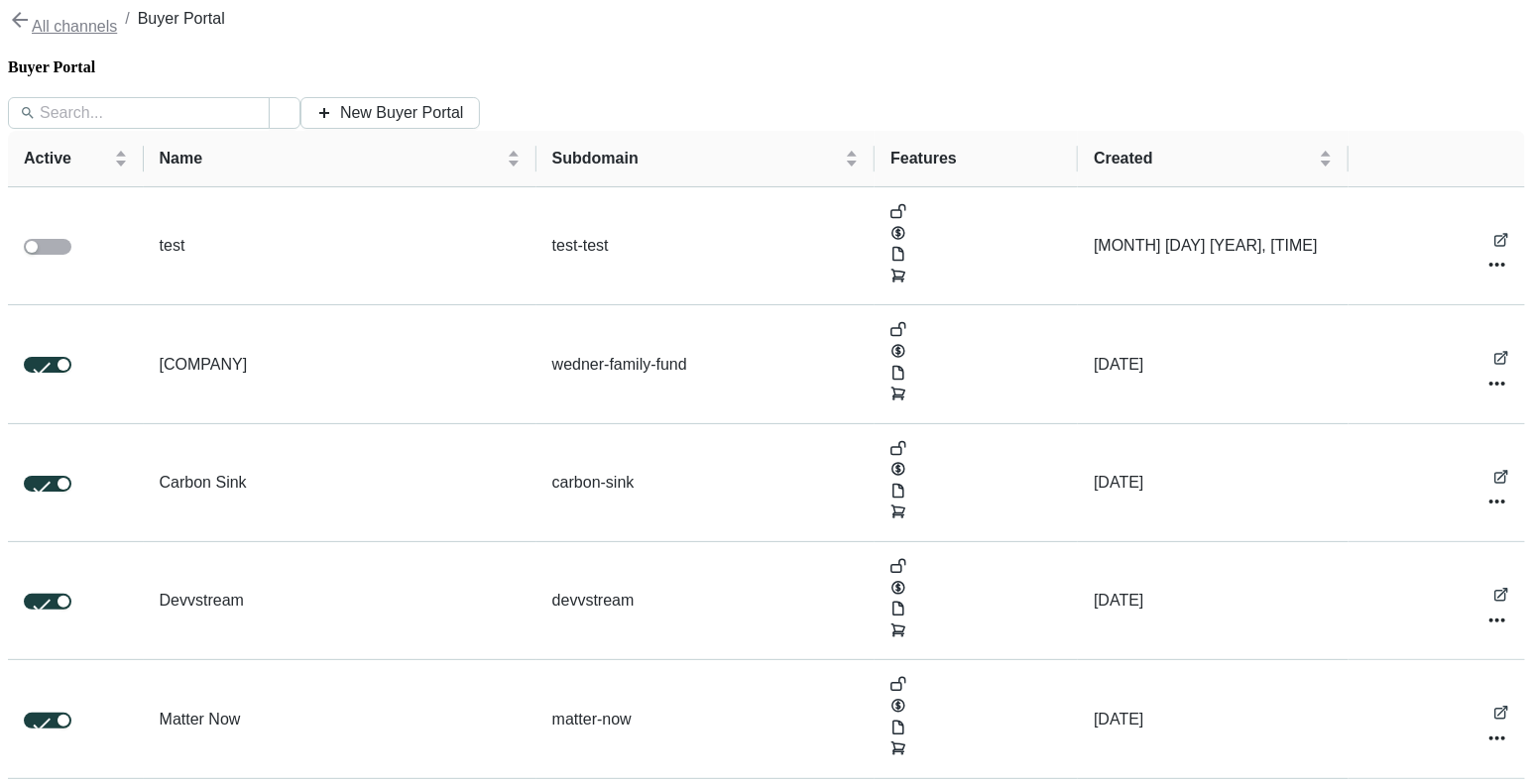 click at bounding box center (20, 1277) 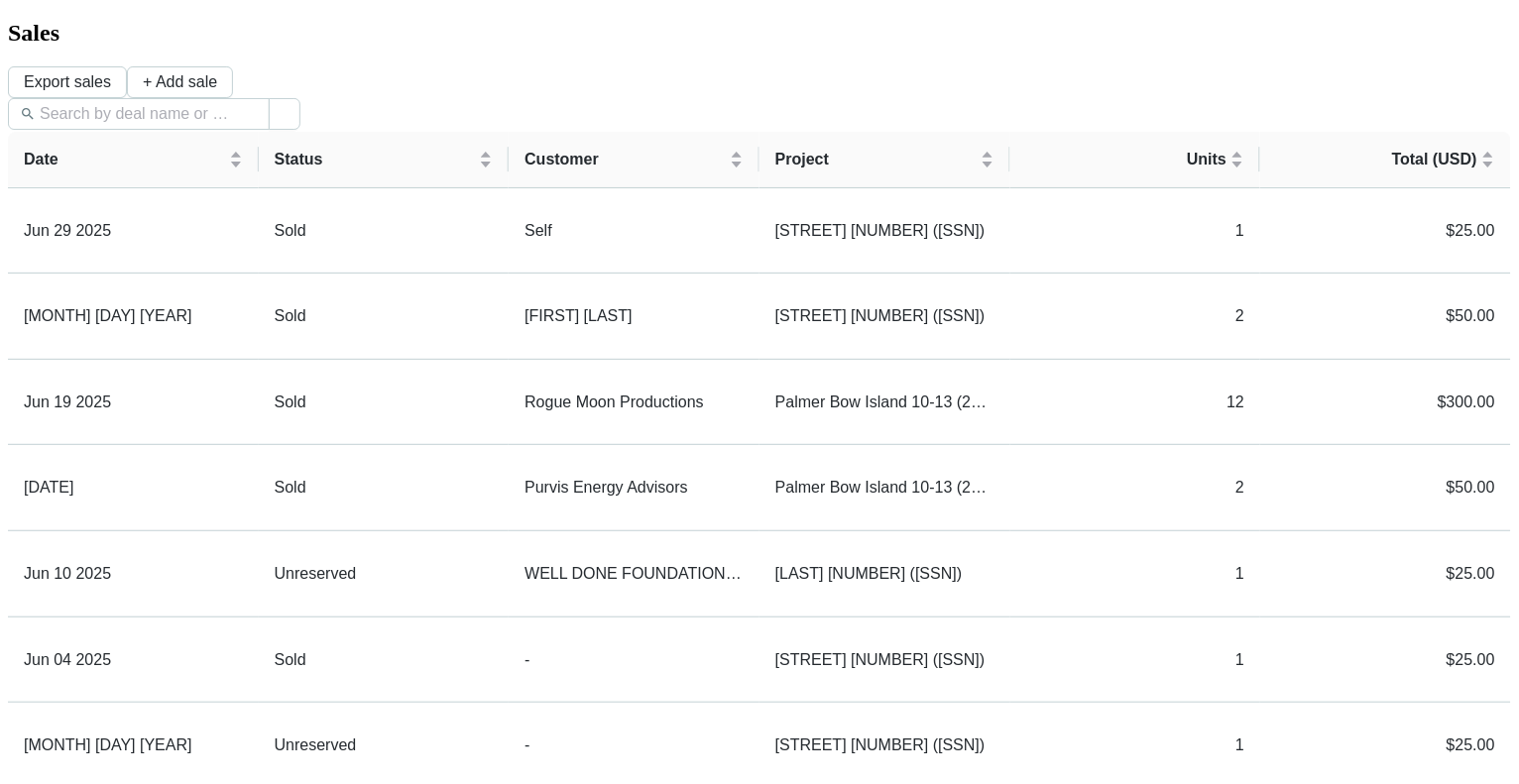 click on "[ORGANIZATION]" at bounding box center (103, 3008) 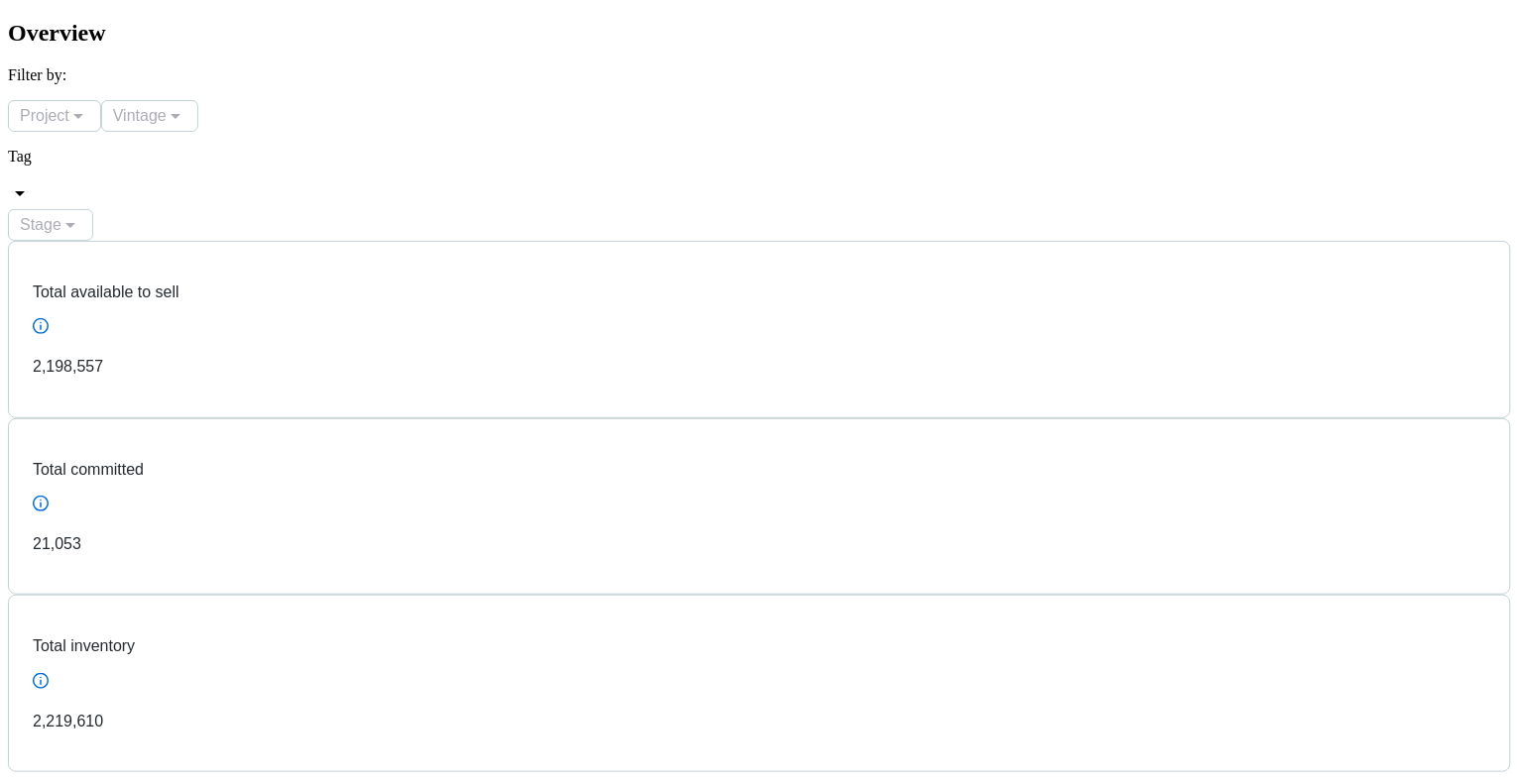 click on "Inventory" at bounding box center (62, 2910) 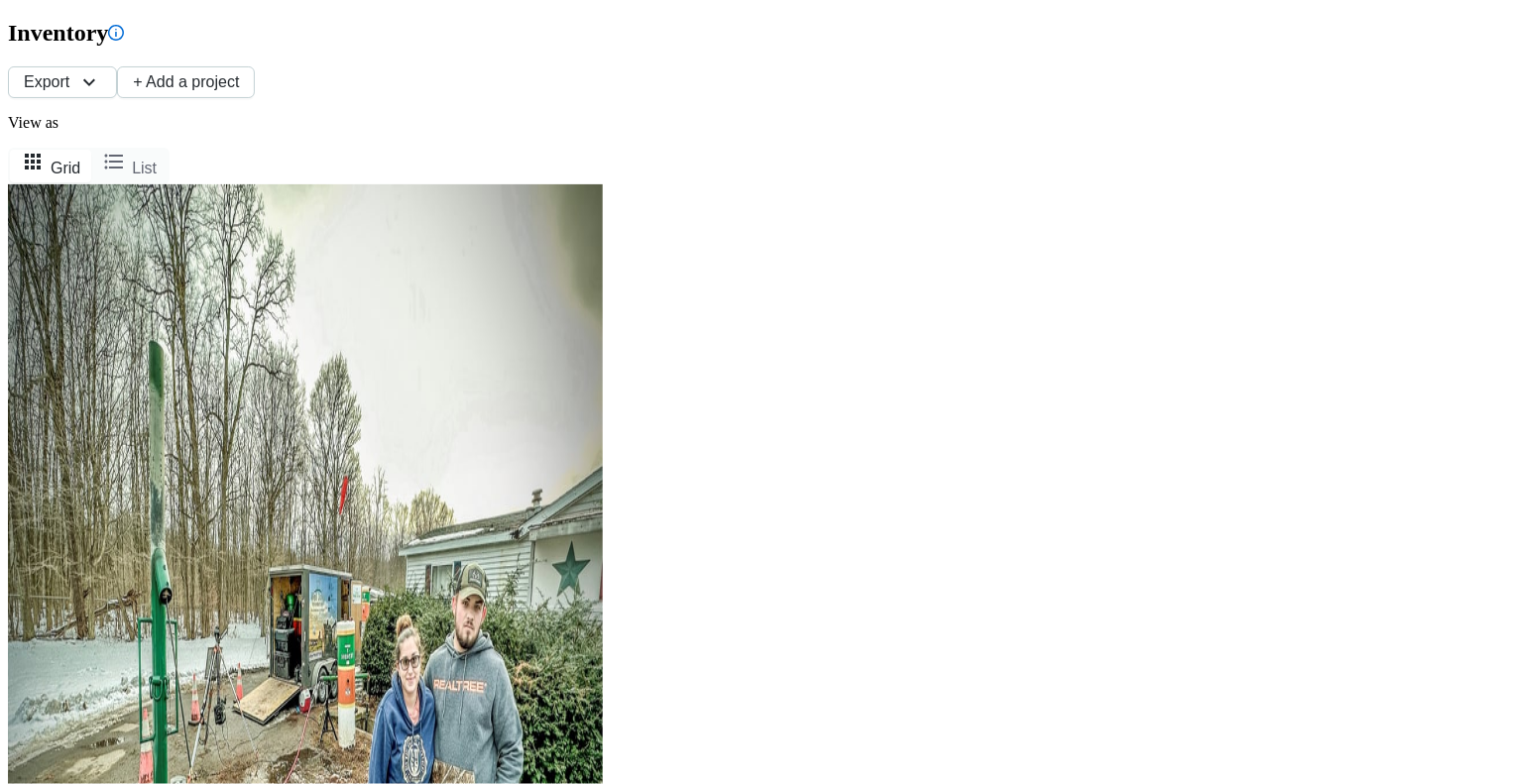click on "Sales" at bounding box center [760, 11567] 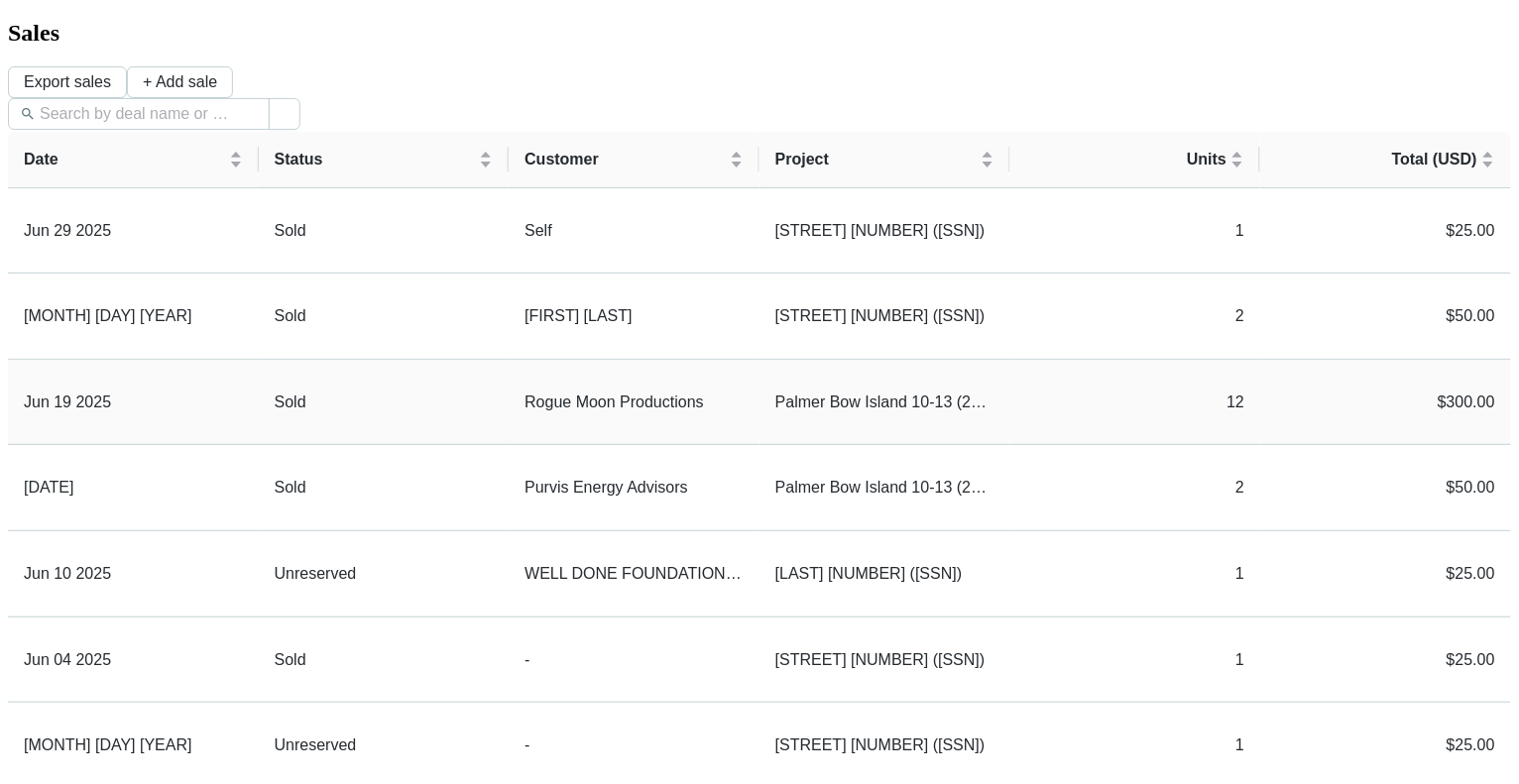 click on "[ORGANIZATION]" at bounding box center [634, 402] 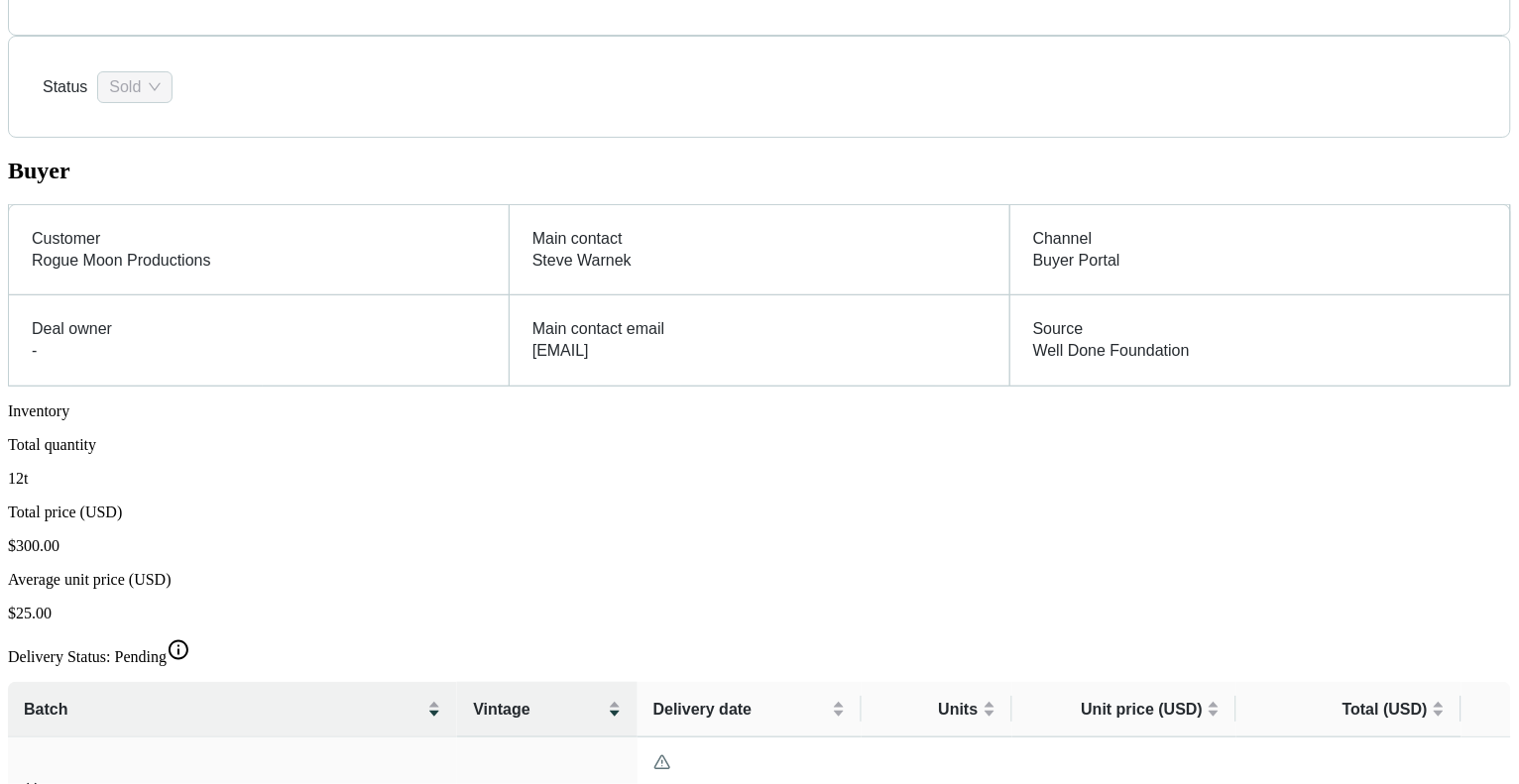 scroll, scrollTop: 450, scrollLeft: 0, axis: vertical 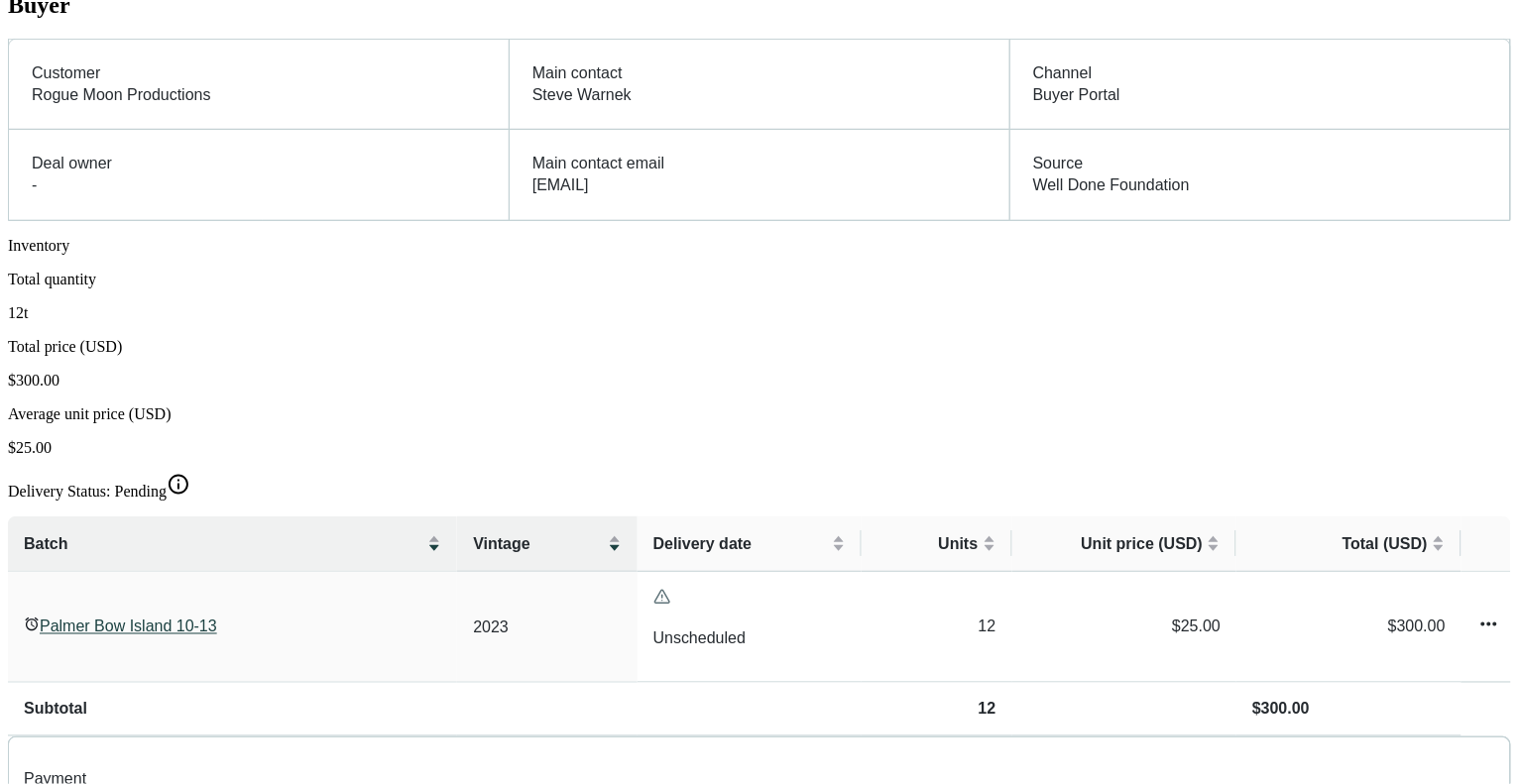 click on "Sales" at bounding box center (25, 1935) 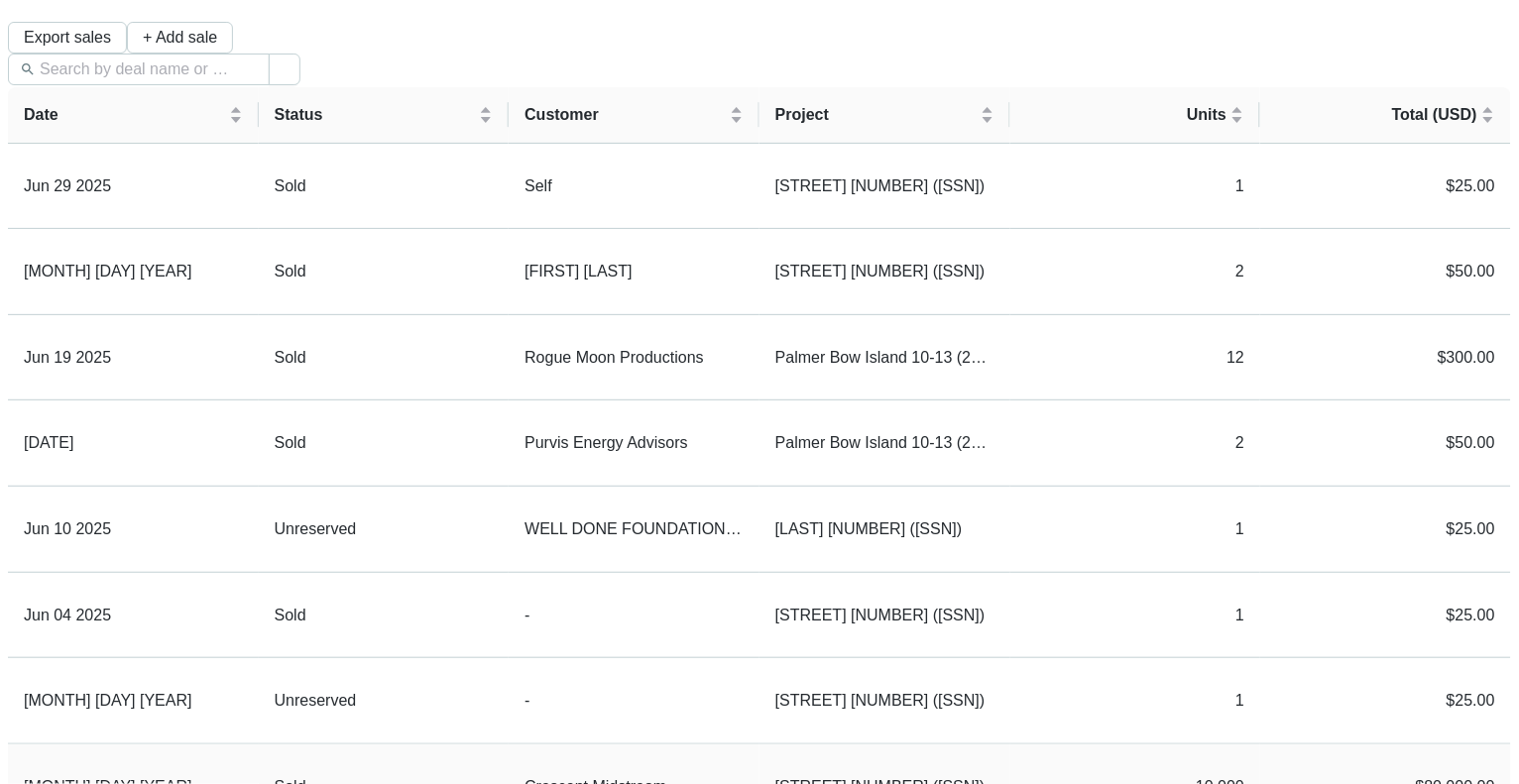 scroll, scrollTop: 68, scrollLeft: 0, axis: vertical 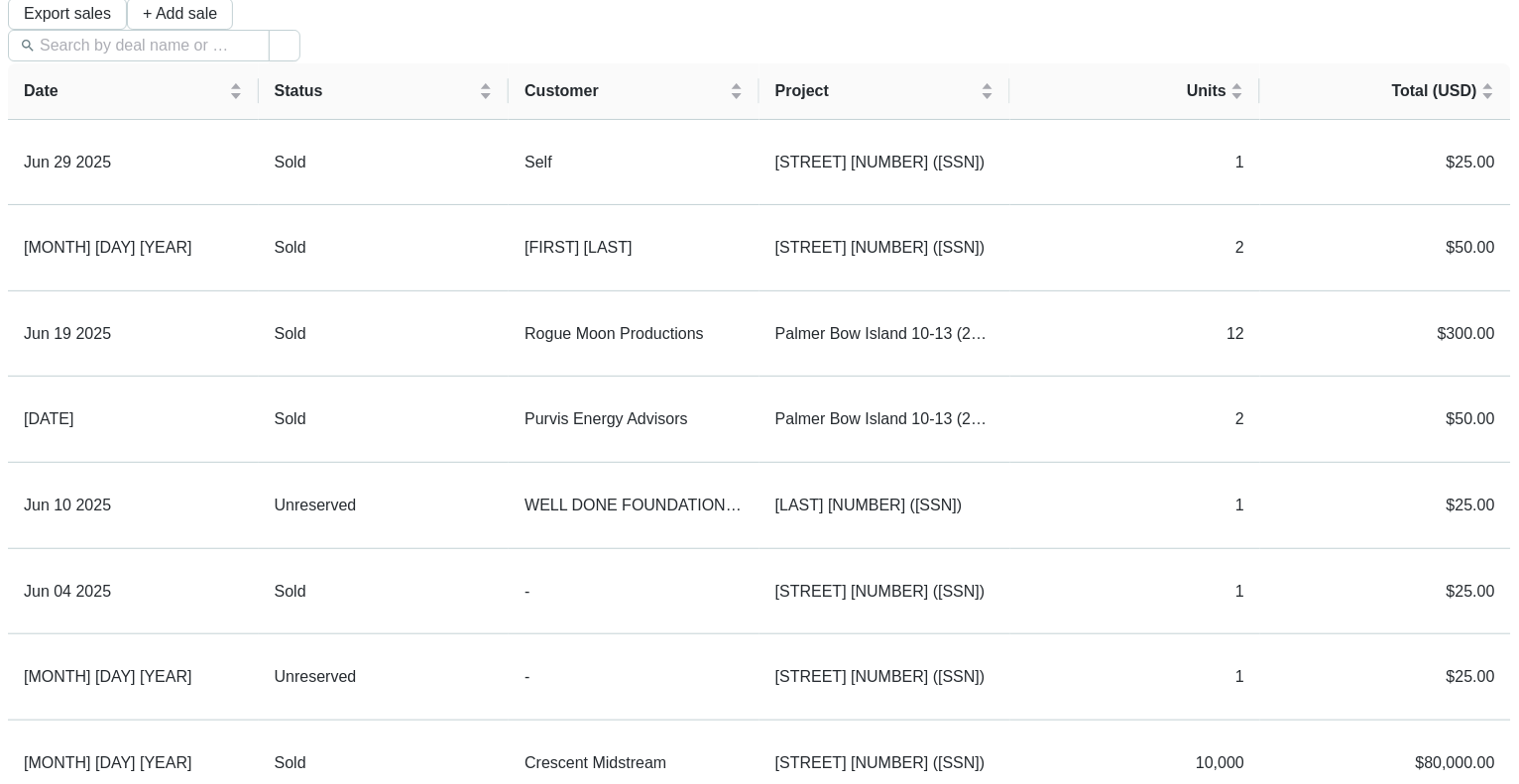 click on "2" at bounding box center [103, 994] 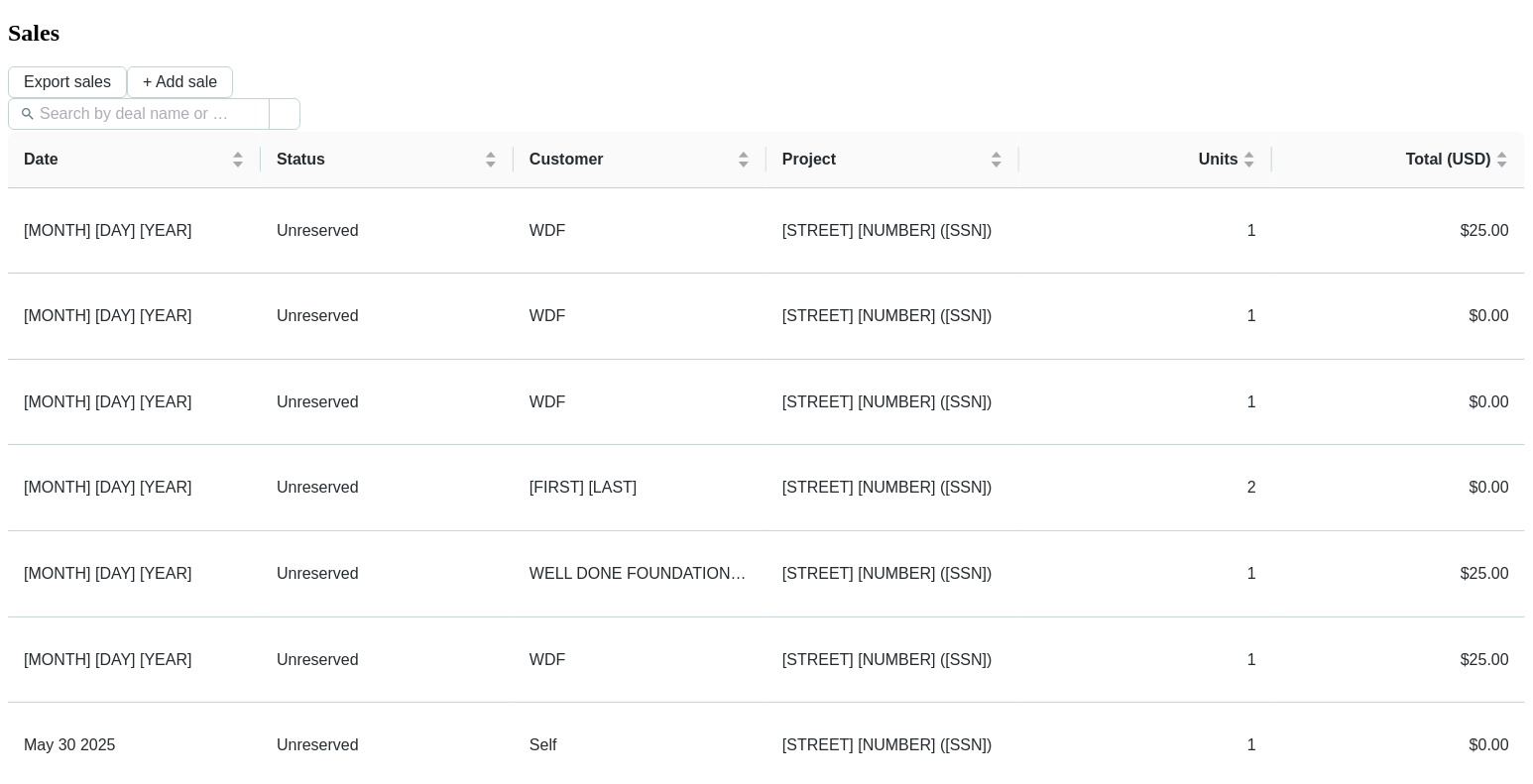 click on "1" at bounding box center (63, 890) 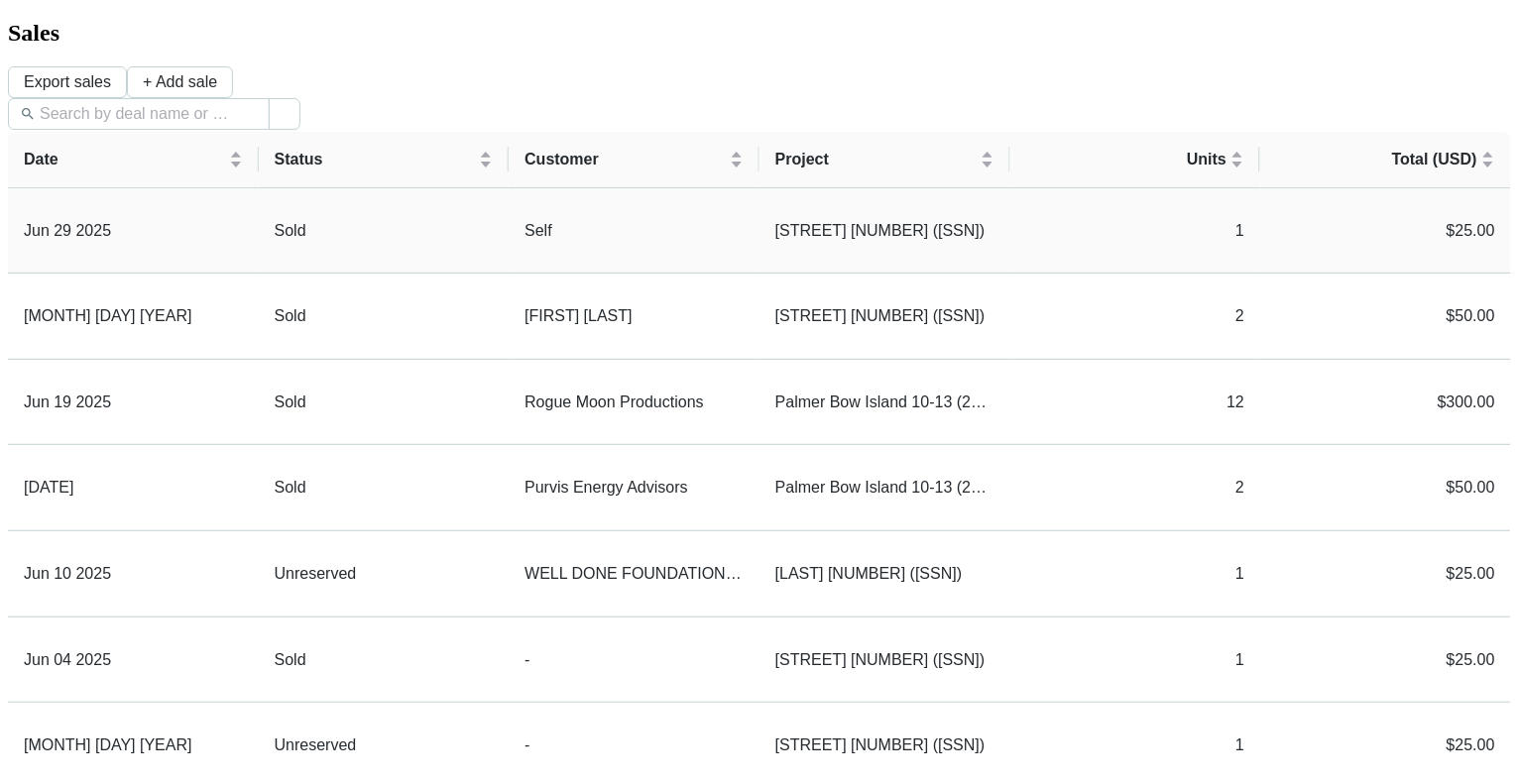 click on "[MON] [DD] [YYYY]" at bounding box center [133, 231] 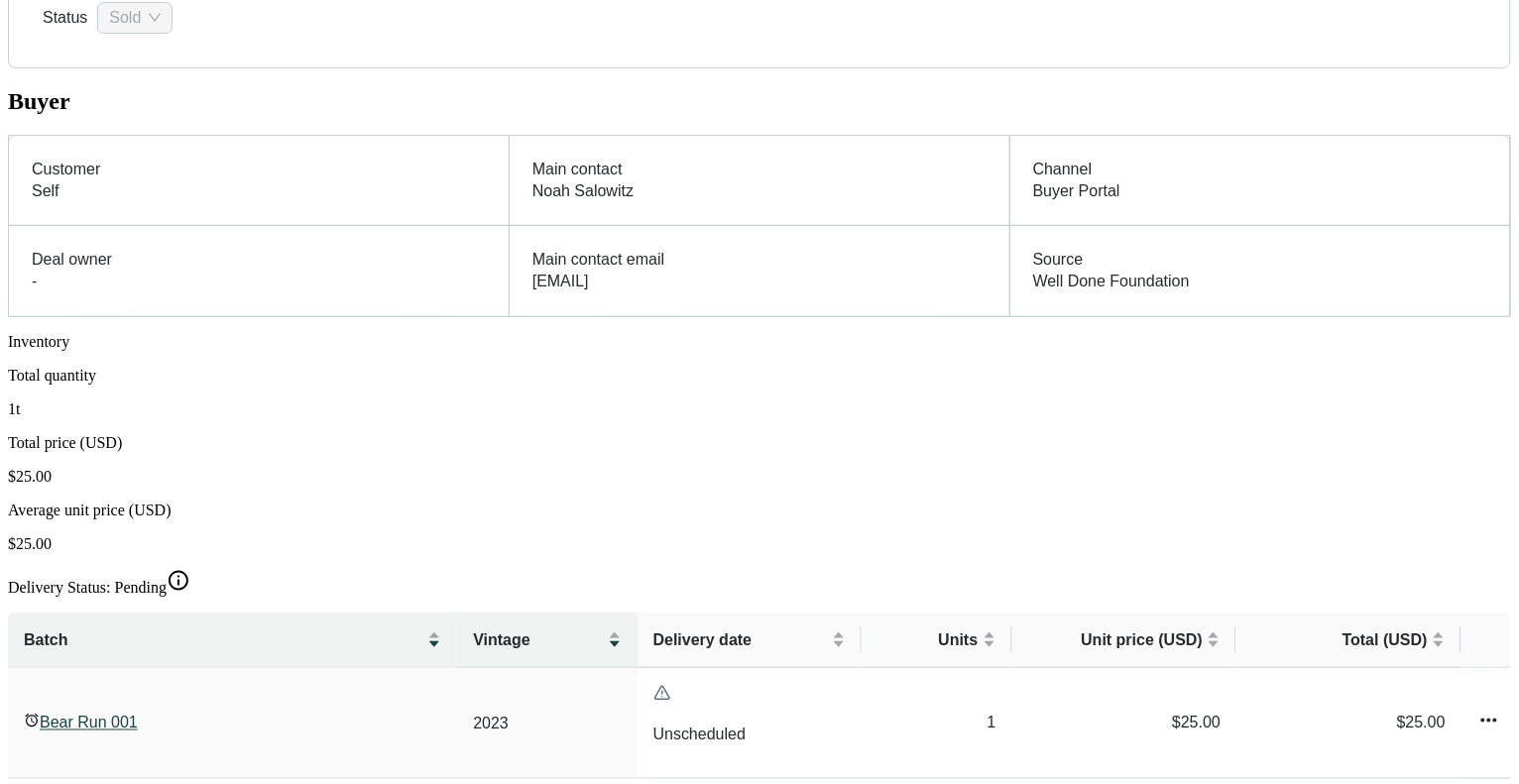 scroll, scrollTop: 450, scrollLeft: 0, axis: vertical 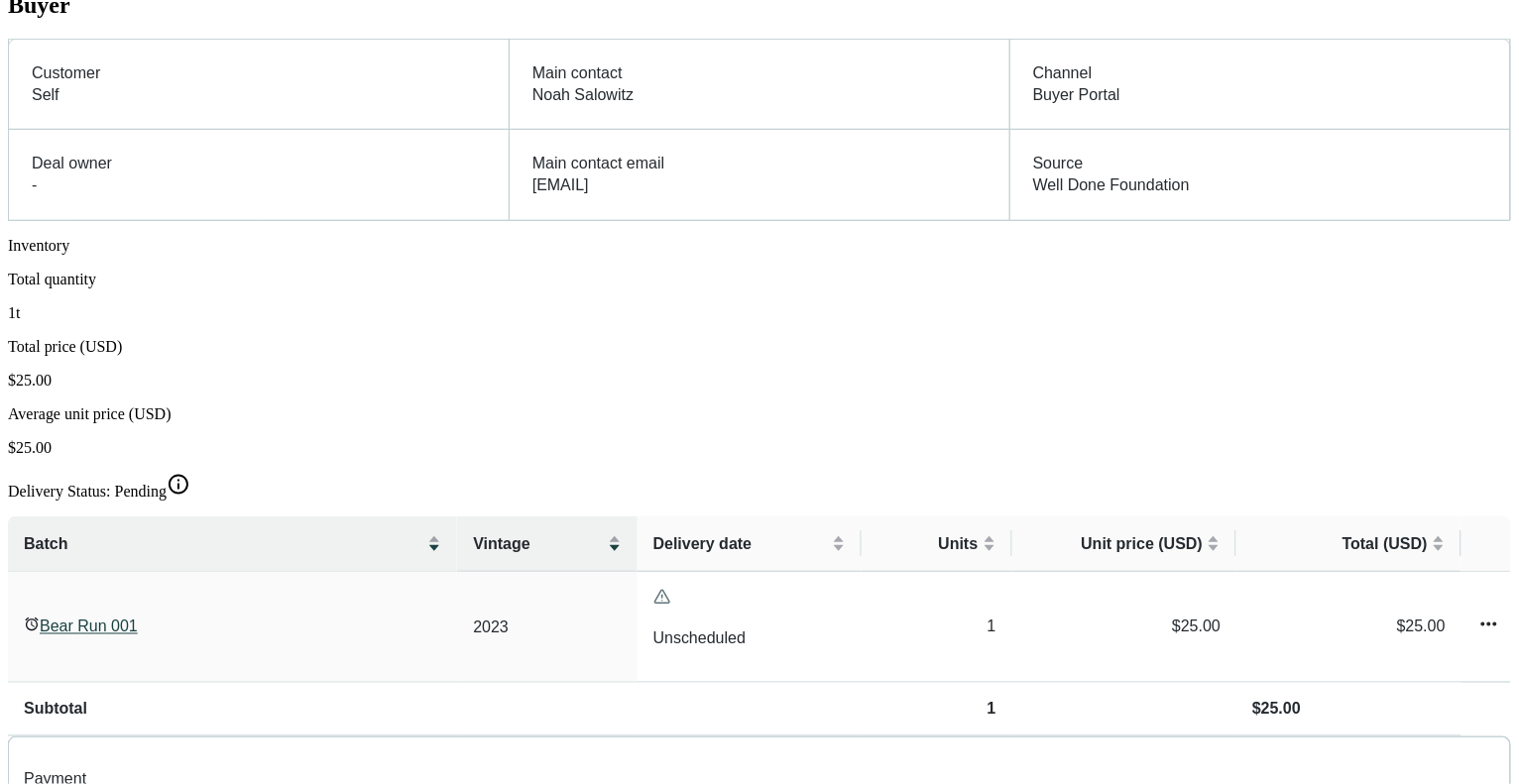click on "Customers" at bounding box center [42, 3487] 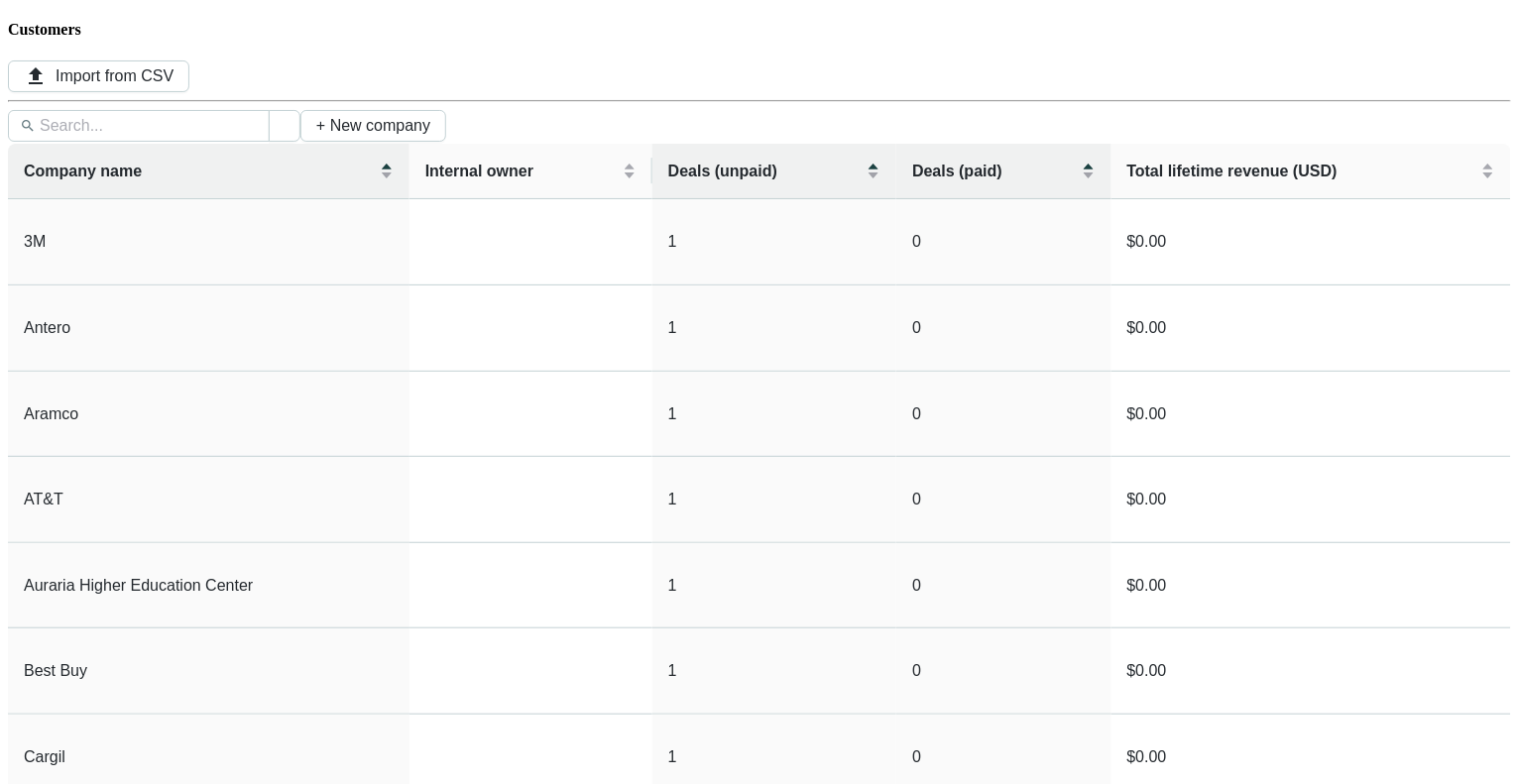 scroll, scrollTop: 23, scrollLeft: 0, axis: vertical 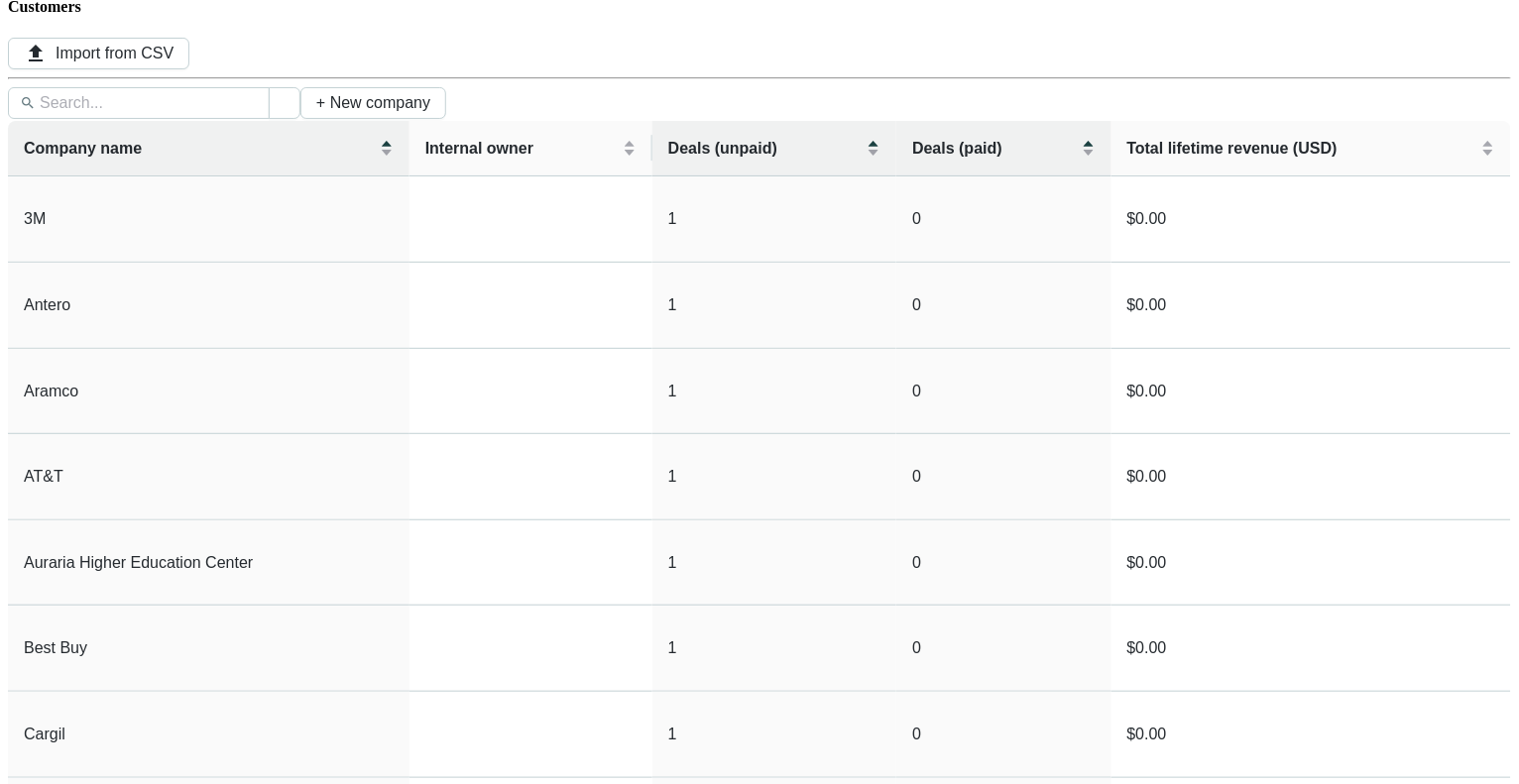 click on "2" at bounding box center (103, 1051) 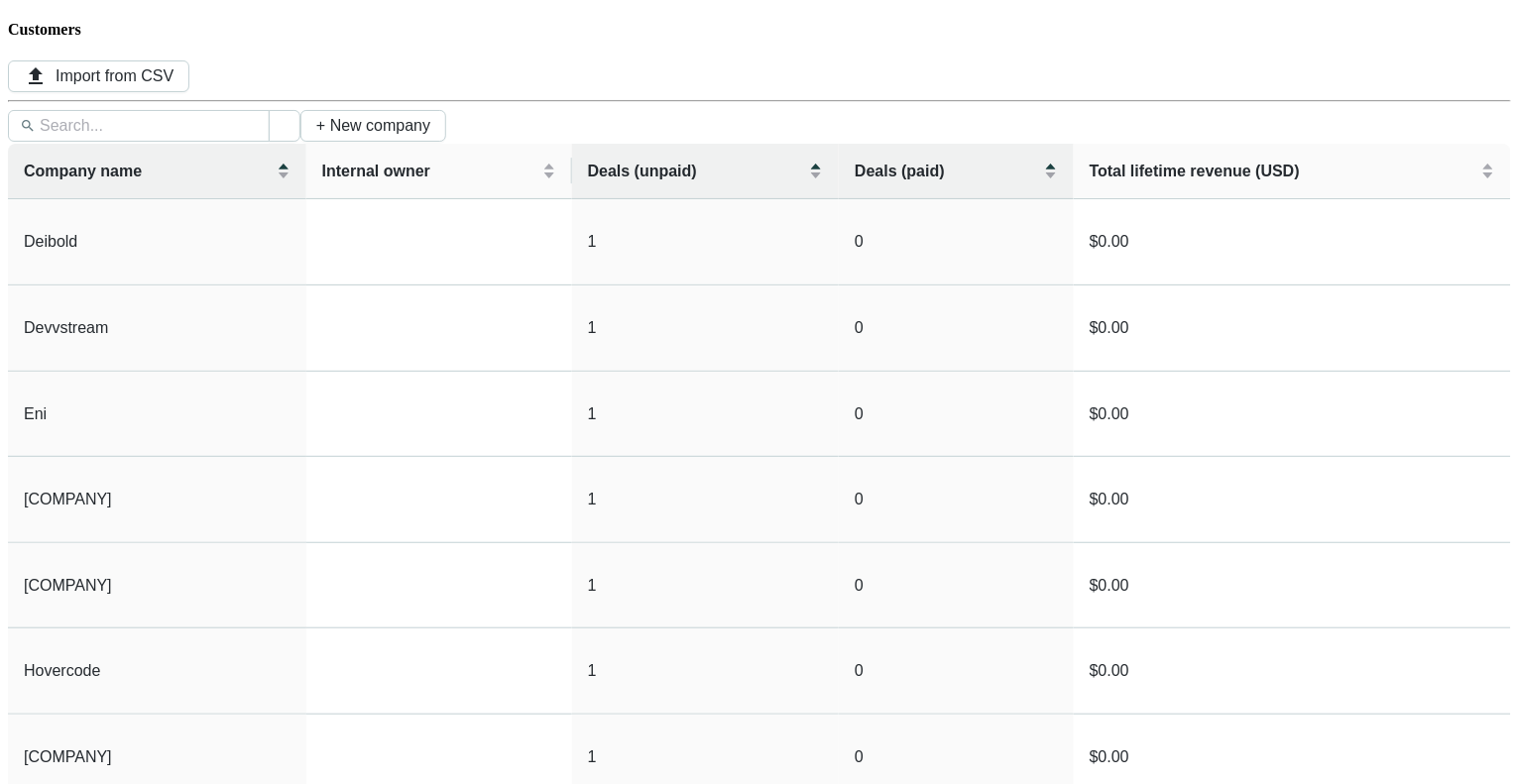 click on "3" at bounding box center [143, 1073] 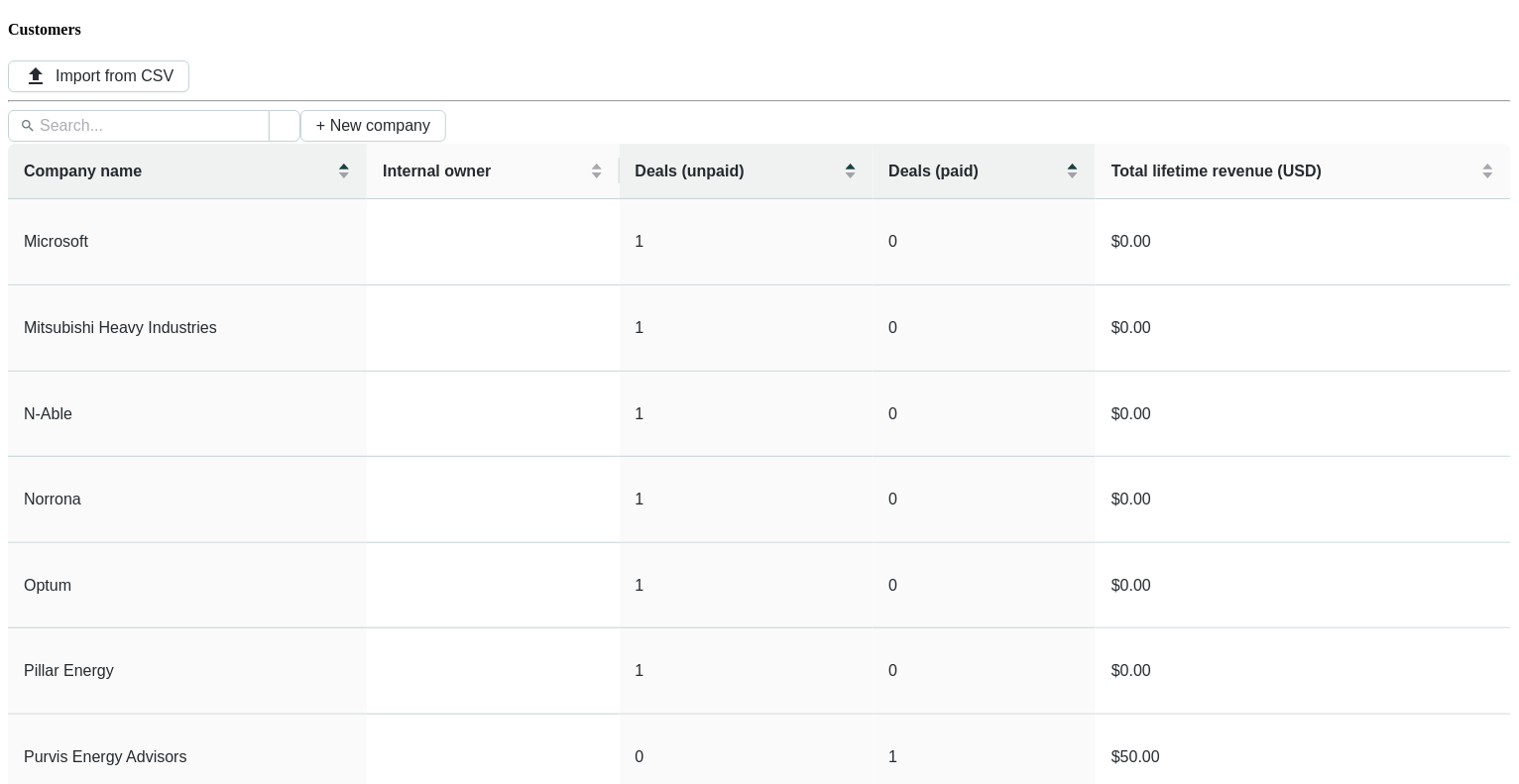 click on "4" at bounding box center [182, 1073] 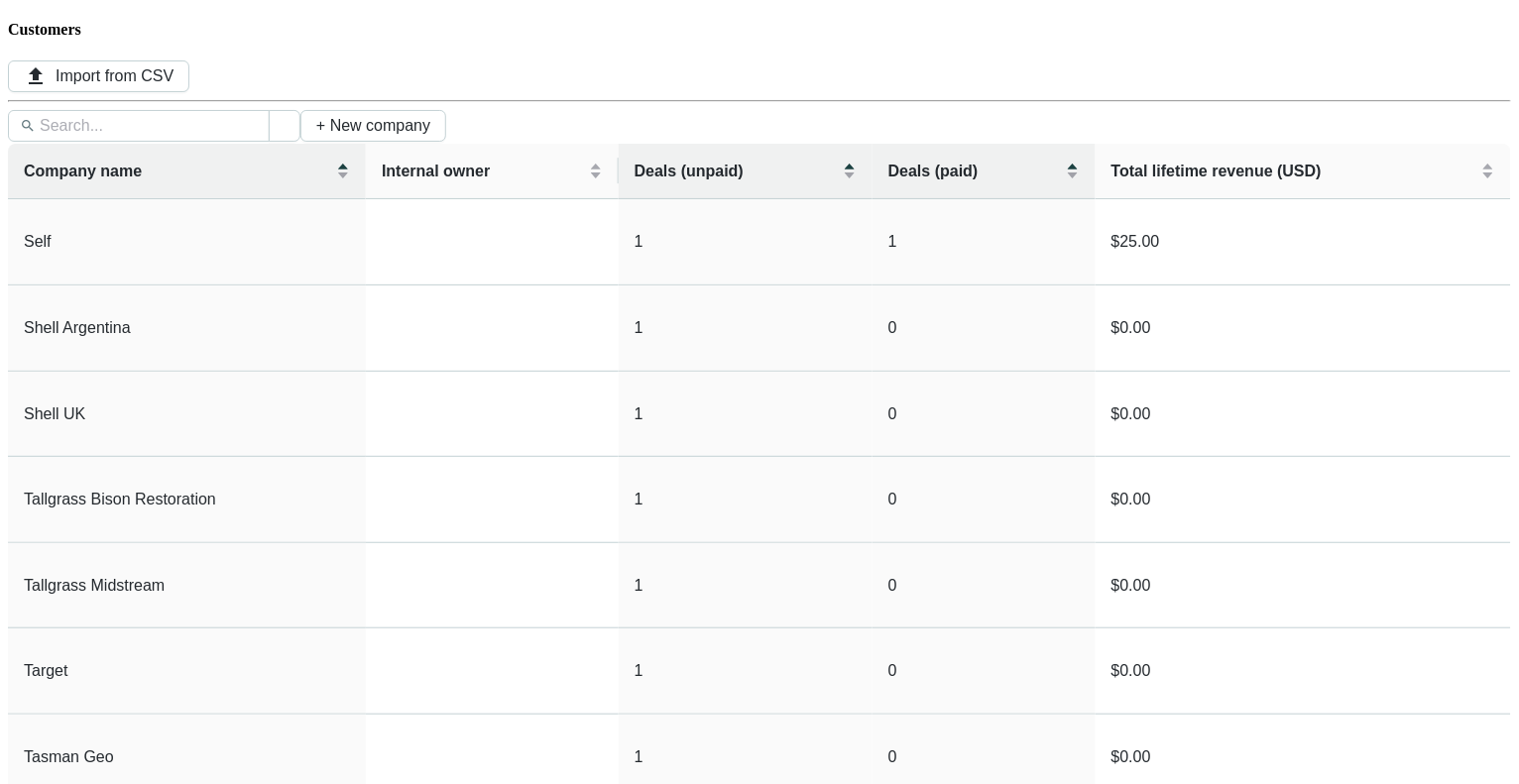 click on "5" at bounding box center (222, 1073) 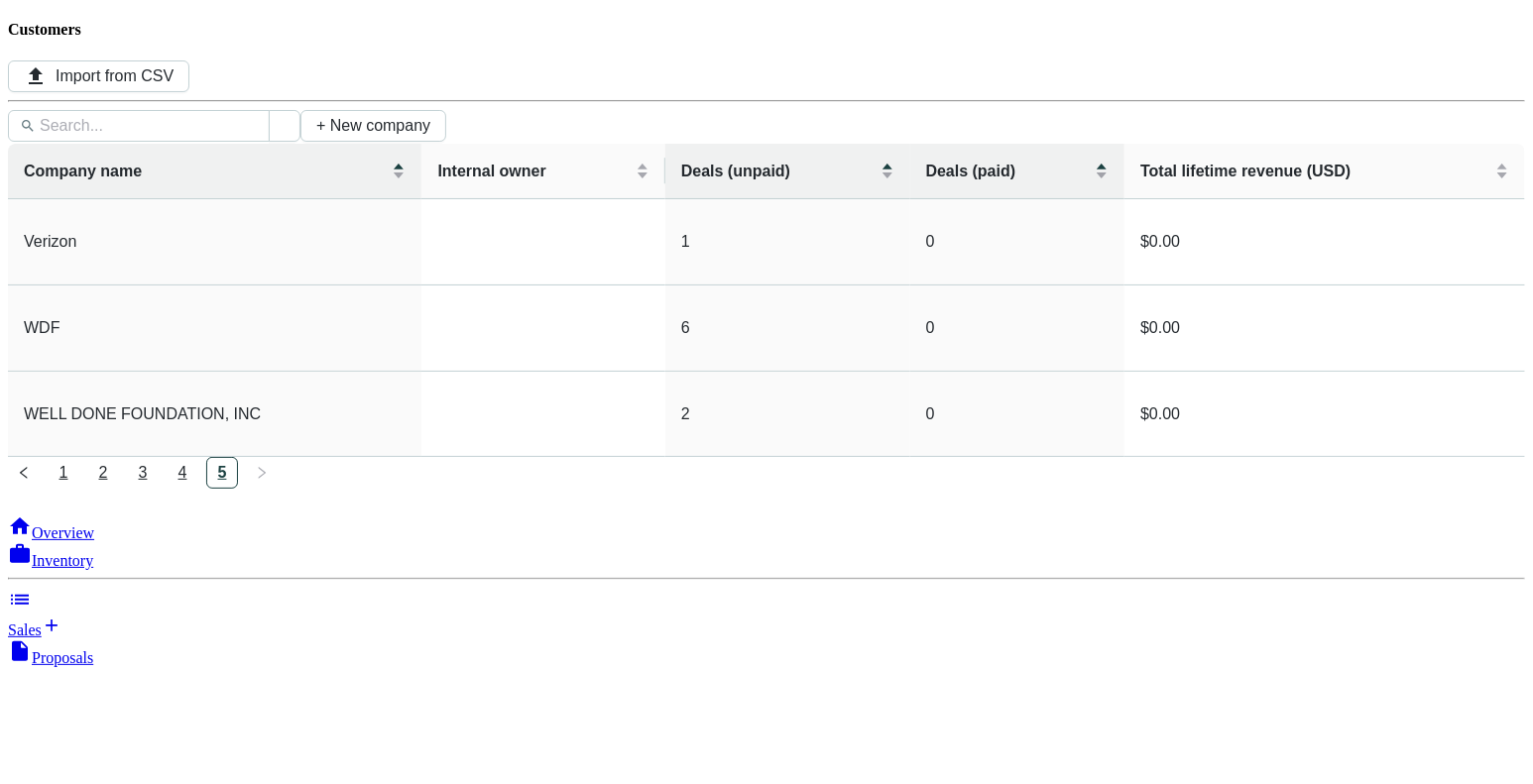 click on "Proposals" at bounding box center [62, 657] 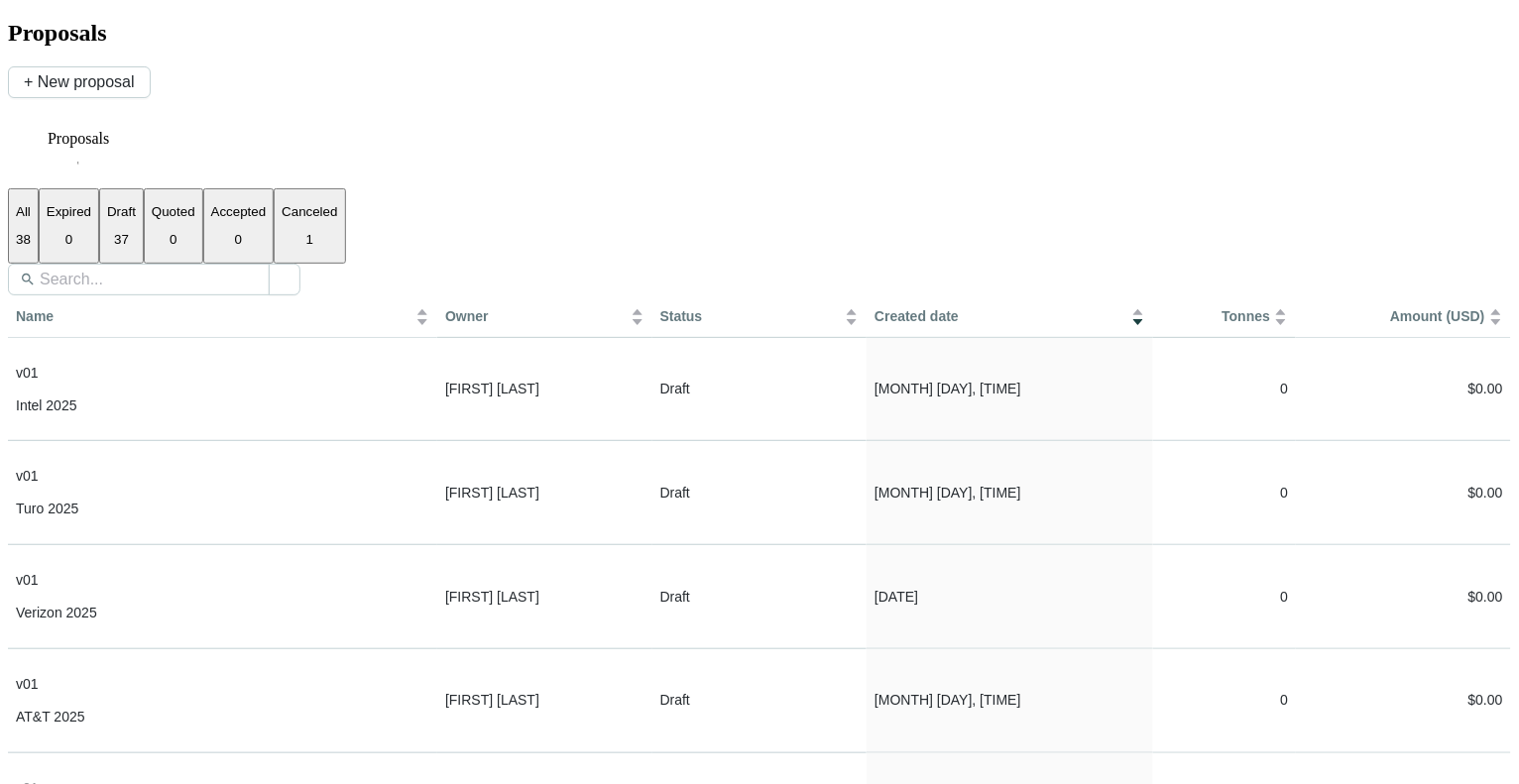 click on "Customers" at bounding box center [42, 3132] 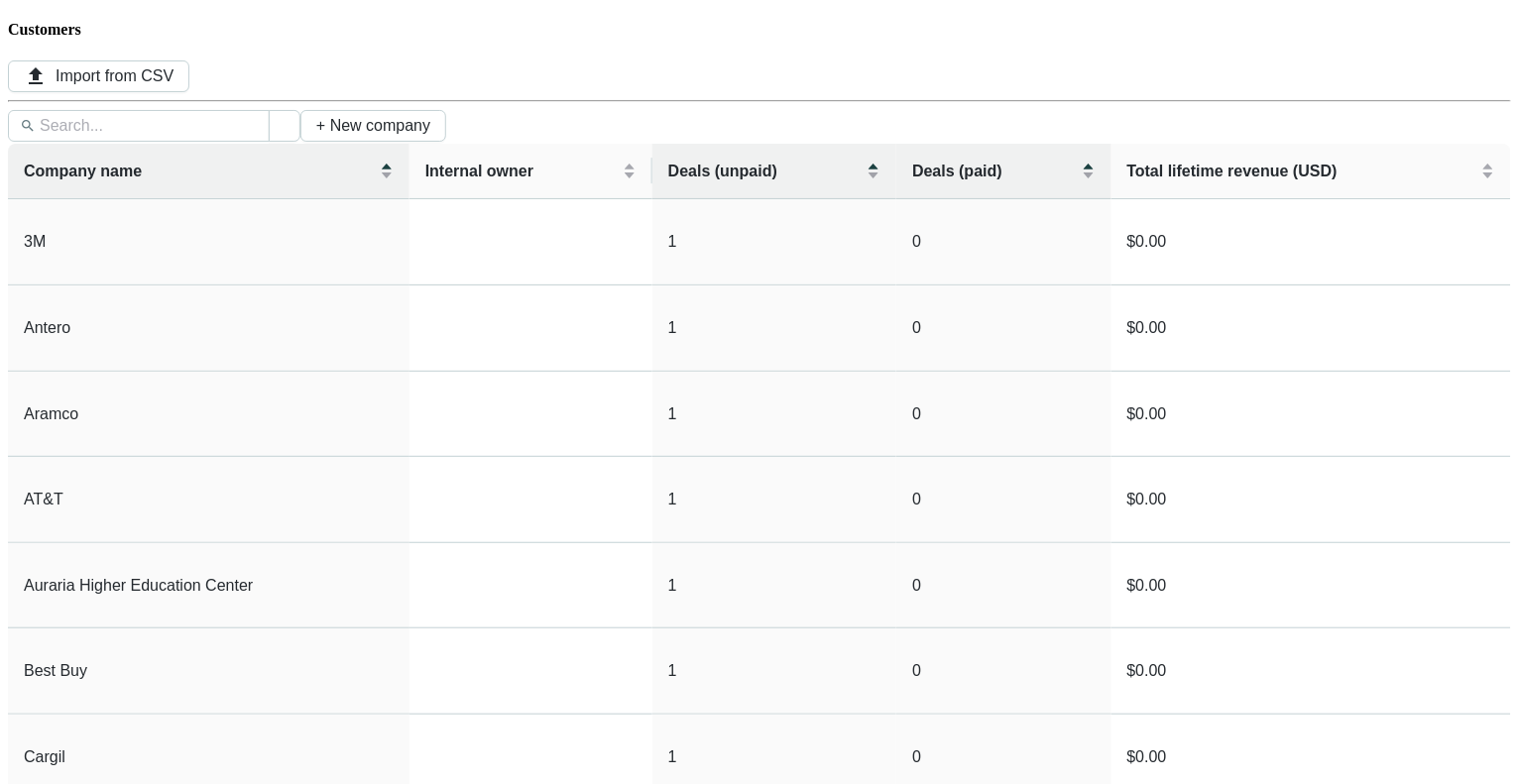 click on "Delivery Planning" at bounding box center [88, 2809] 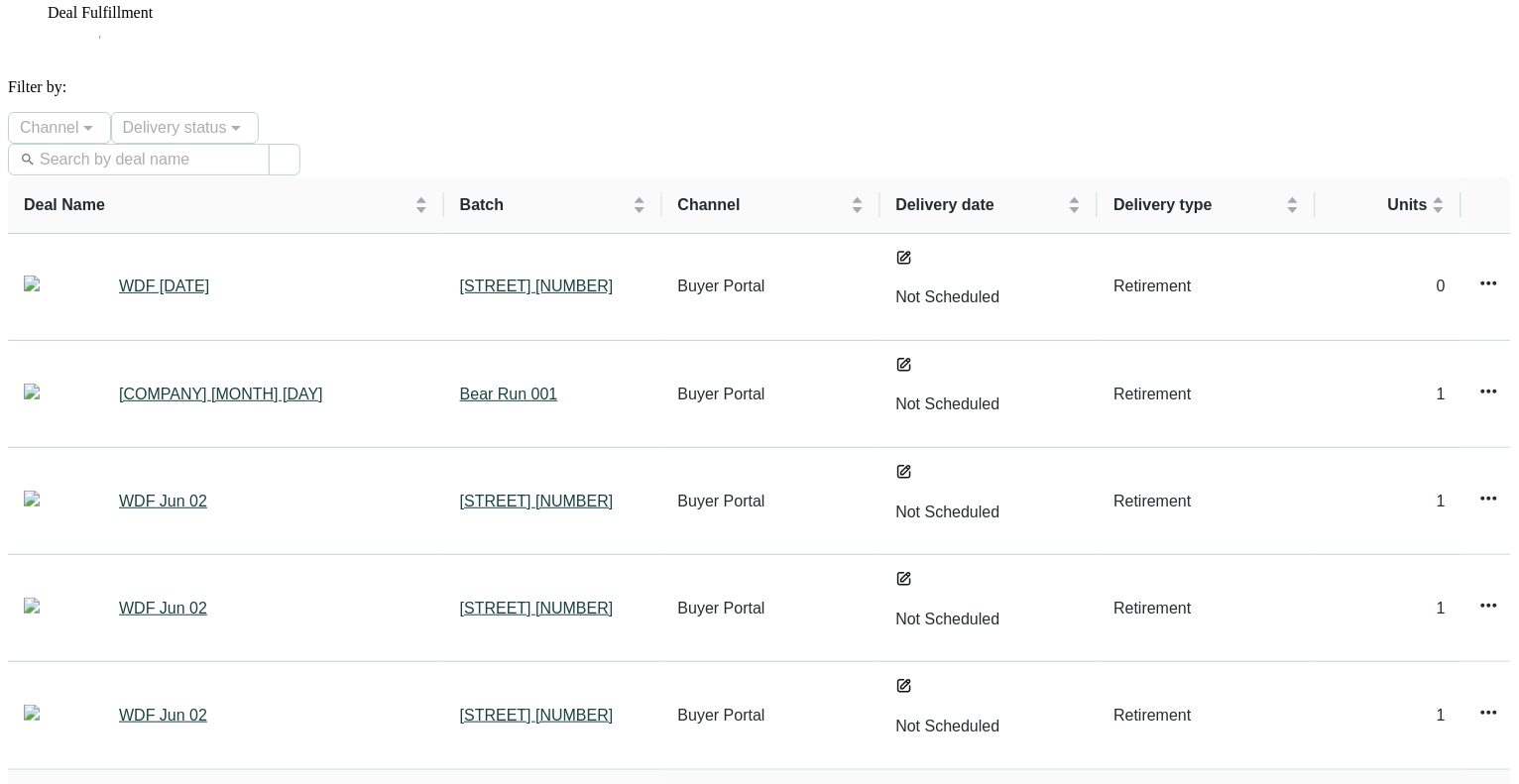 scroll, scrollTop: 0, scrollLeft: 0, axis: both 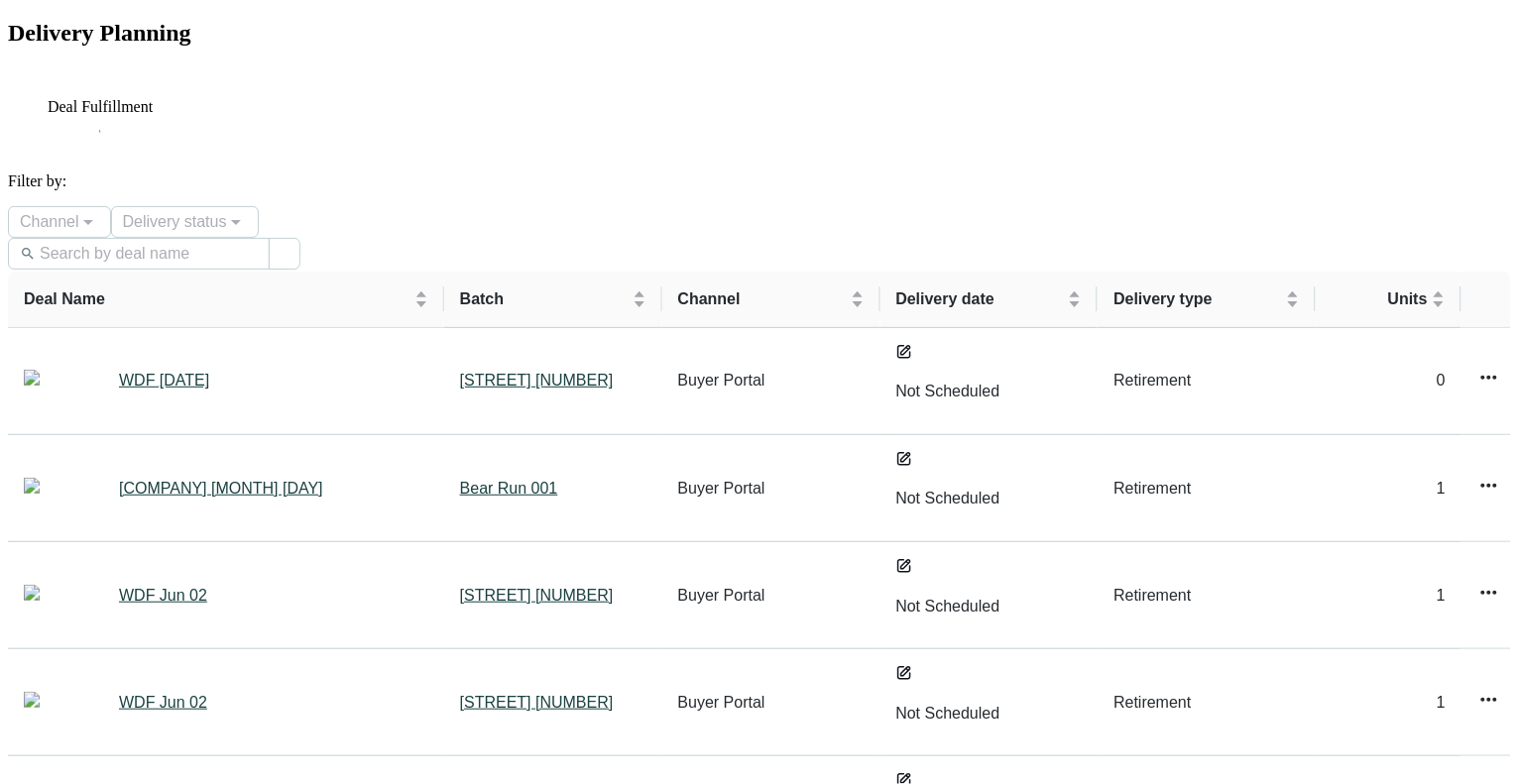 click on "Customers" at bounding box center [42, 3125] 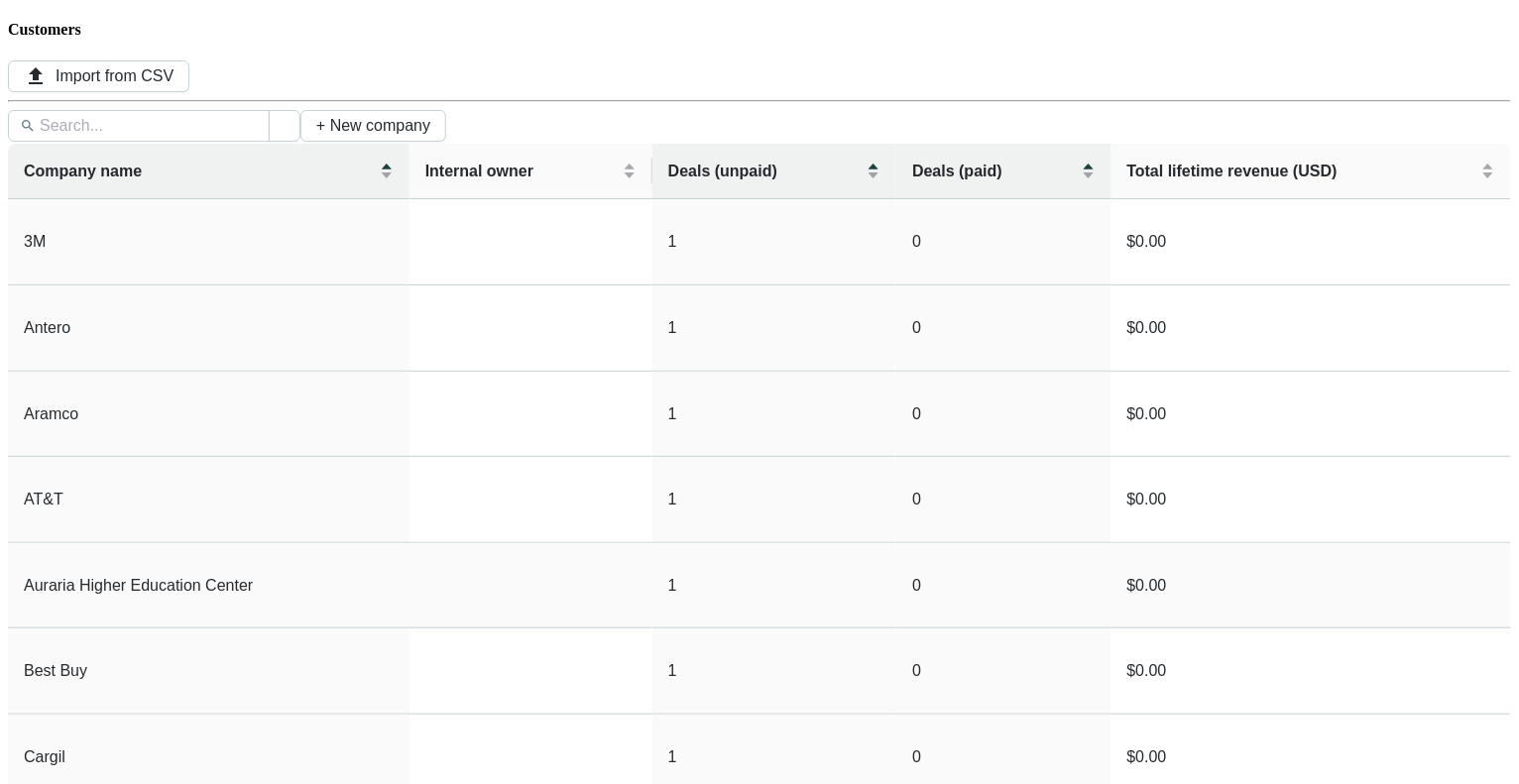scroll, scrollTop: 23, scrollLeft: 0, axis: vertical 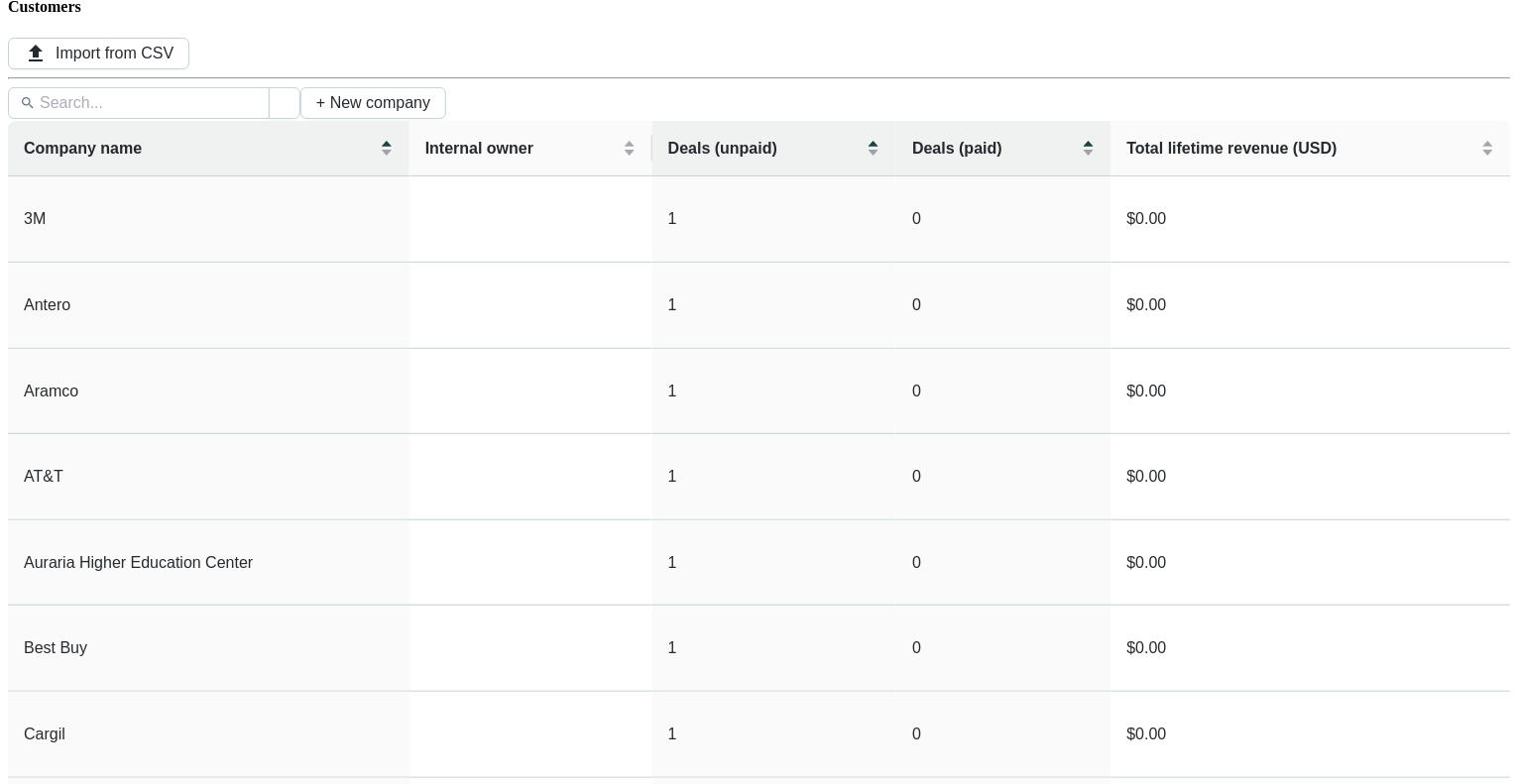 click at bounding box center [103, 2826] 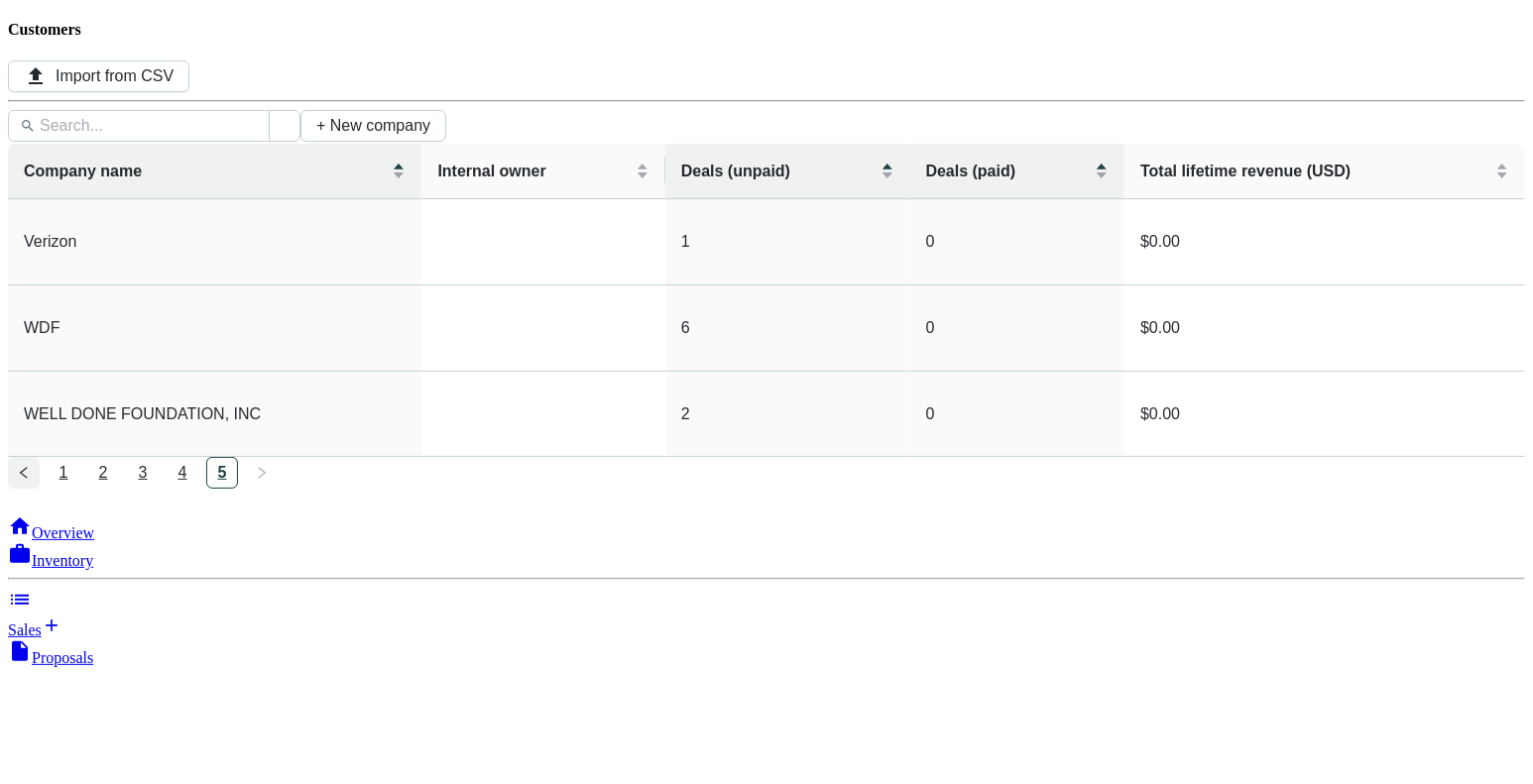 click at bounding box center (24, 473) 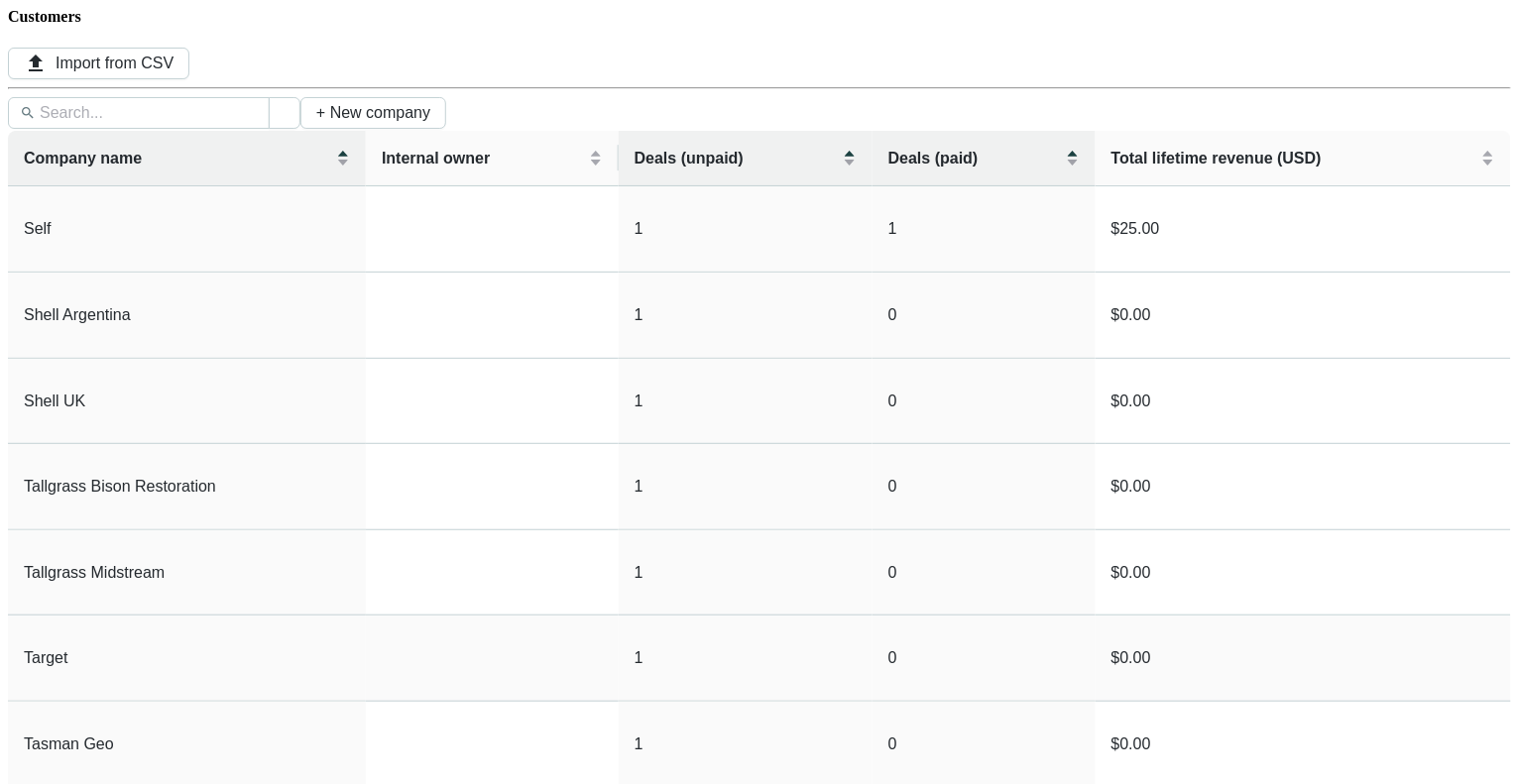 scroll, scrollTop: 23, scrollLeft: 0, axis: vertical 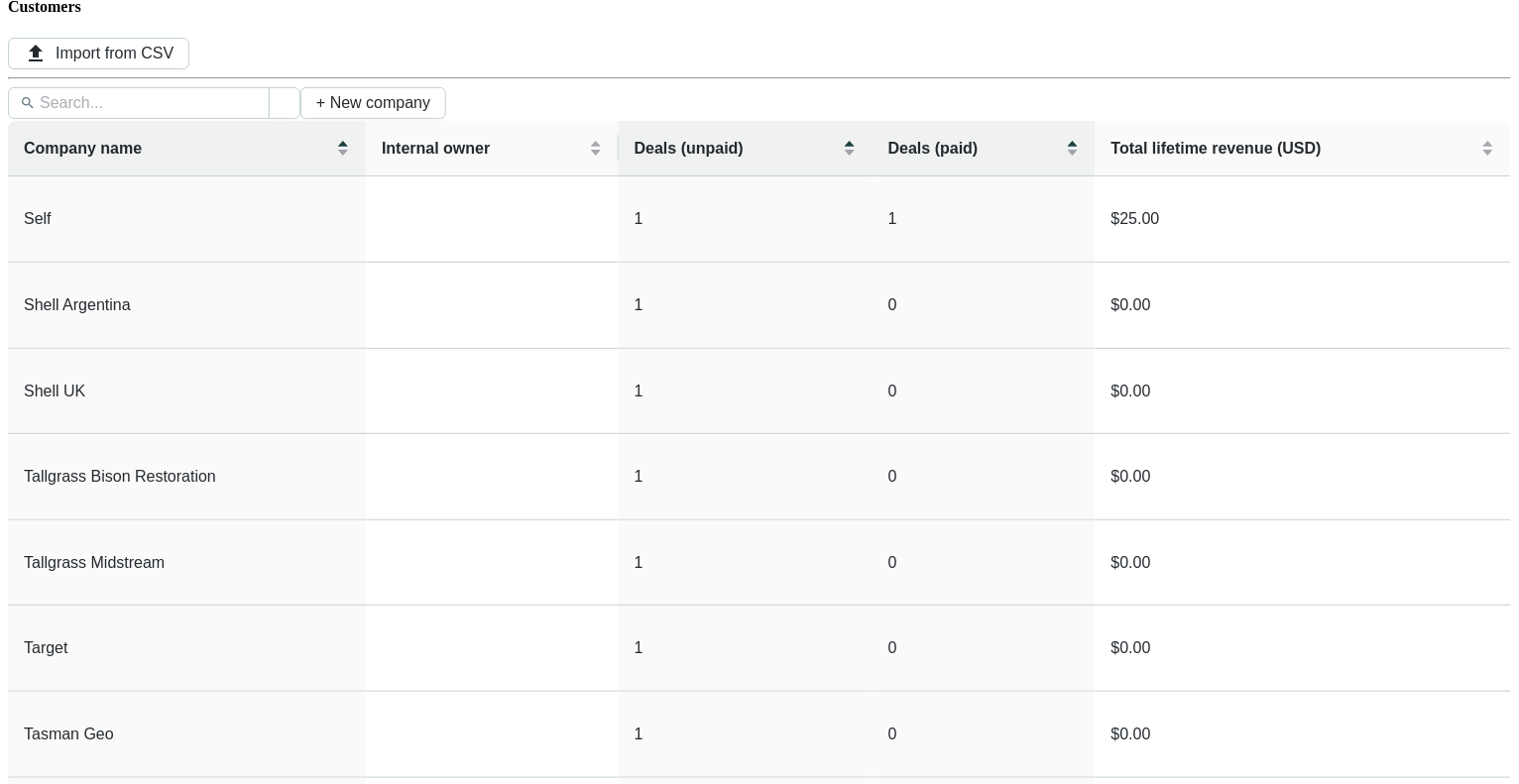 click on "1" at bounding box center (63, 1051) 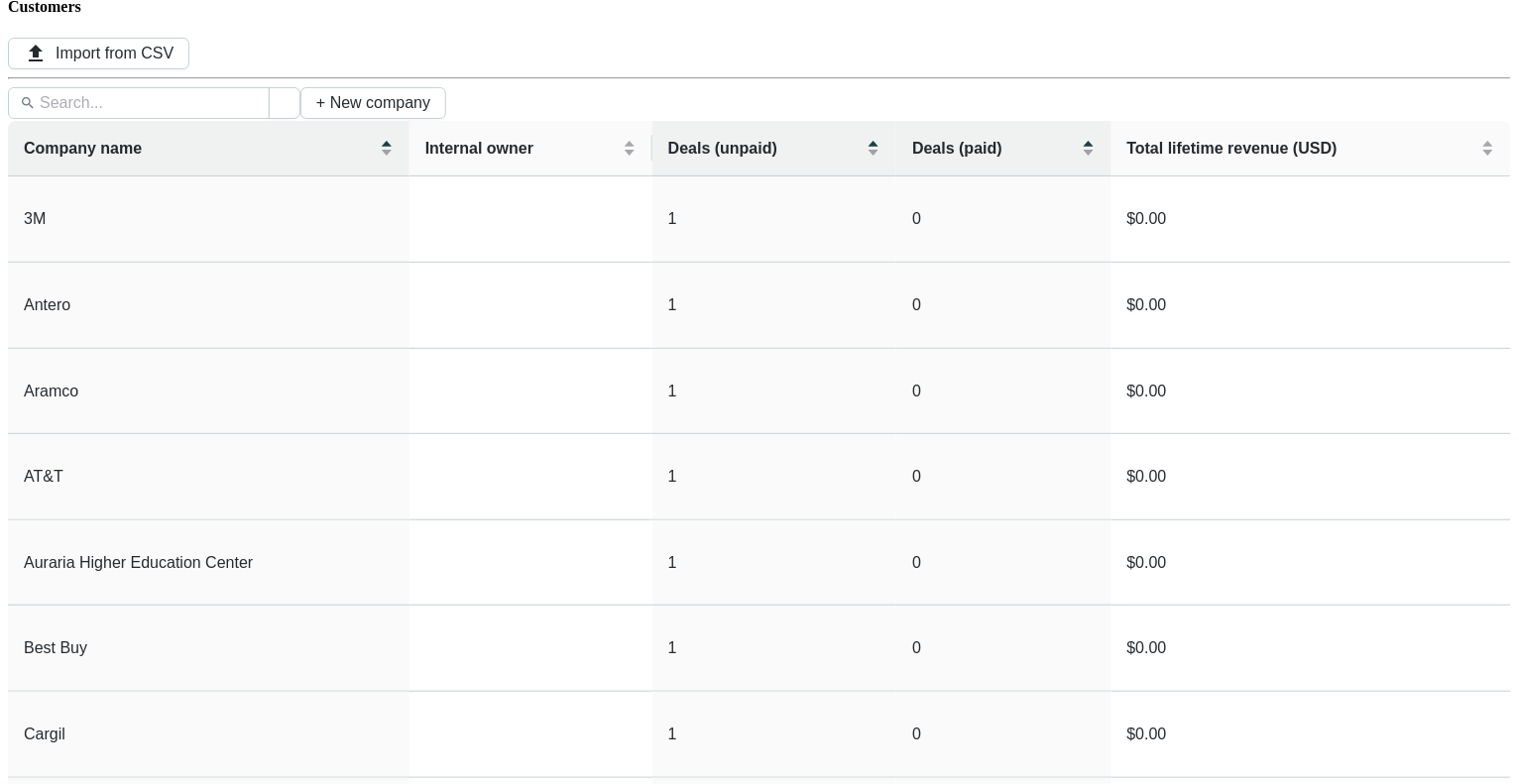 click on "Sales" at bounding box center [760, 1205] 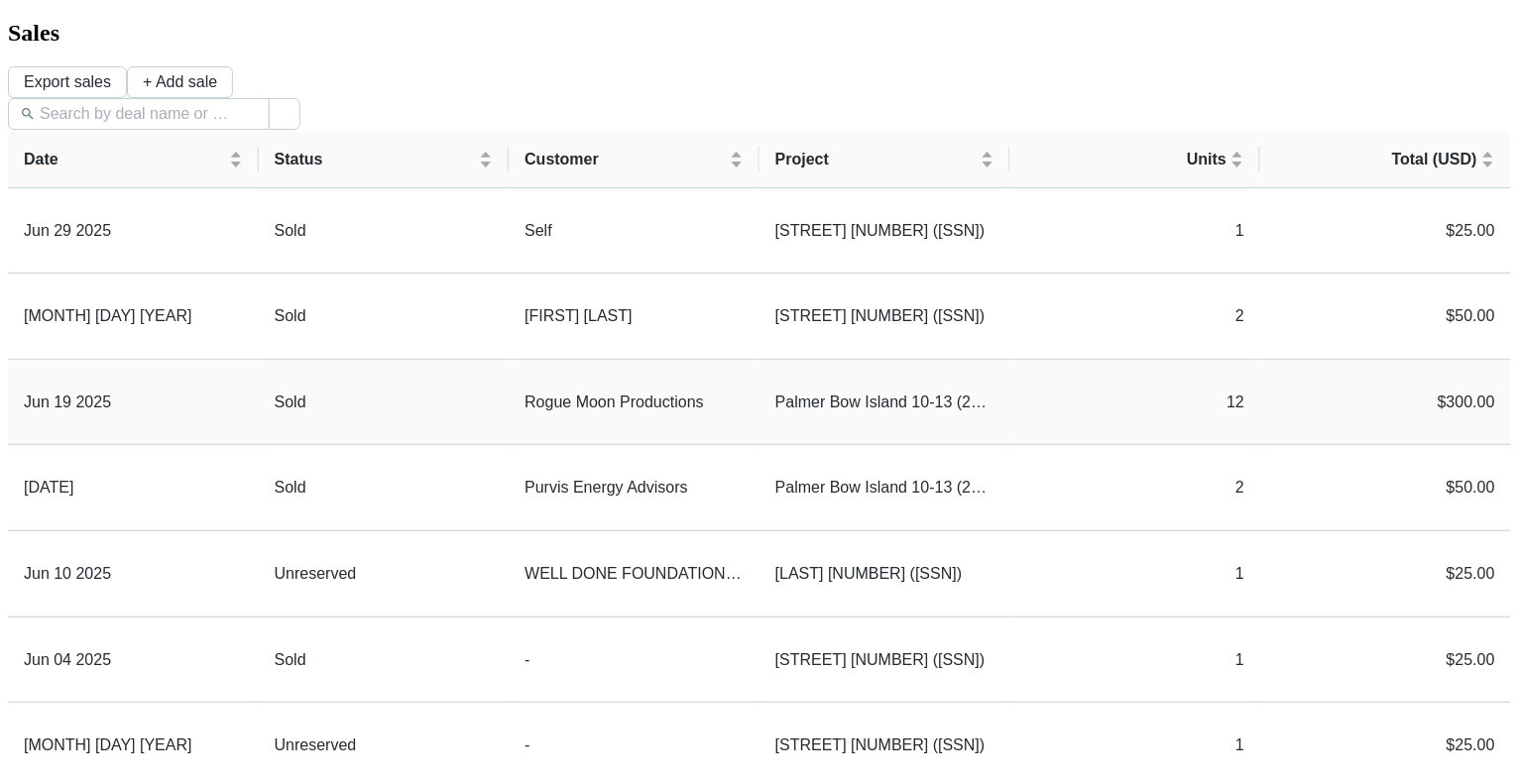 click on "[ORGANIZATION]" at bounding box center (634, 402) 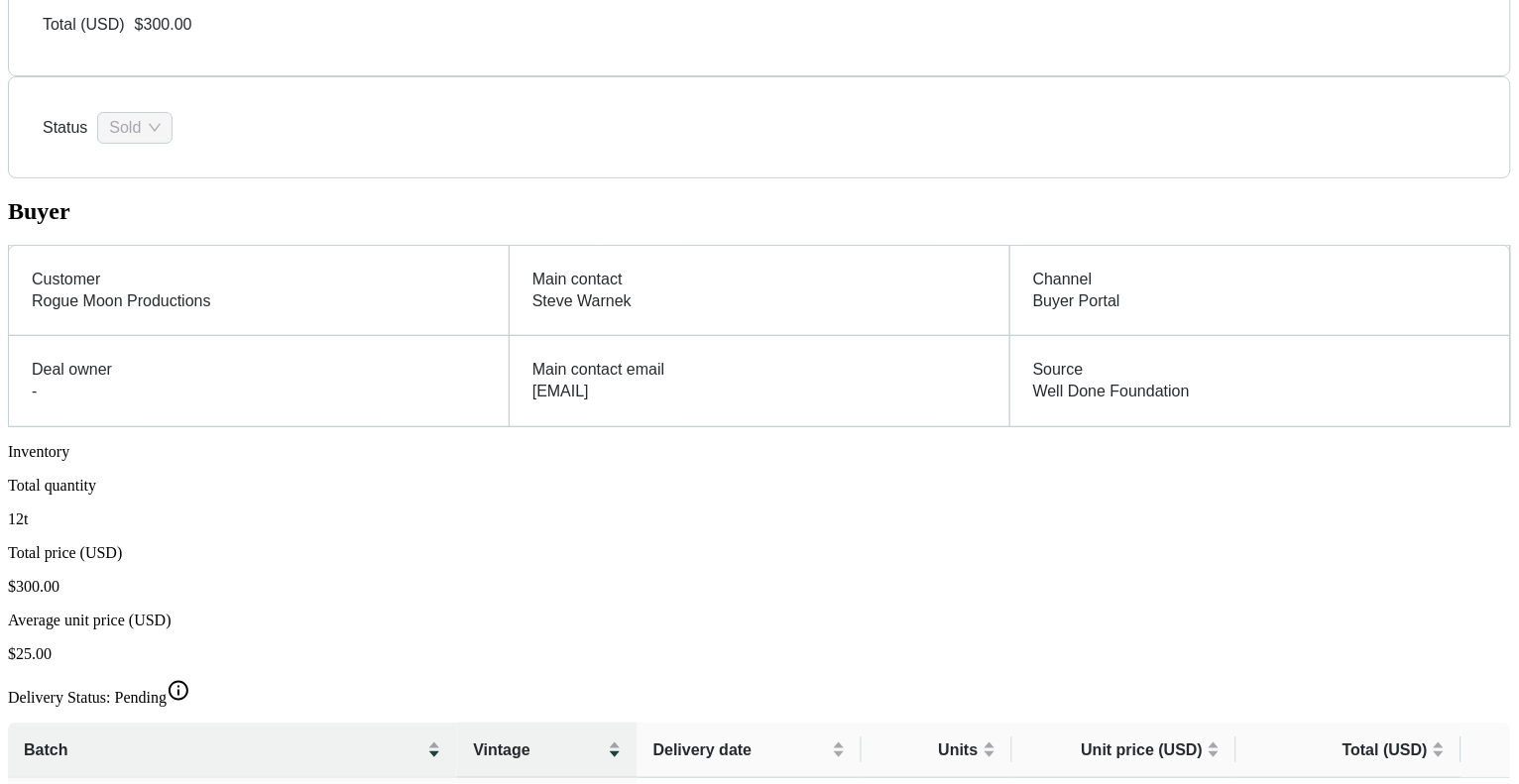 scroll, scrollTop: 283, scrollLeft: 0, axis: vertical 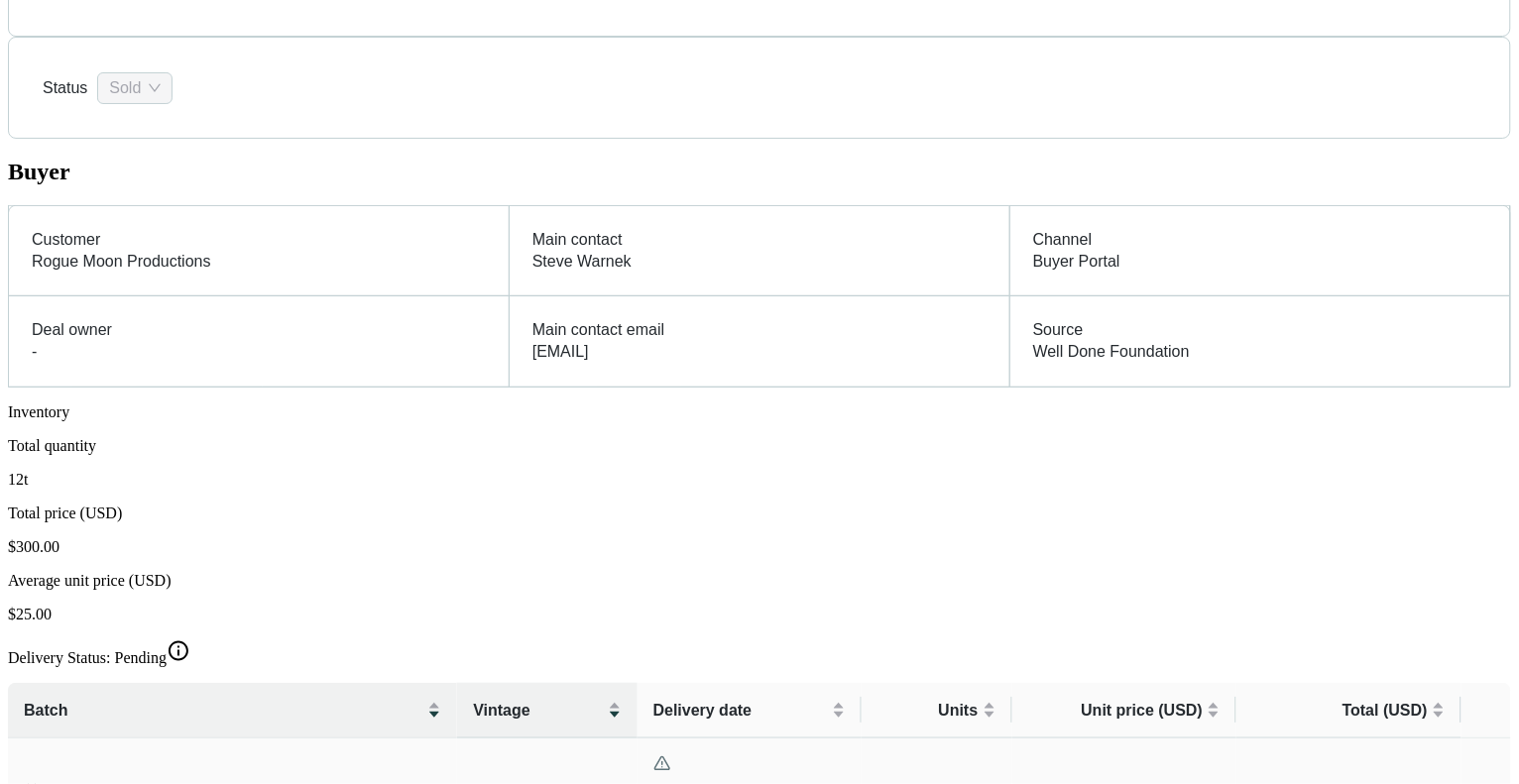 click at bounding box center [662, 763] 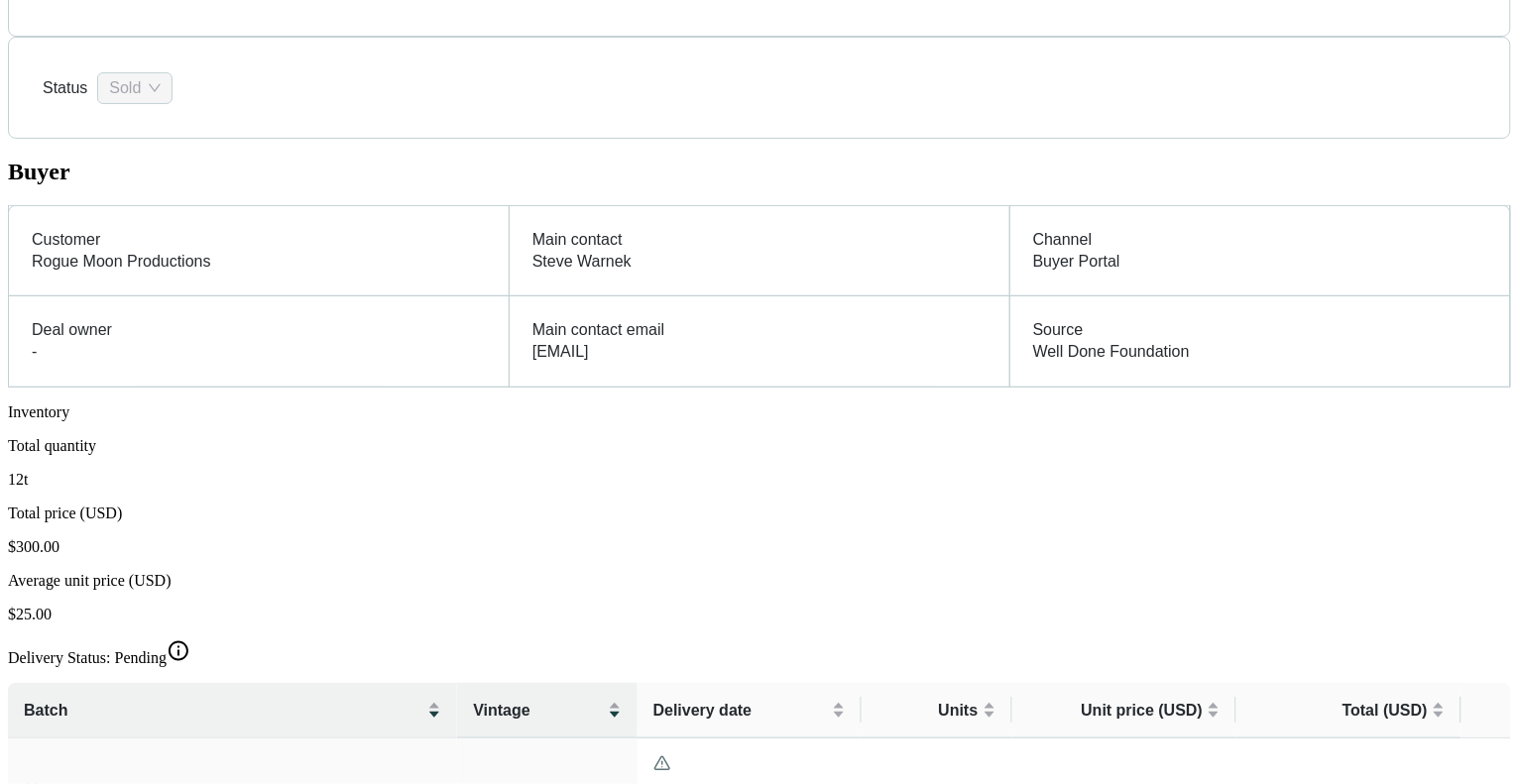 click on "Delivery Status: Pending" at bounding box center [760, 653] 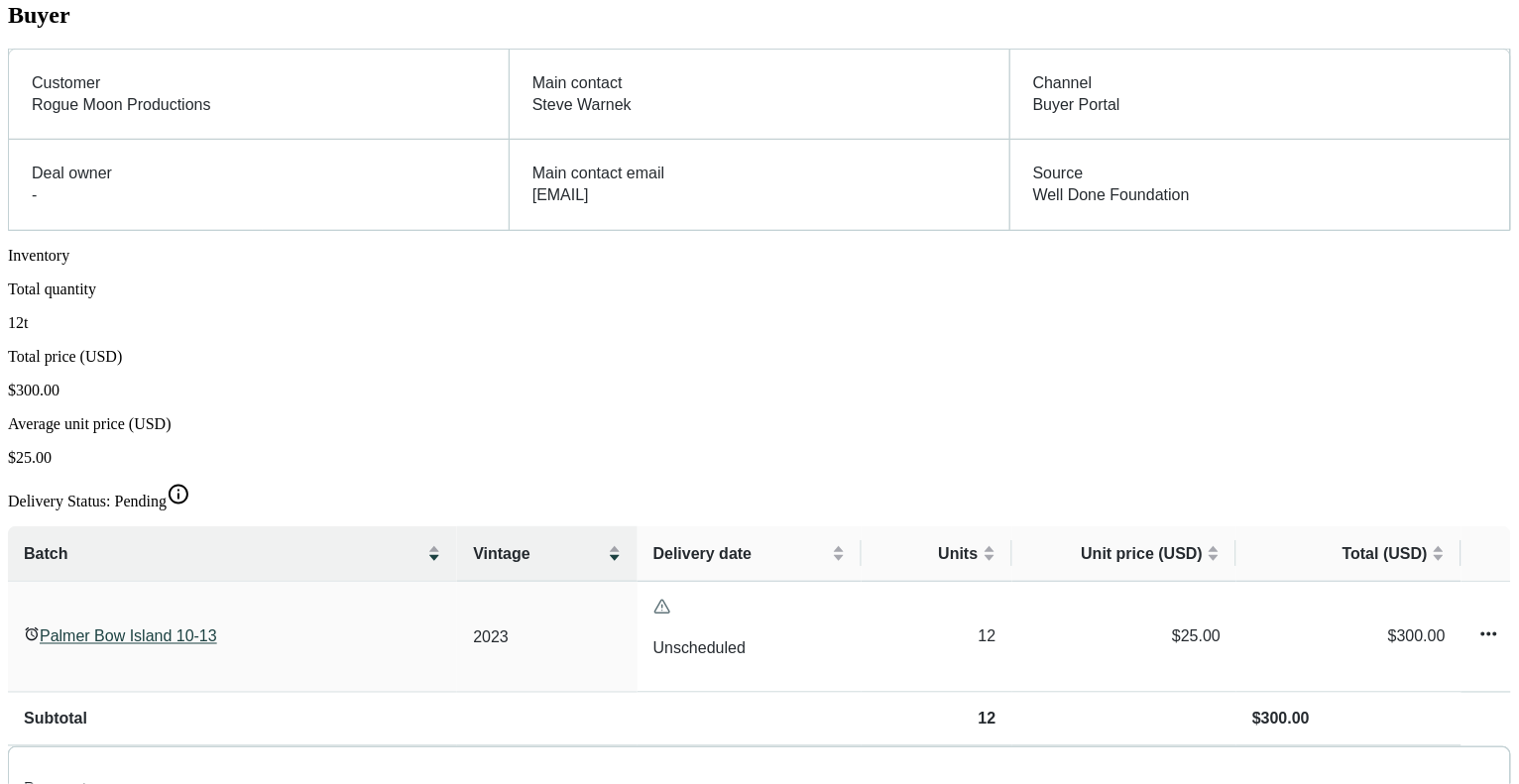 scroll, scrollTop: 450, scrollLeft: 0, axis: vertical 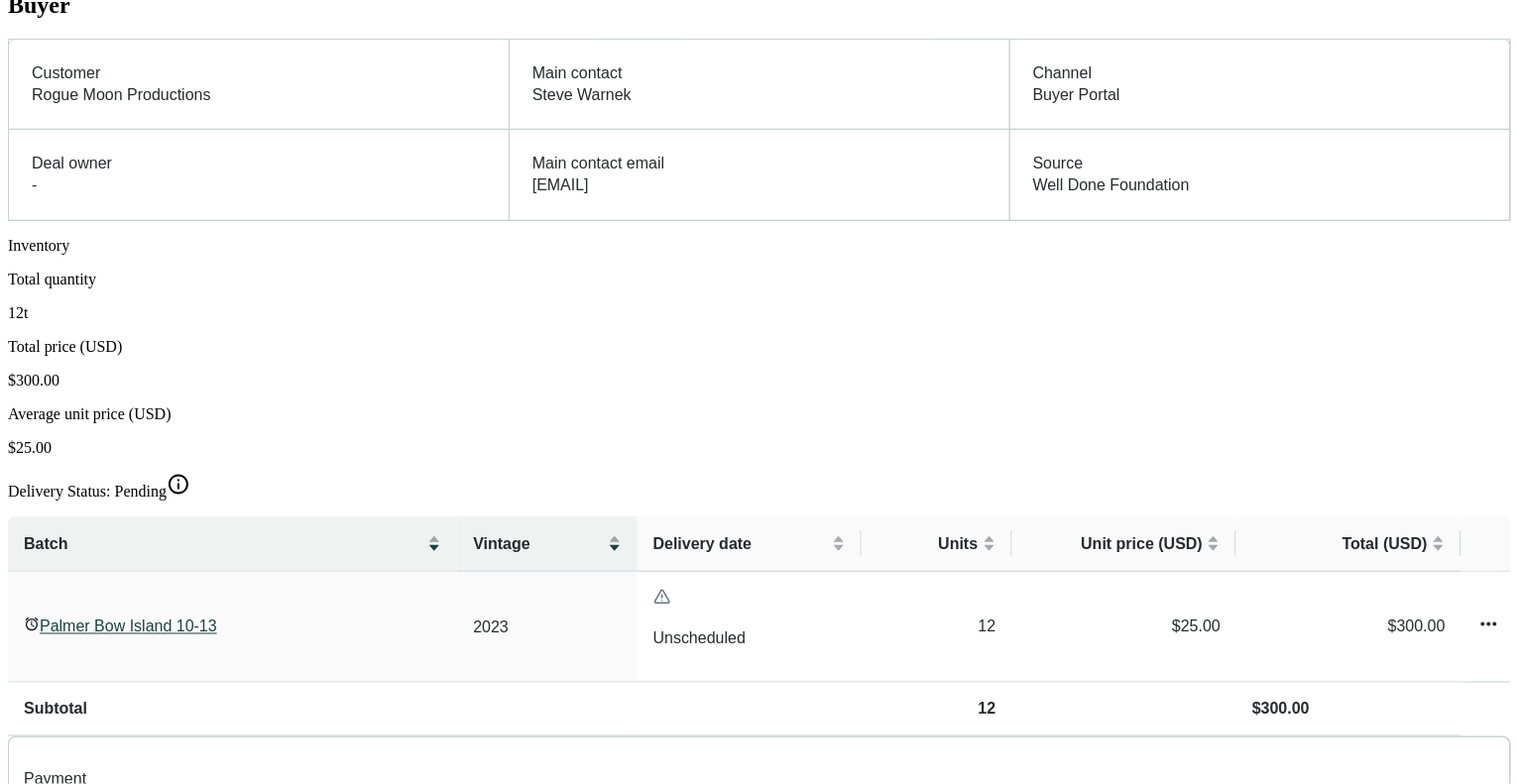 click at bounding box center [84, 1805] 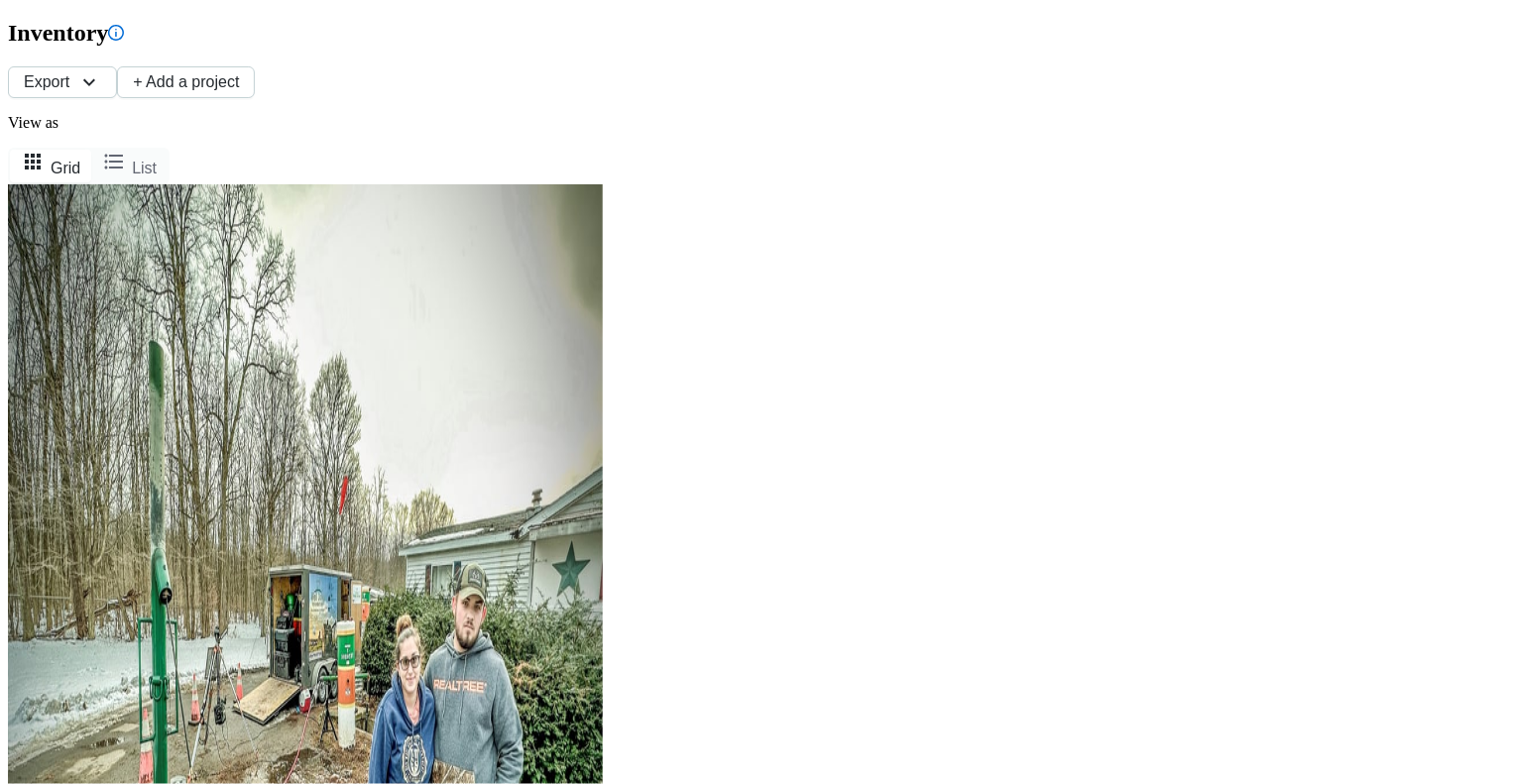click at bounding box center (84, 11439) 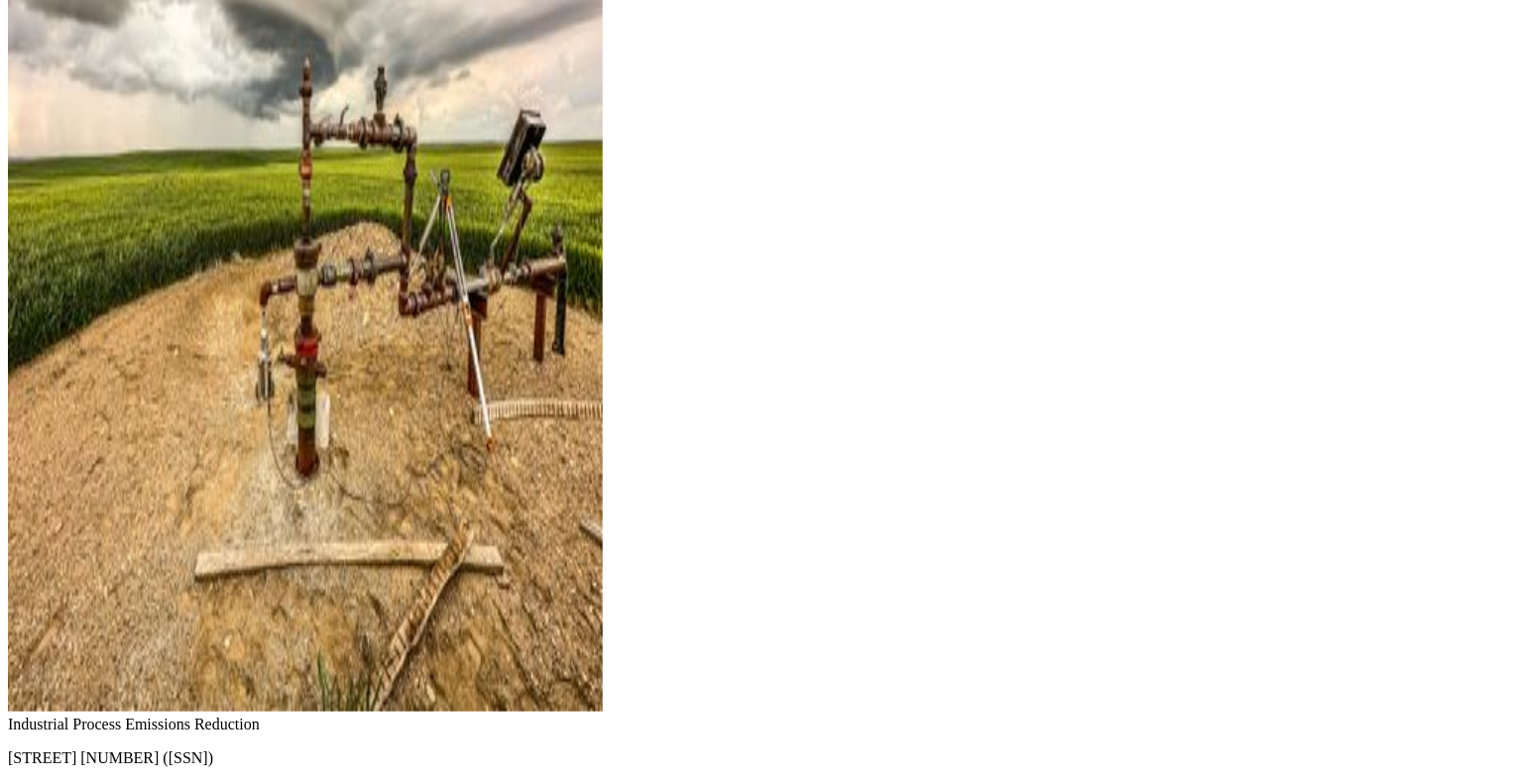 scroll, scrollTop: 2169, scrollLeft: 0, axis: vertical 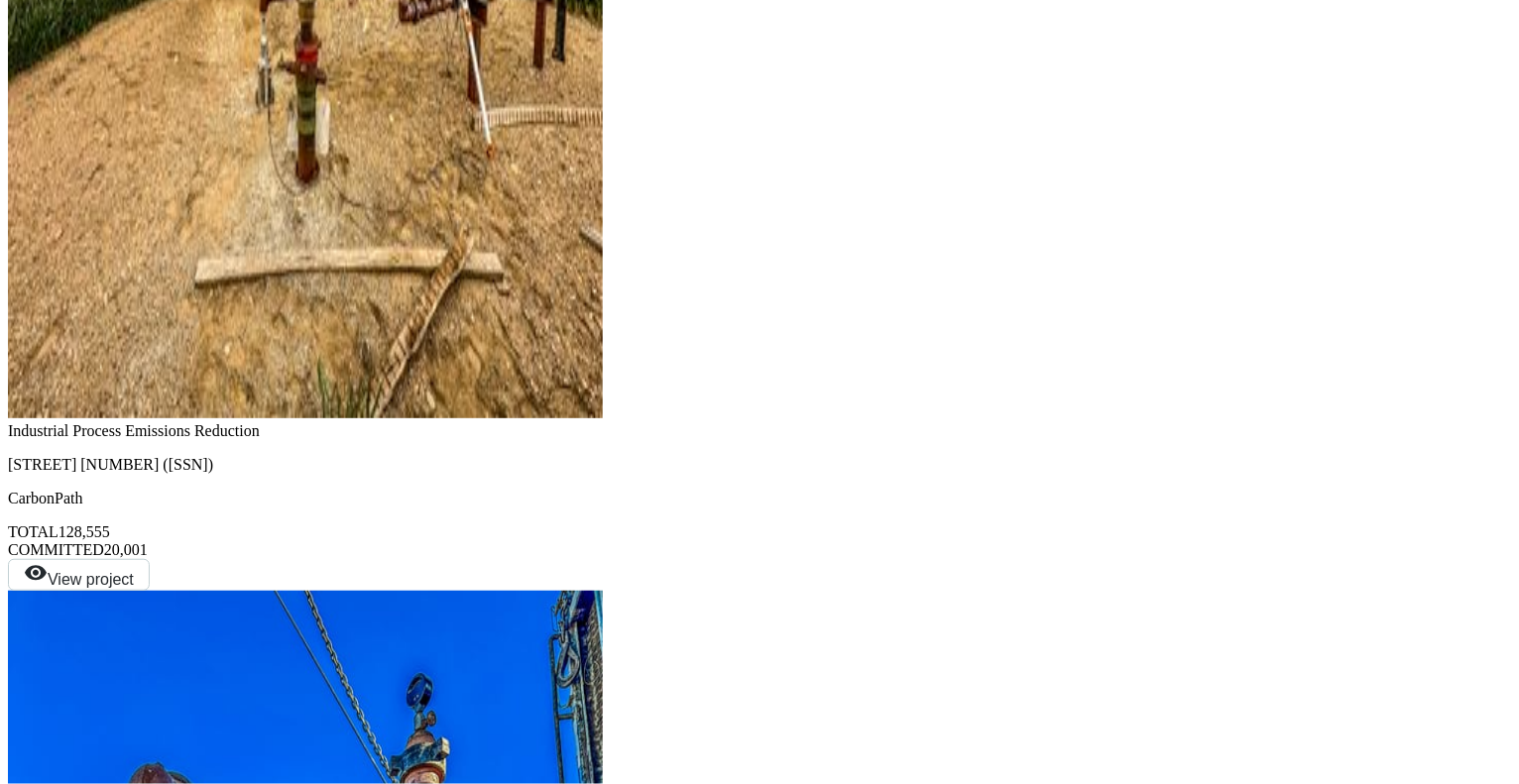 click on "Buyer Portal" at bounding box center (48, 11060) 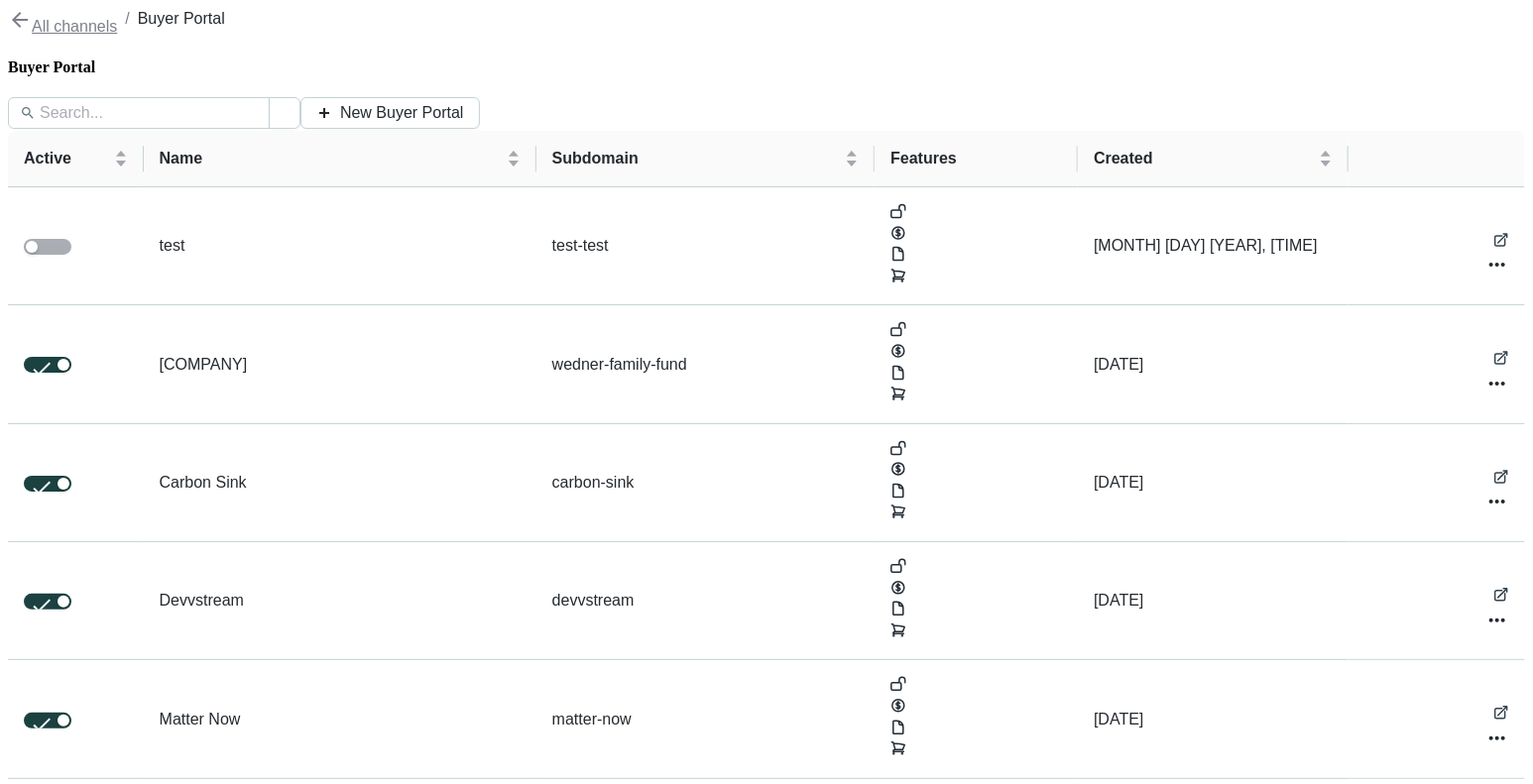 click on "Omnichannel" at bounding box center [51, 2963] 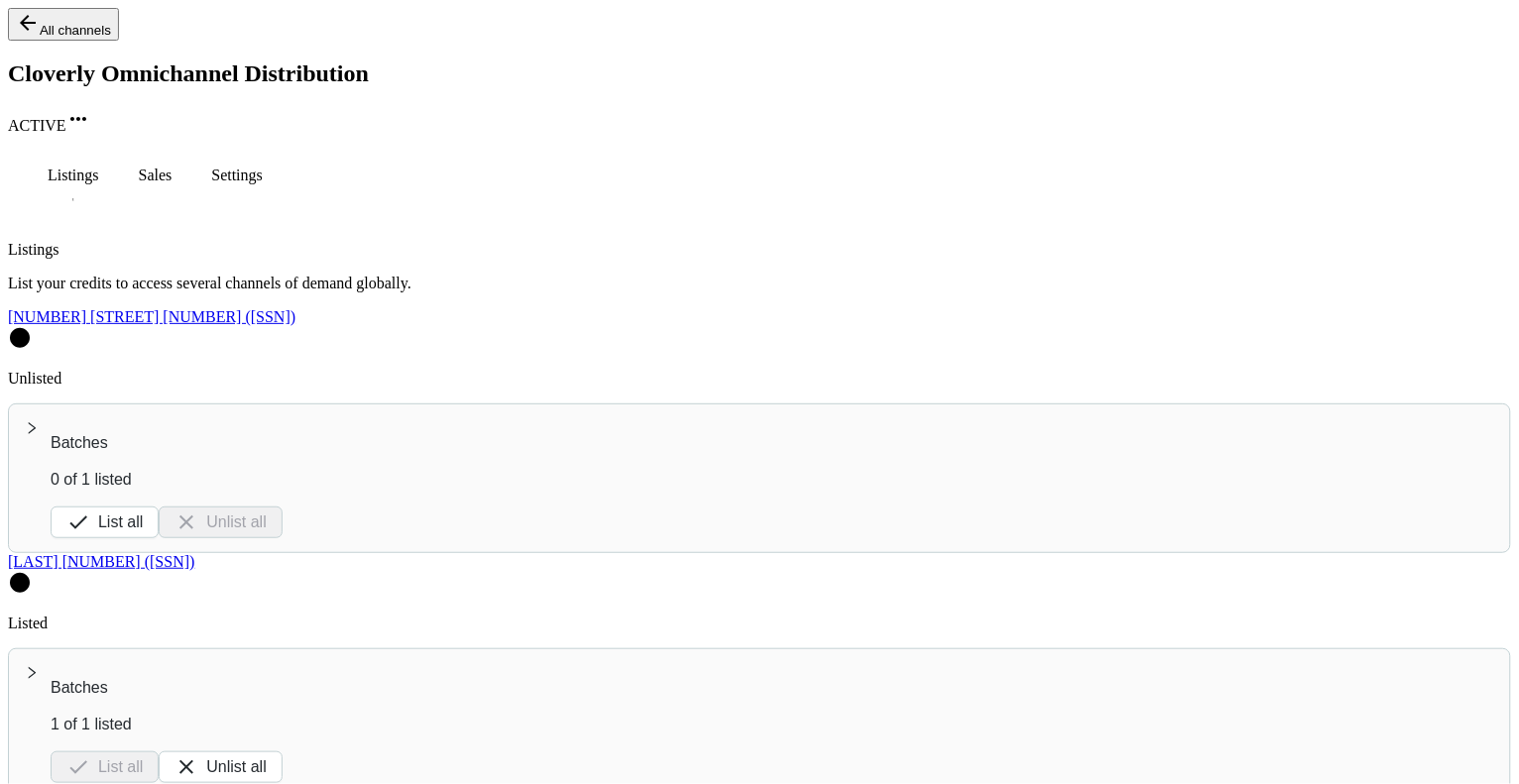 click on "Channels" at bounding box center (61, 7699) 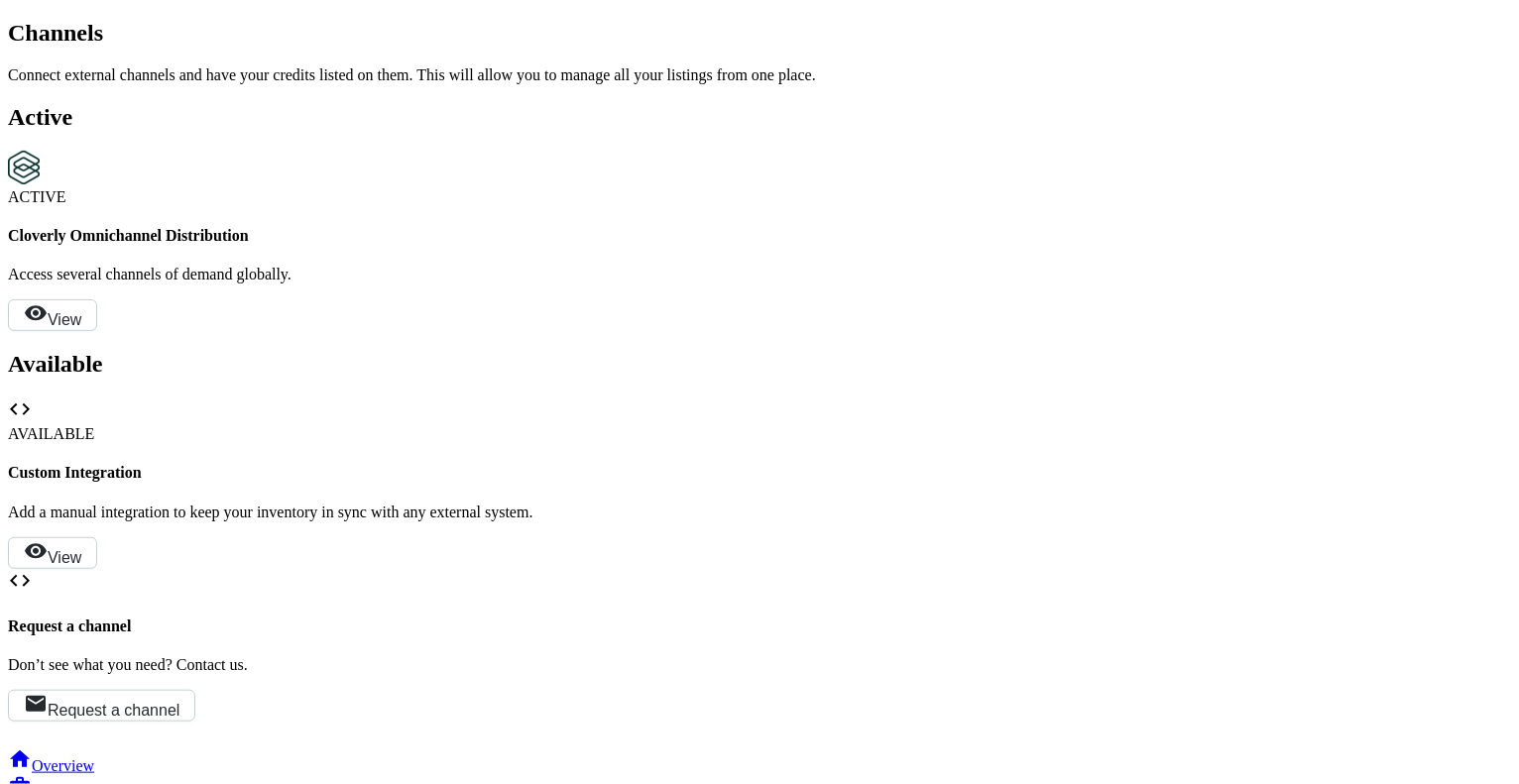 click on "Buyer Portal" at bounding box center (48, 2522) 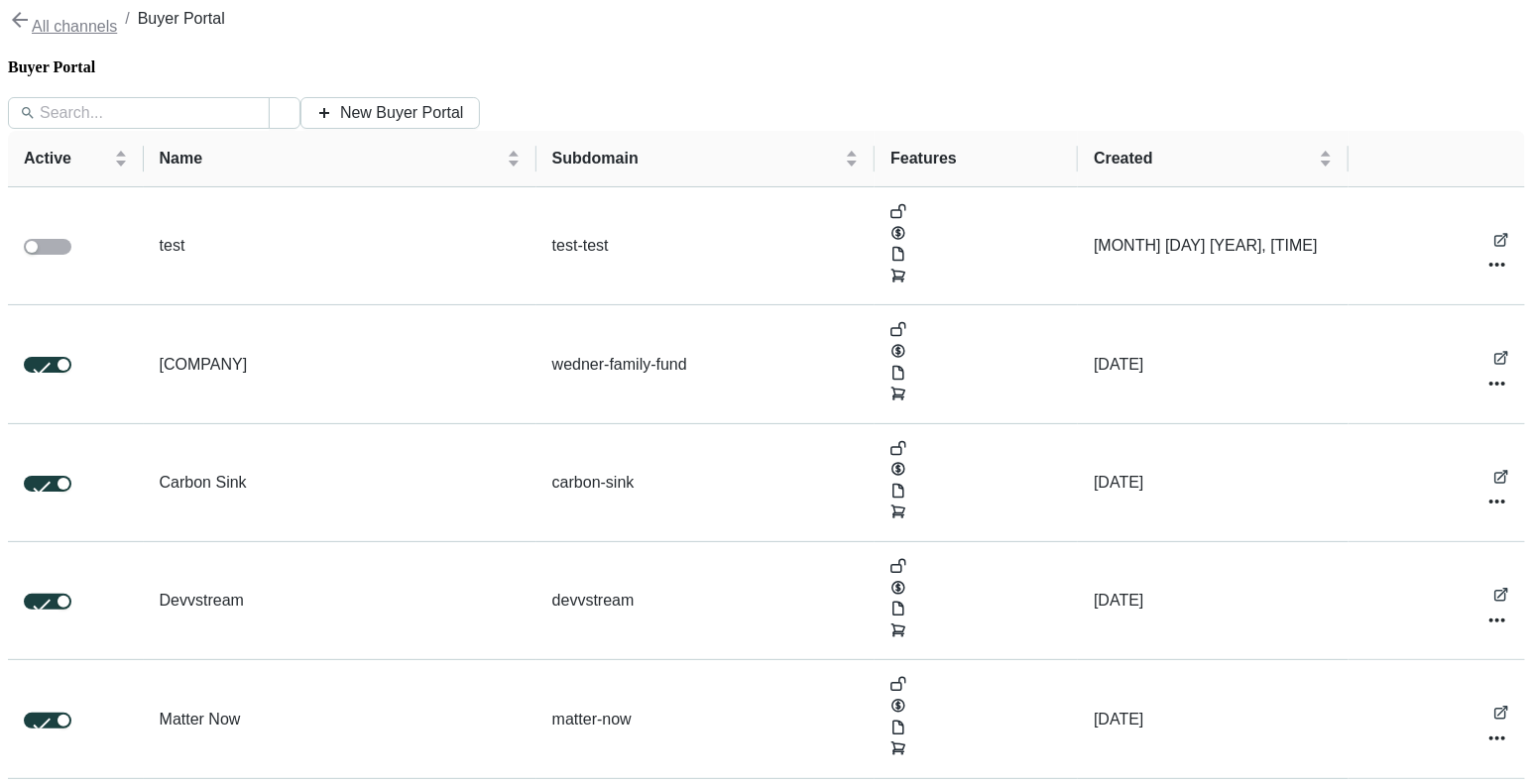 click on "Channels" at bounding box center [61, 2945] 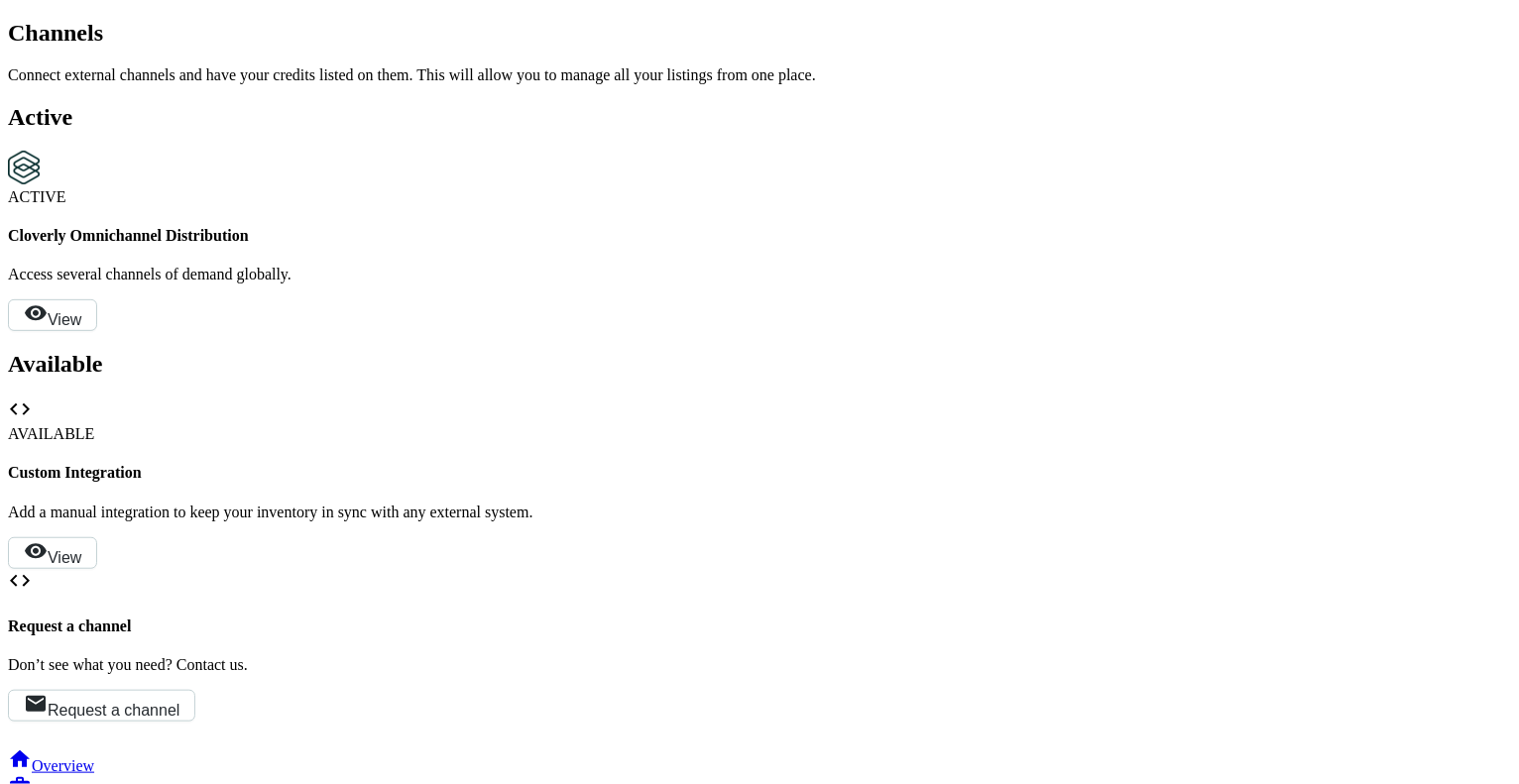 click on "Sales" at bounding box center (25, 862) 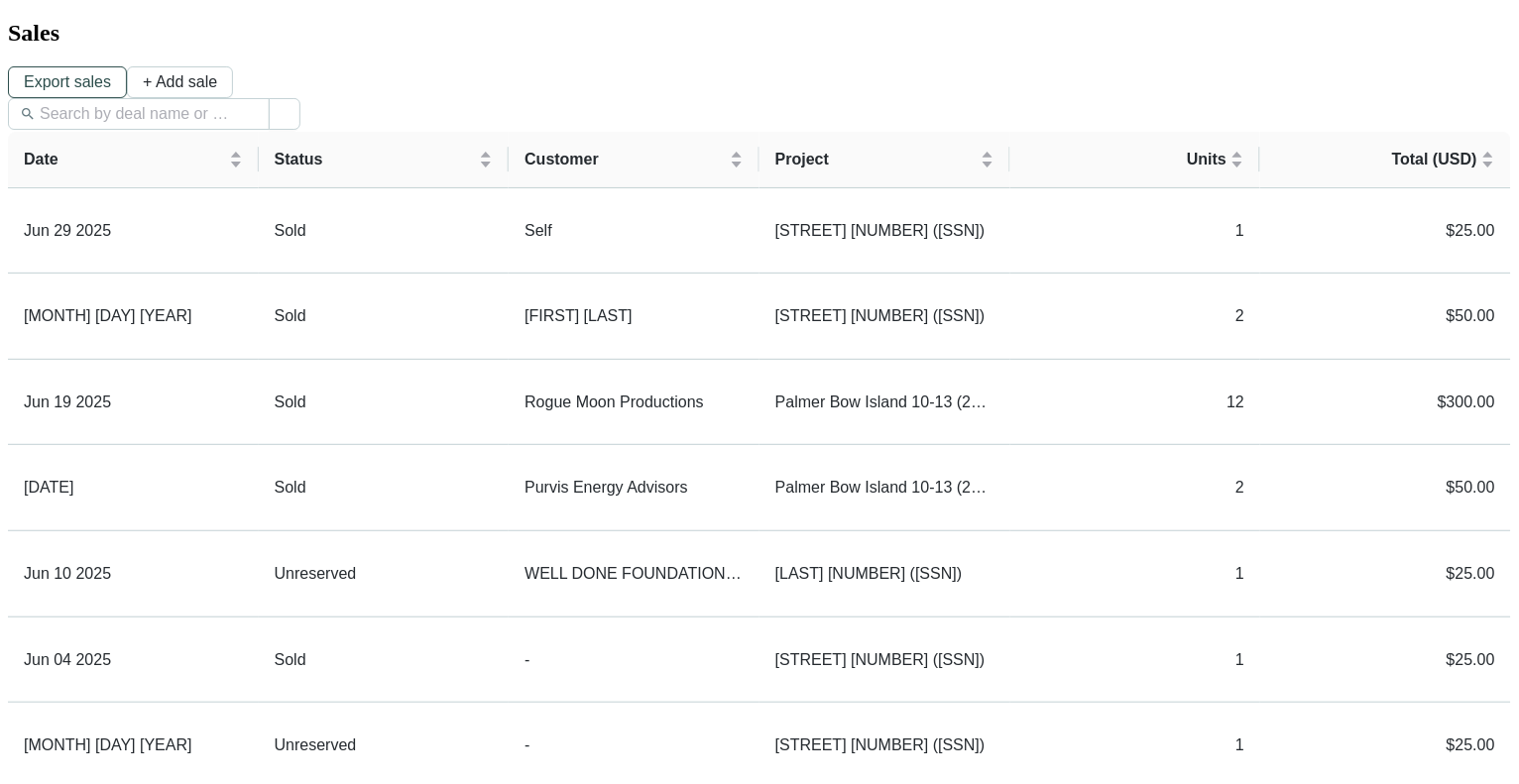 click on "Export sales" at bounding box center [67, 82] 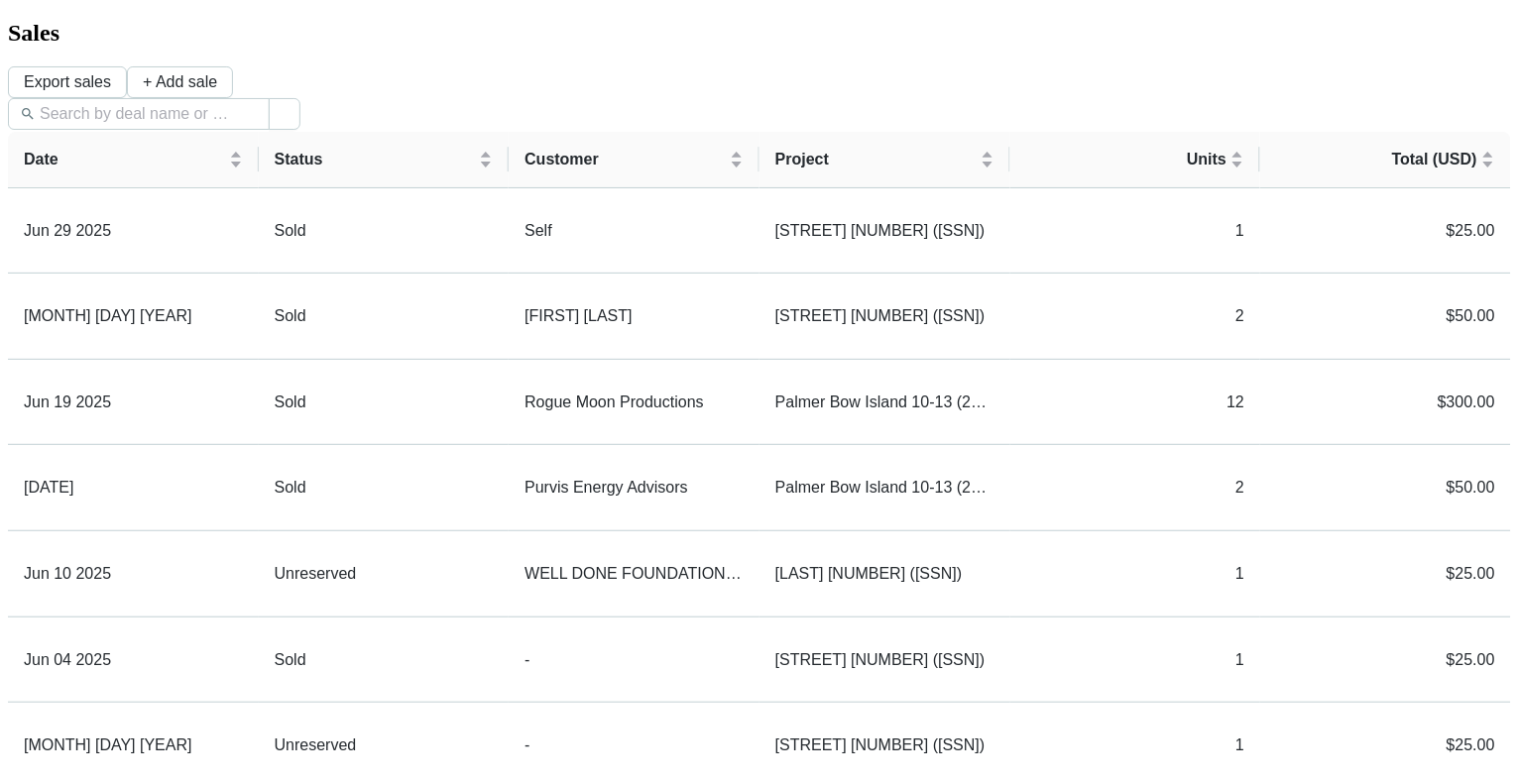 click on "Sales" at bounding box center [25, 1219] 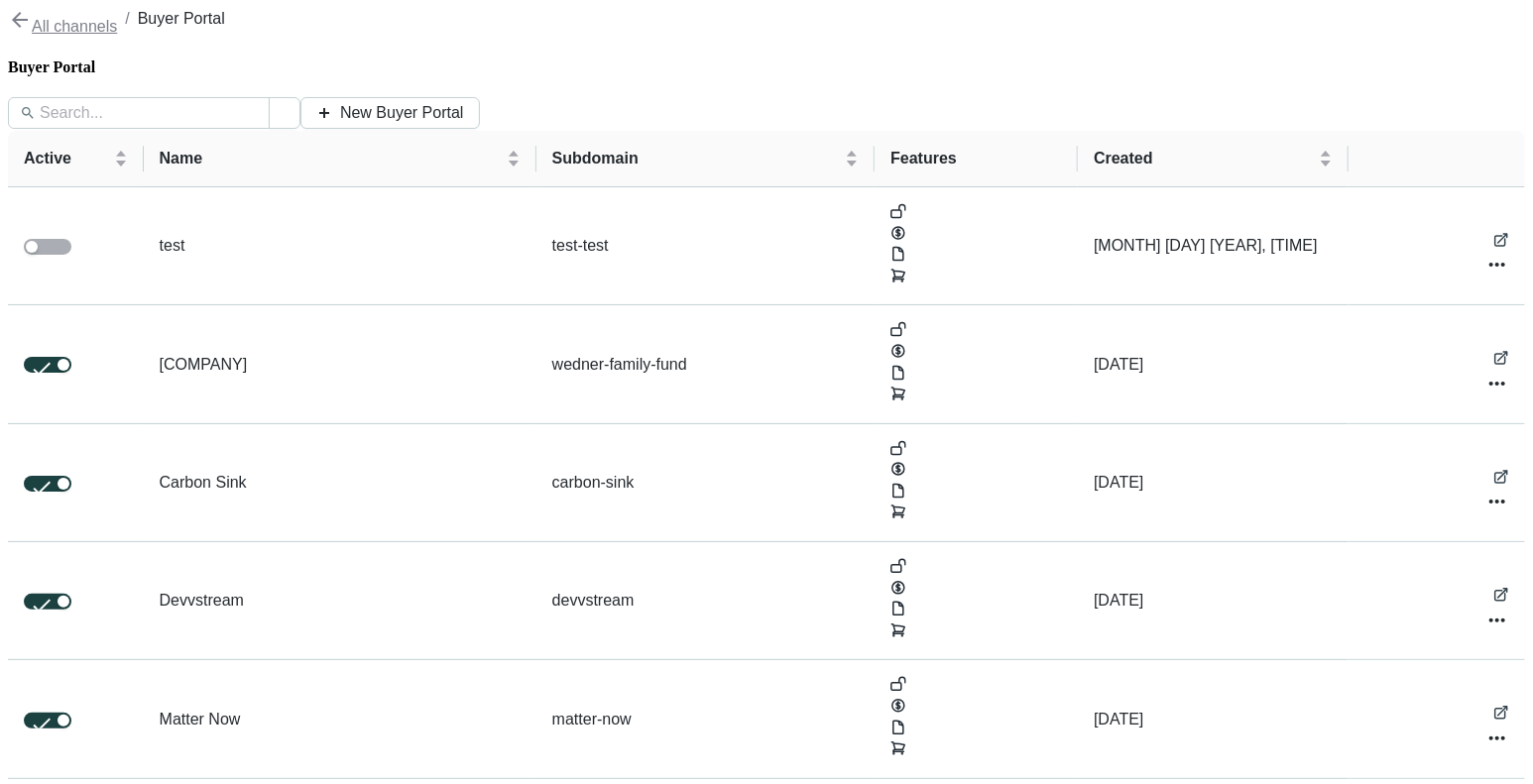 click at bounding box center (84, 1176) 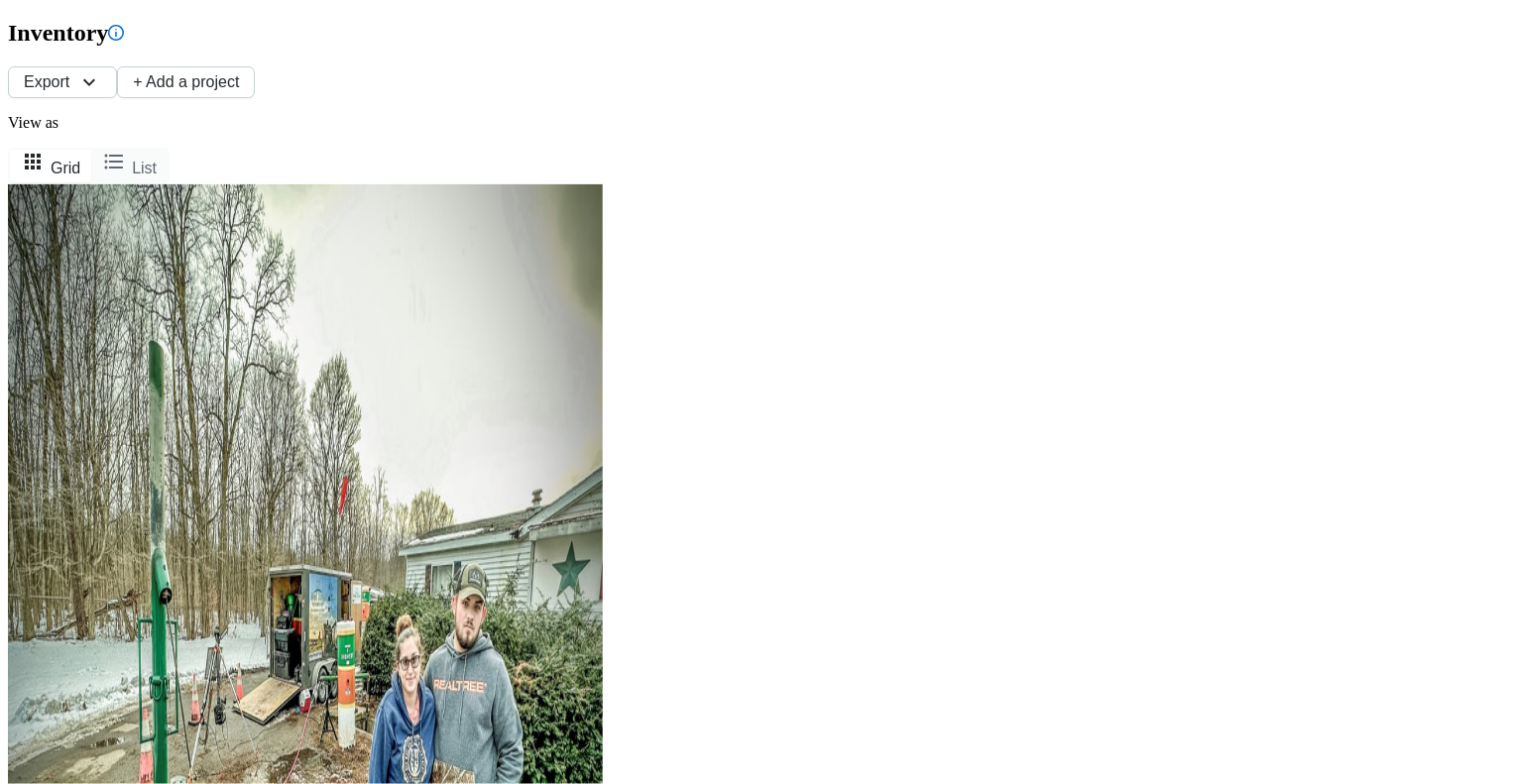 click on "Channels" at bounding box center [61, 13193] 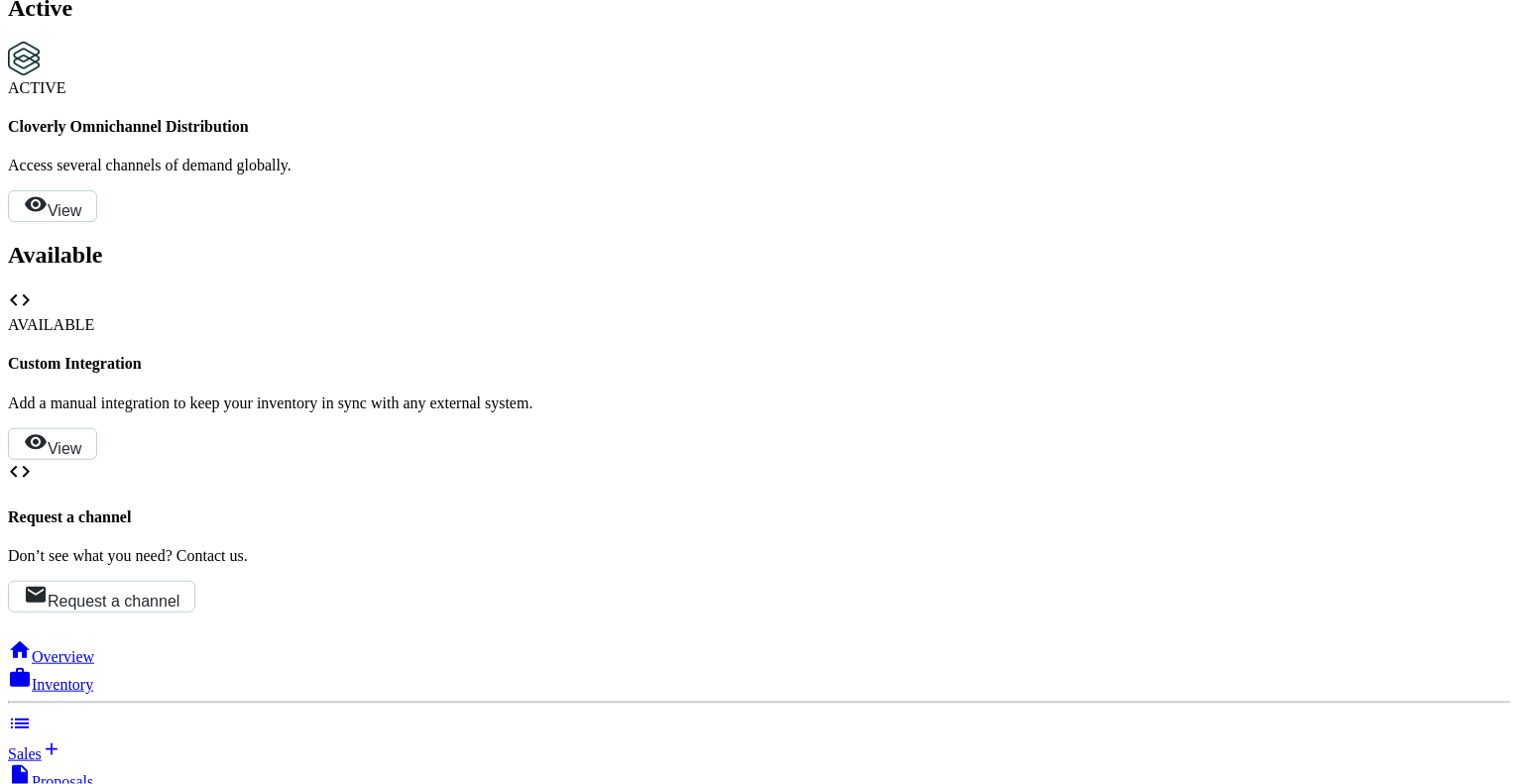 scroll, scrollTop: 0, scrollLeft: 0, axis: both 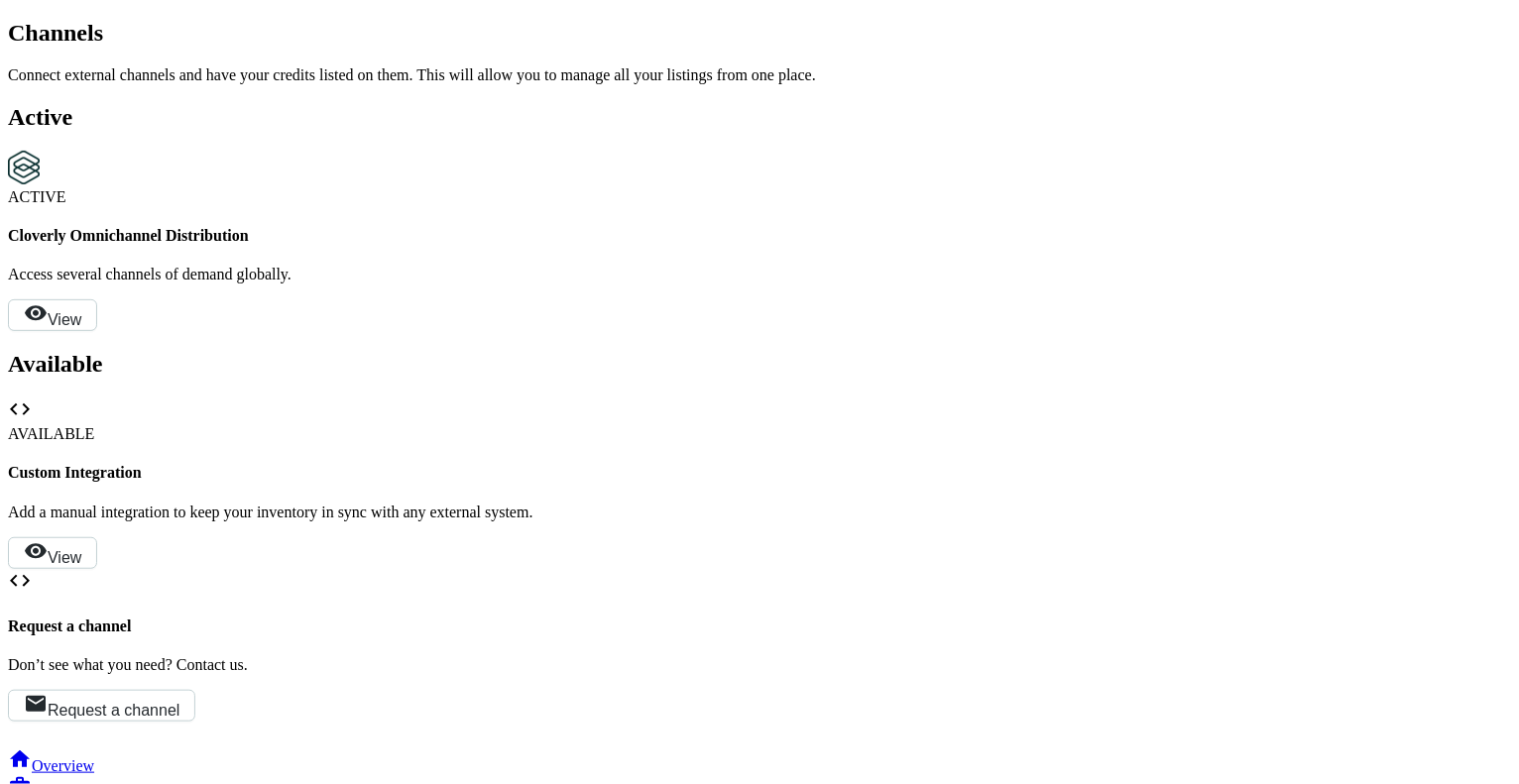 click on "Overview" at bounding box center (62, 765) 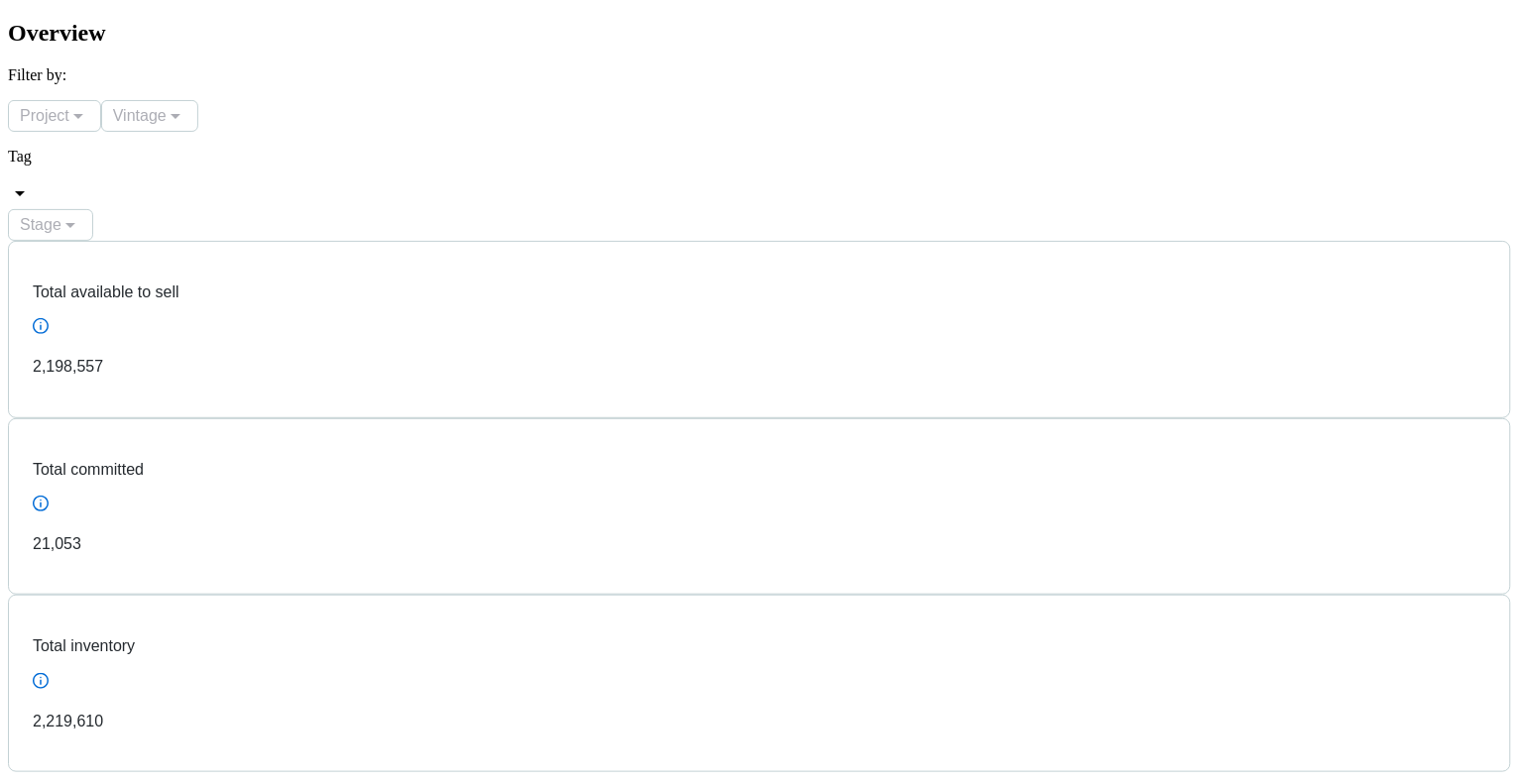 click on "Delivery Planning" at bounding box center (88, 4558) 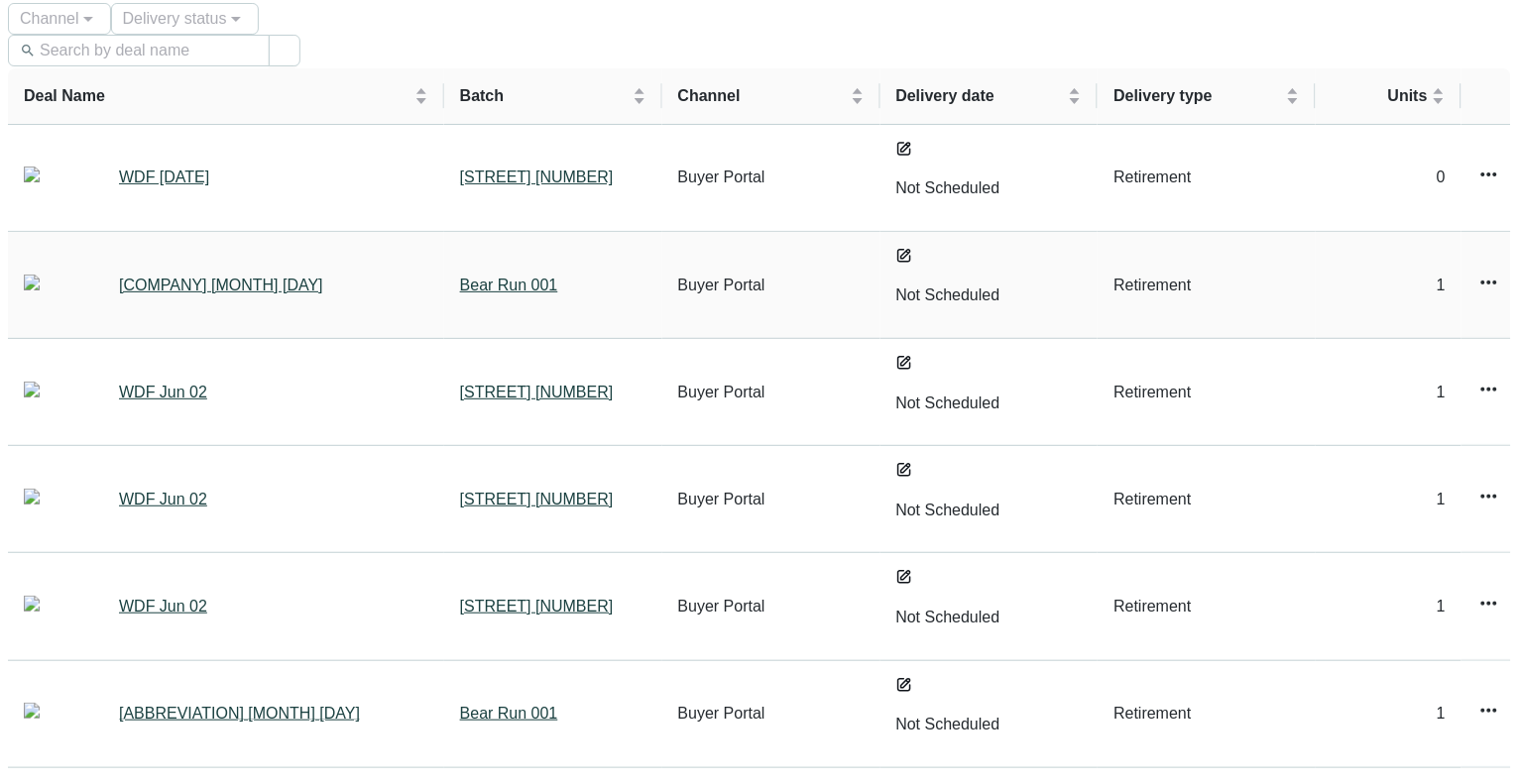 scroll, scrollTop: 231, scrollLeft: 0, axis: vertical 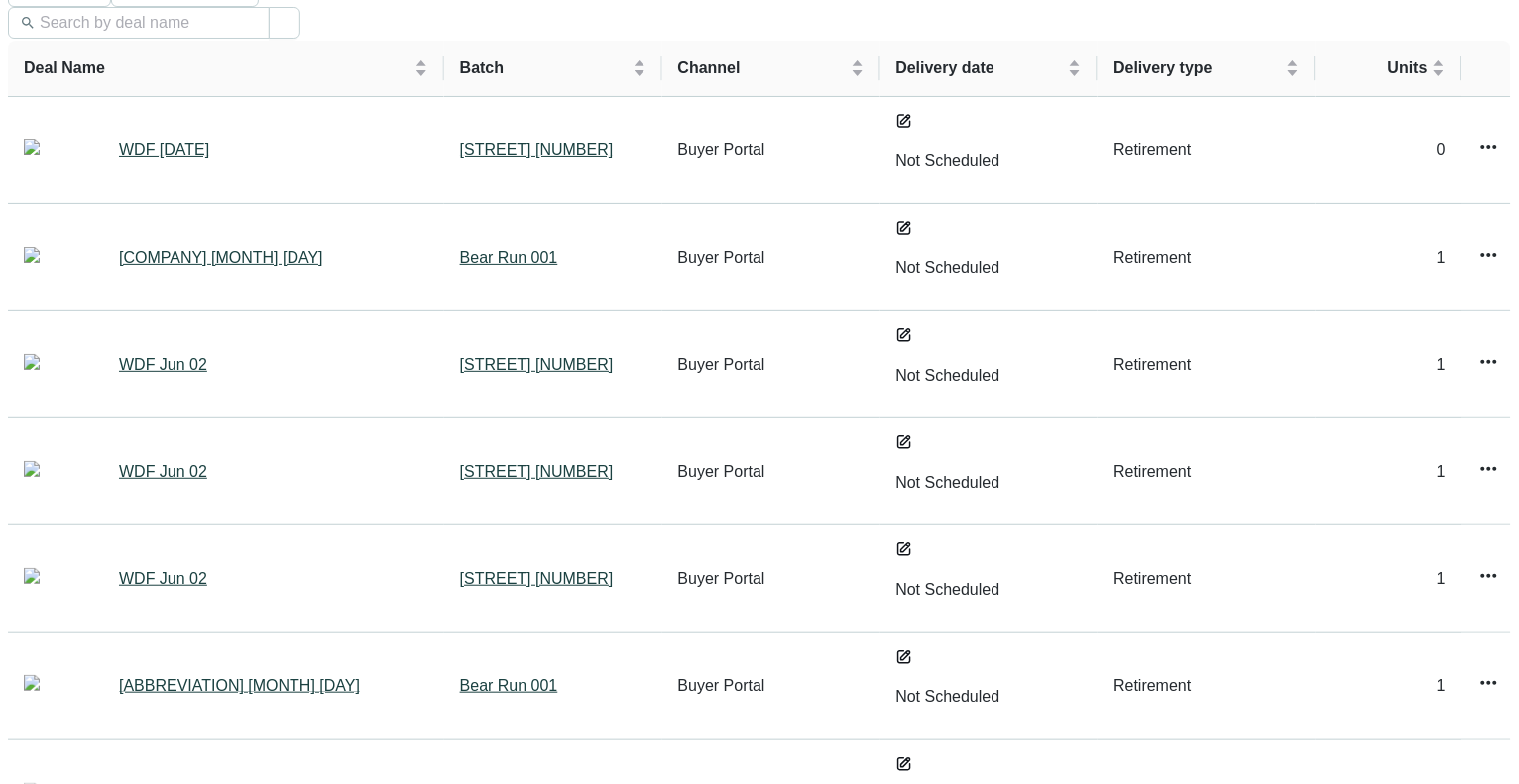 click on "2" at bounding box center [103, 1185] 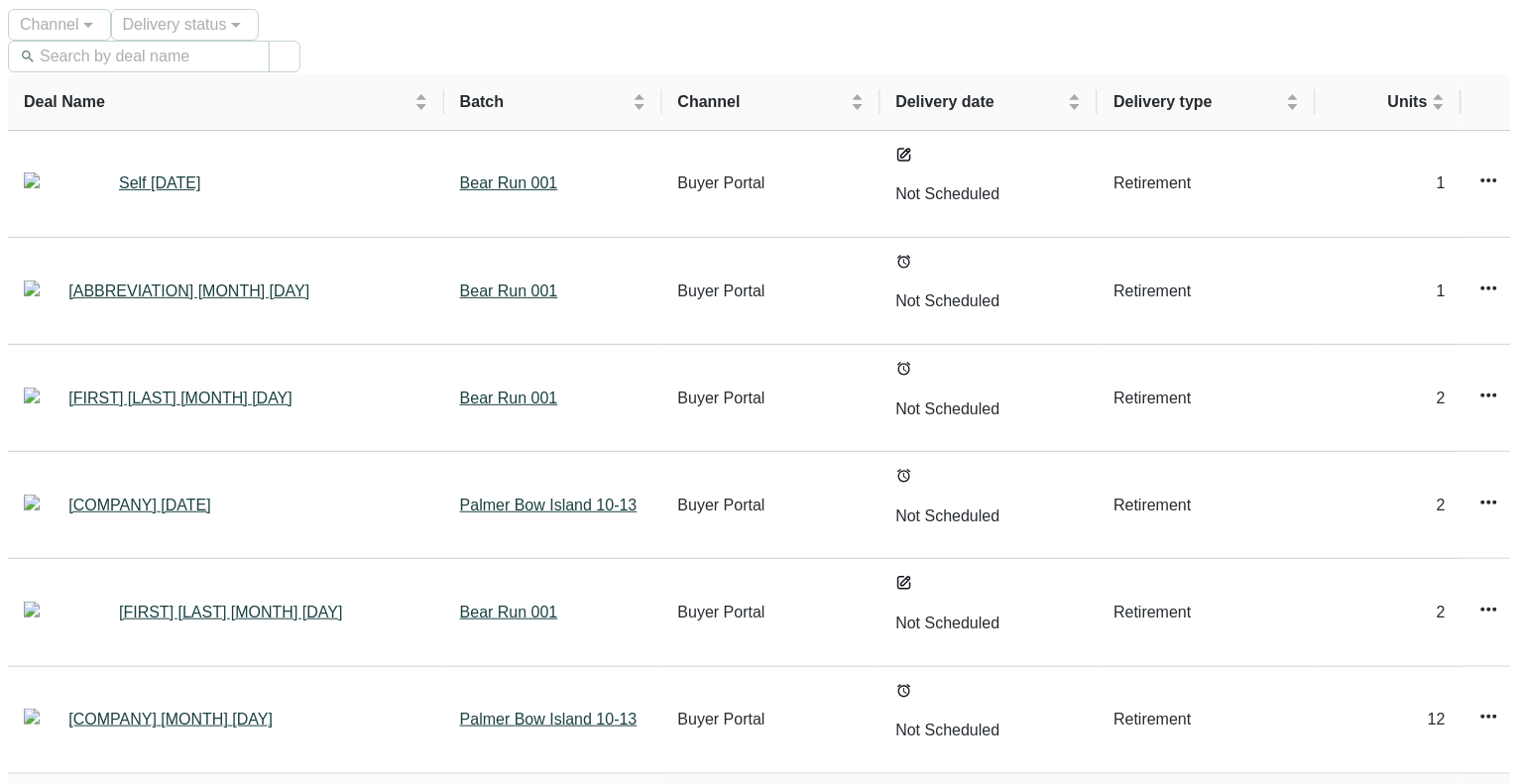 scroll, scrollTop: 231, scrollLeft: 0, axis: vertical 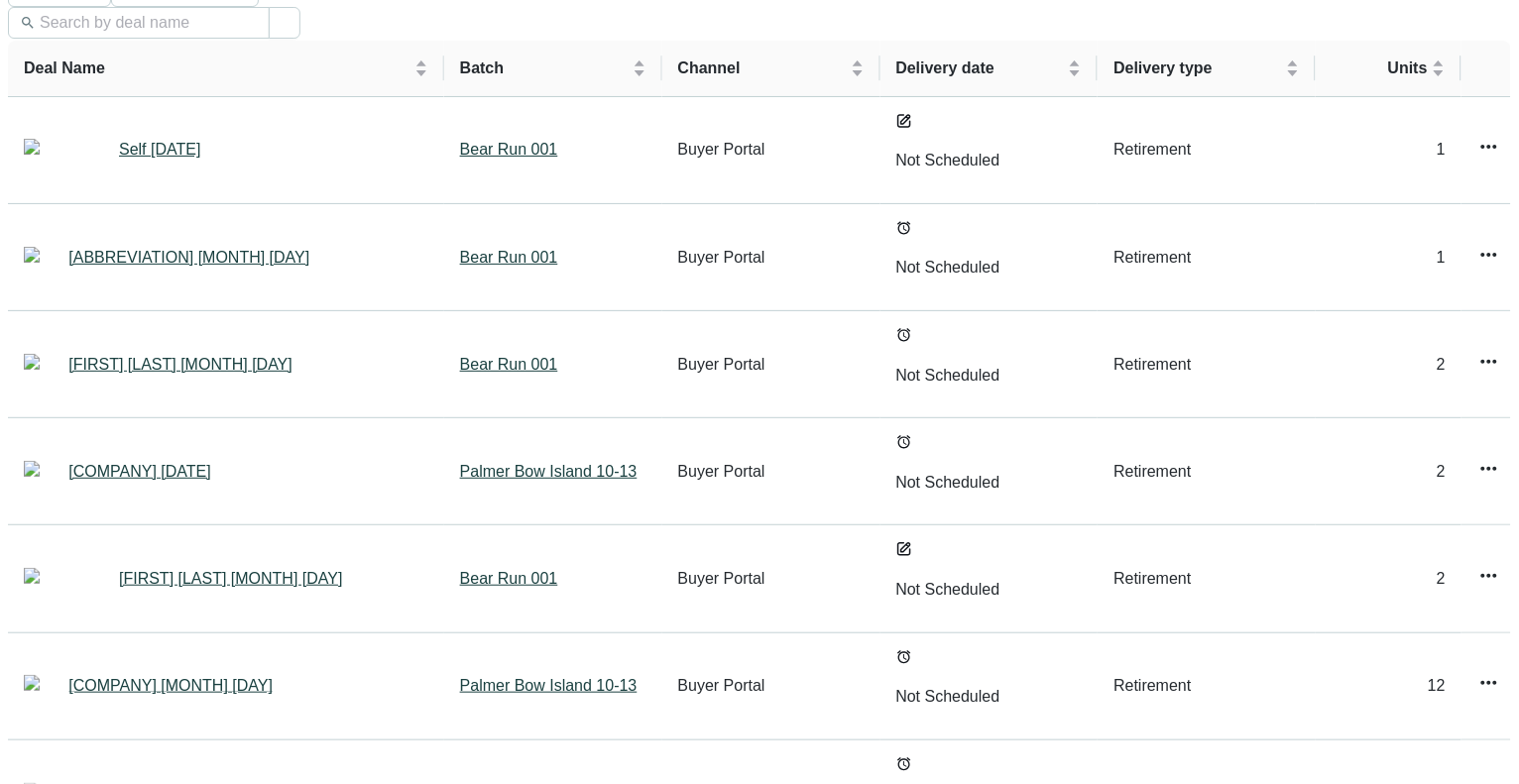 click on "3" at bounding box center (143, 1189) 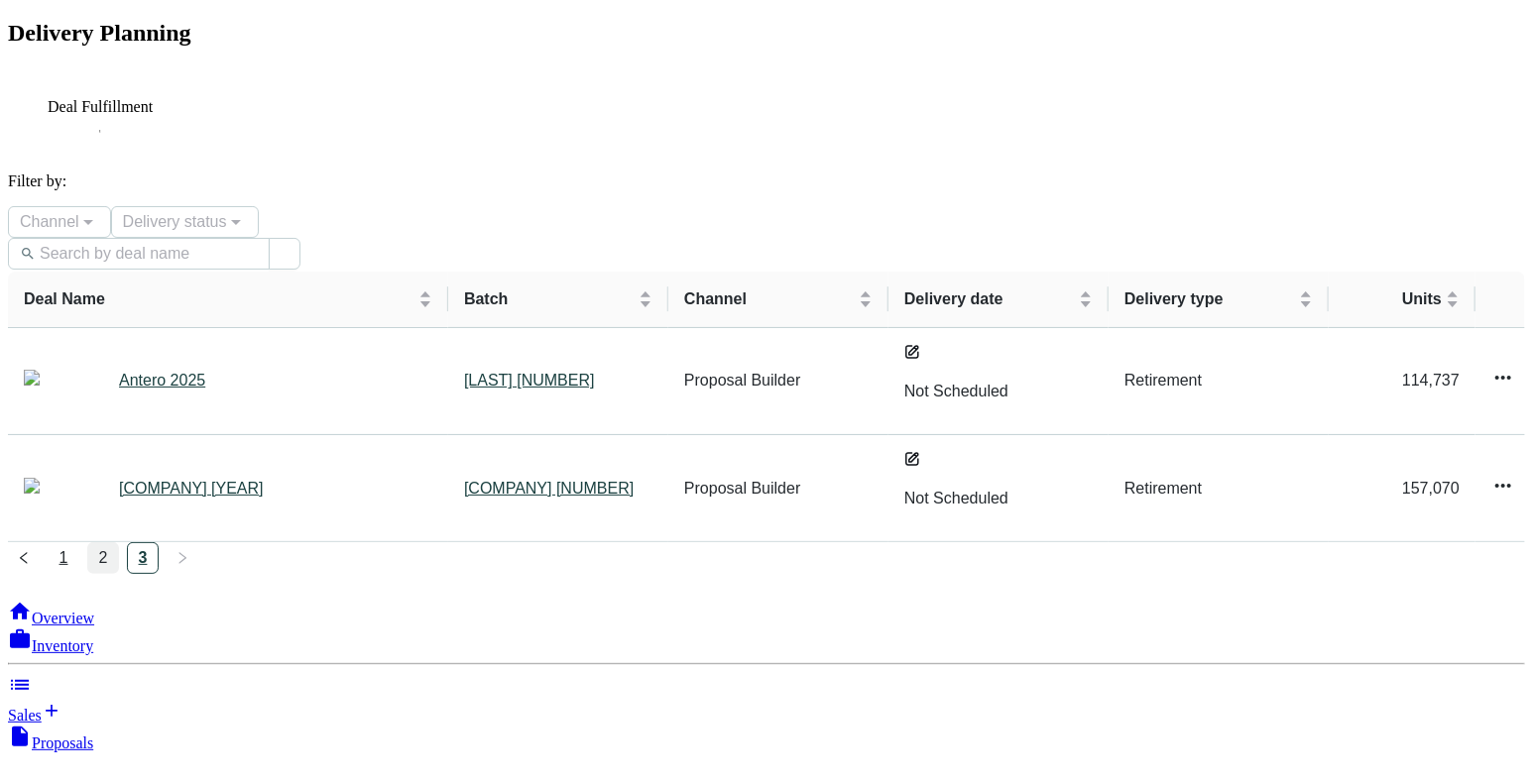 click on "2" at bounding box center (103, 558) 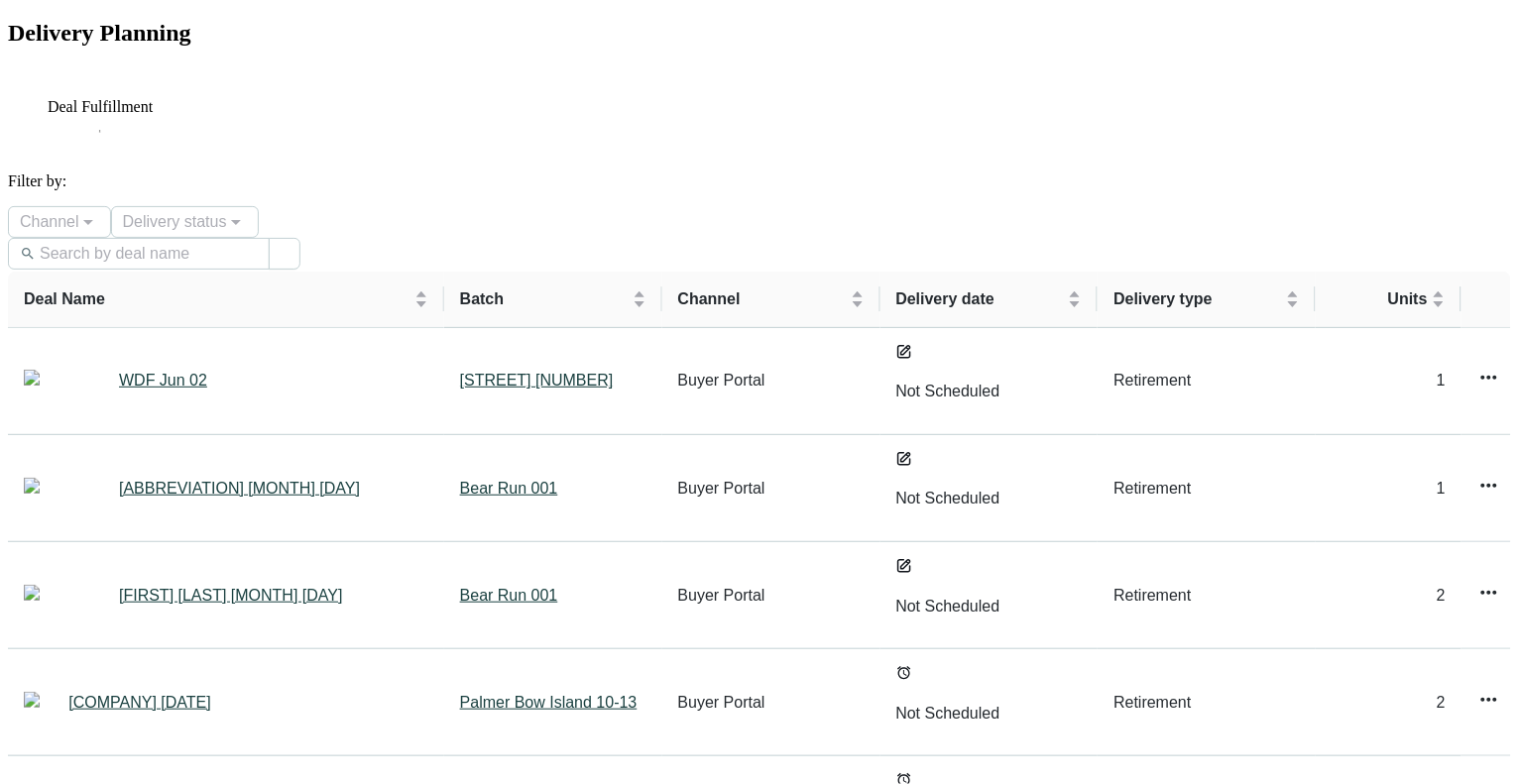 click on "[ORGANIZATION] [MON] [DD]" at bounding box center (171, 916) 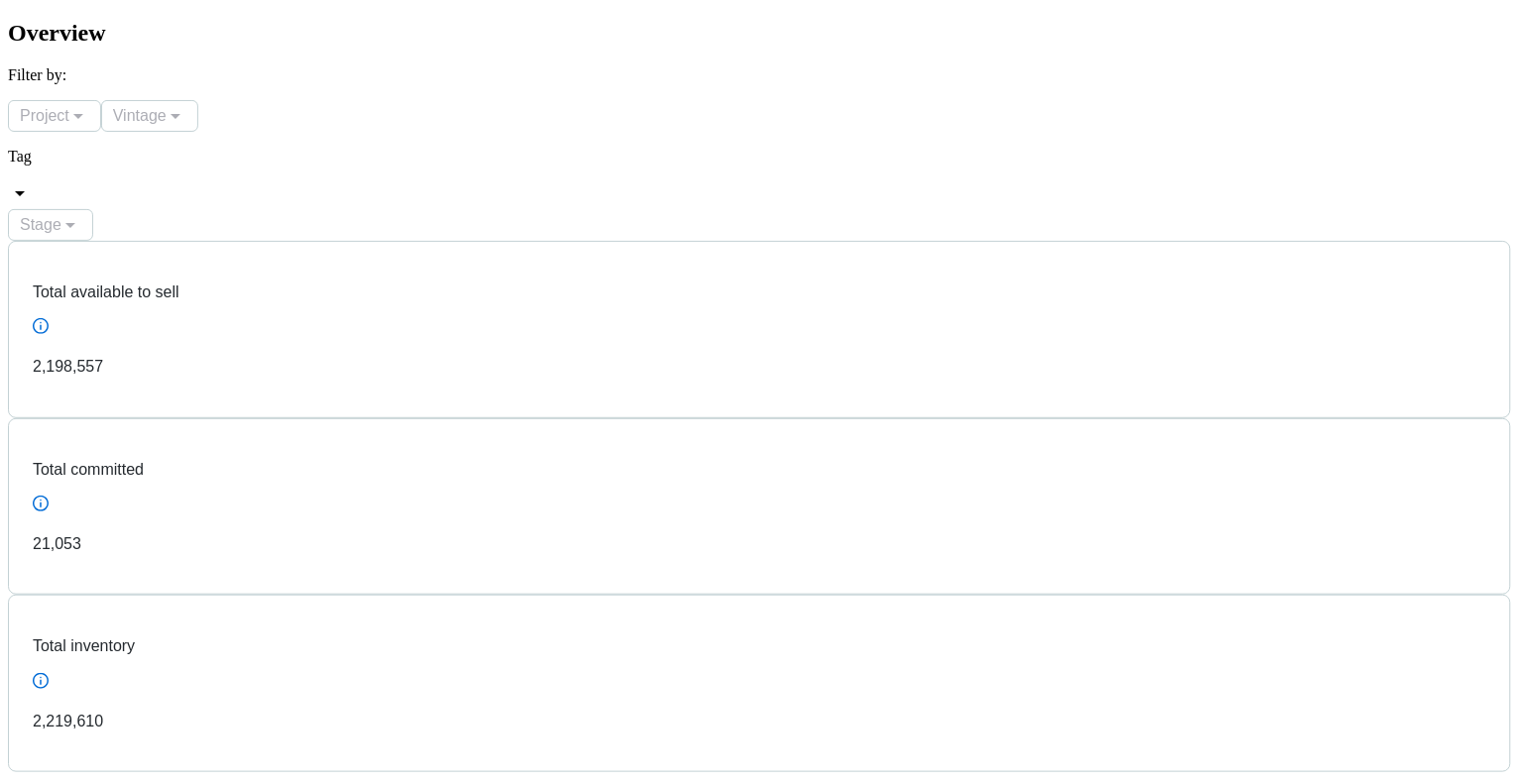 click on "Inventory" at bounding box center [62, 2910] 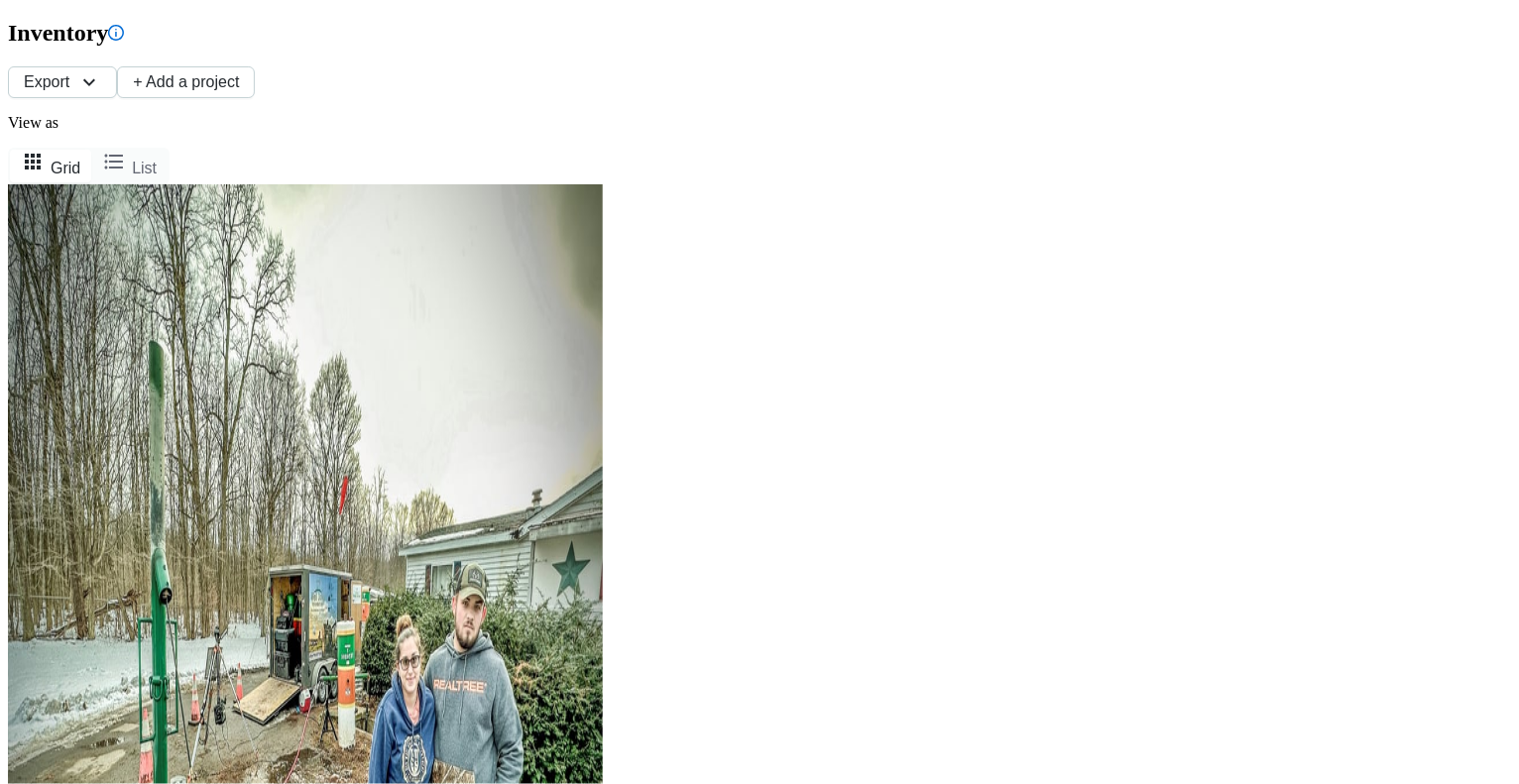 click on "Overview" at bounding box center (62, 11472) 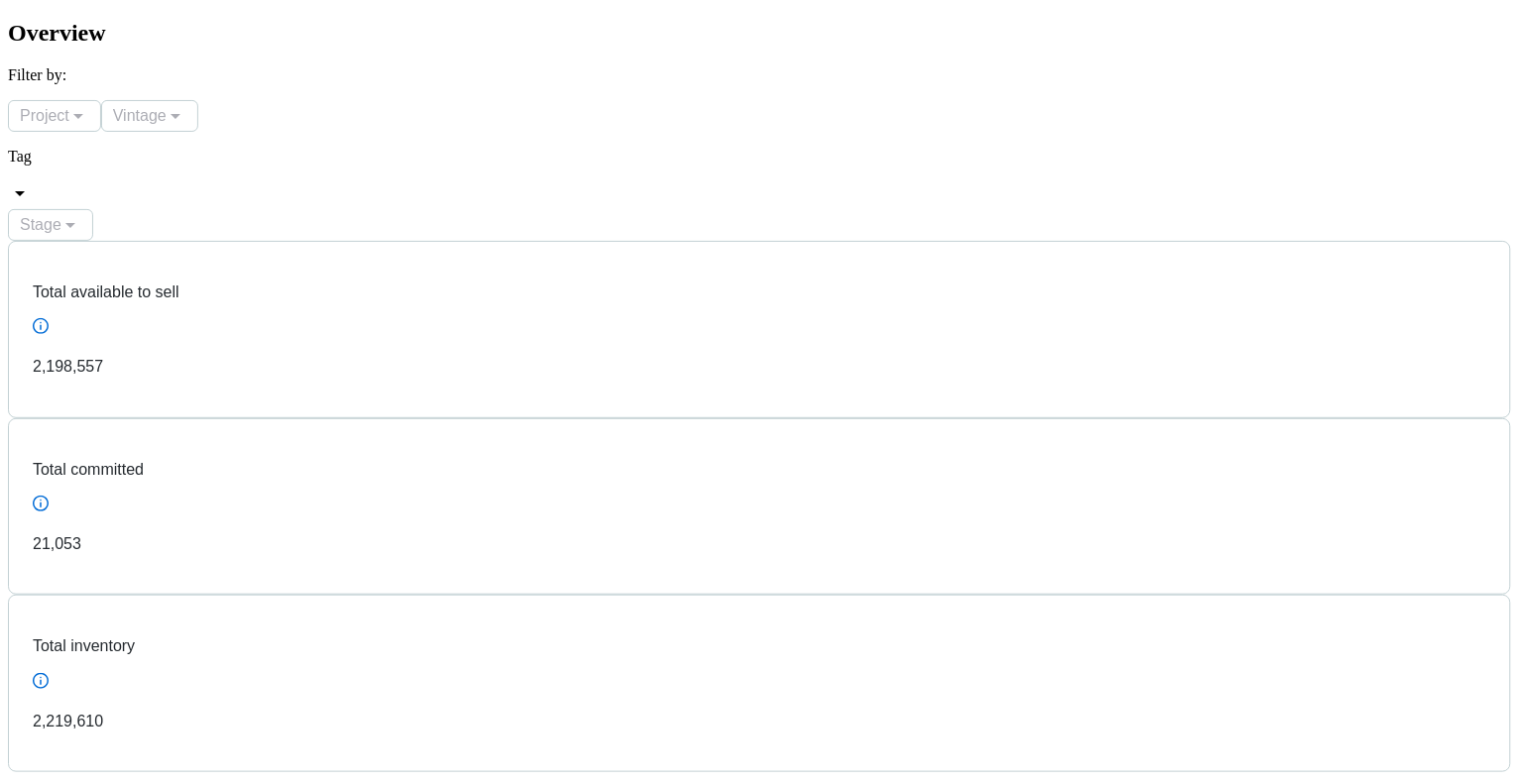 click on "Buyer Portal" at bounding box center (48, 4640) 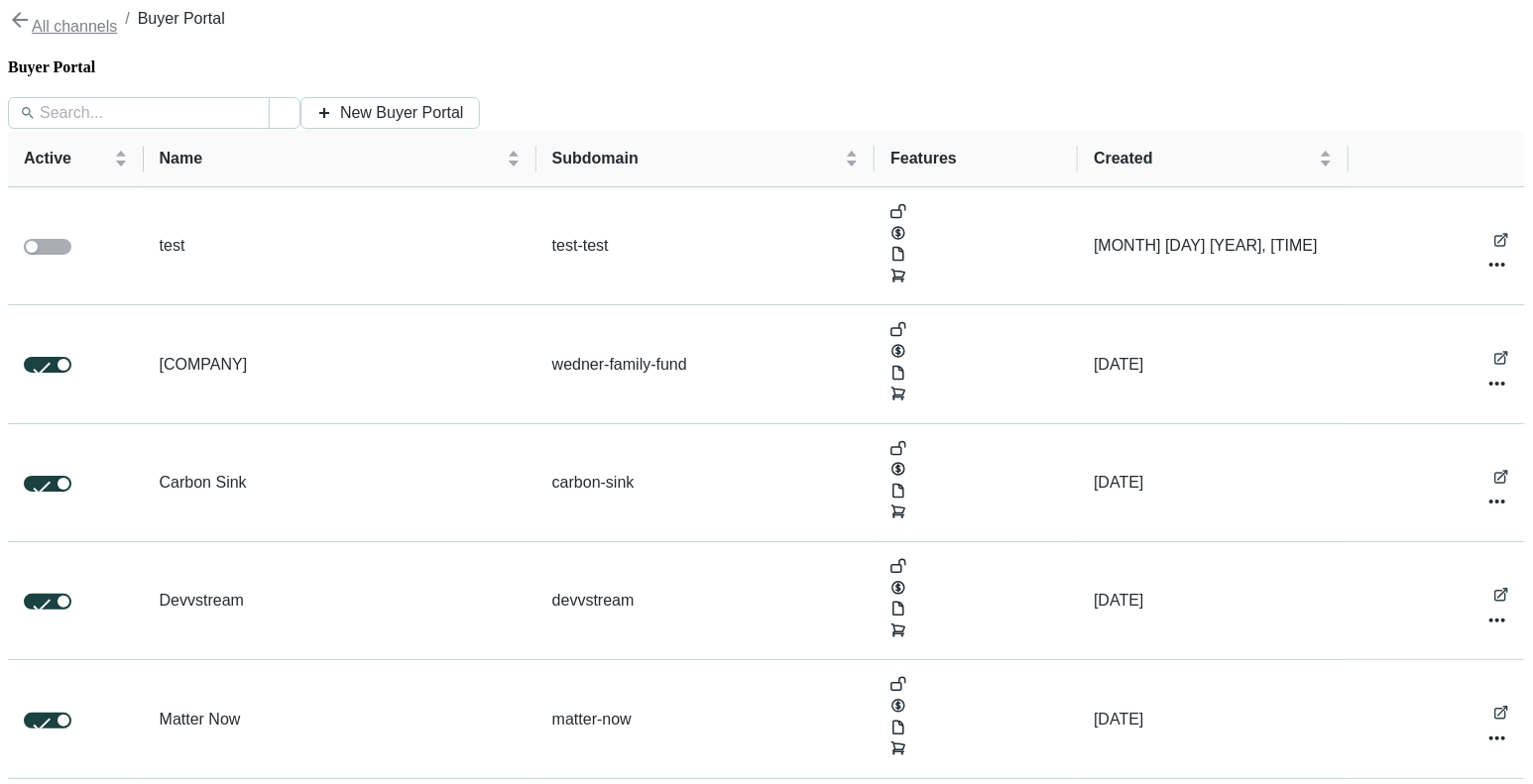 click on "Settings" at bounding box center [58, 3026] 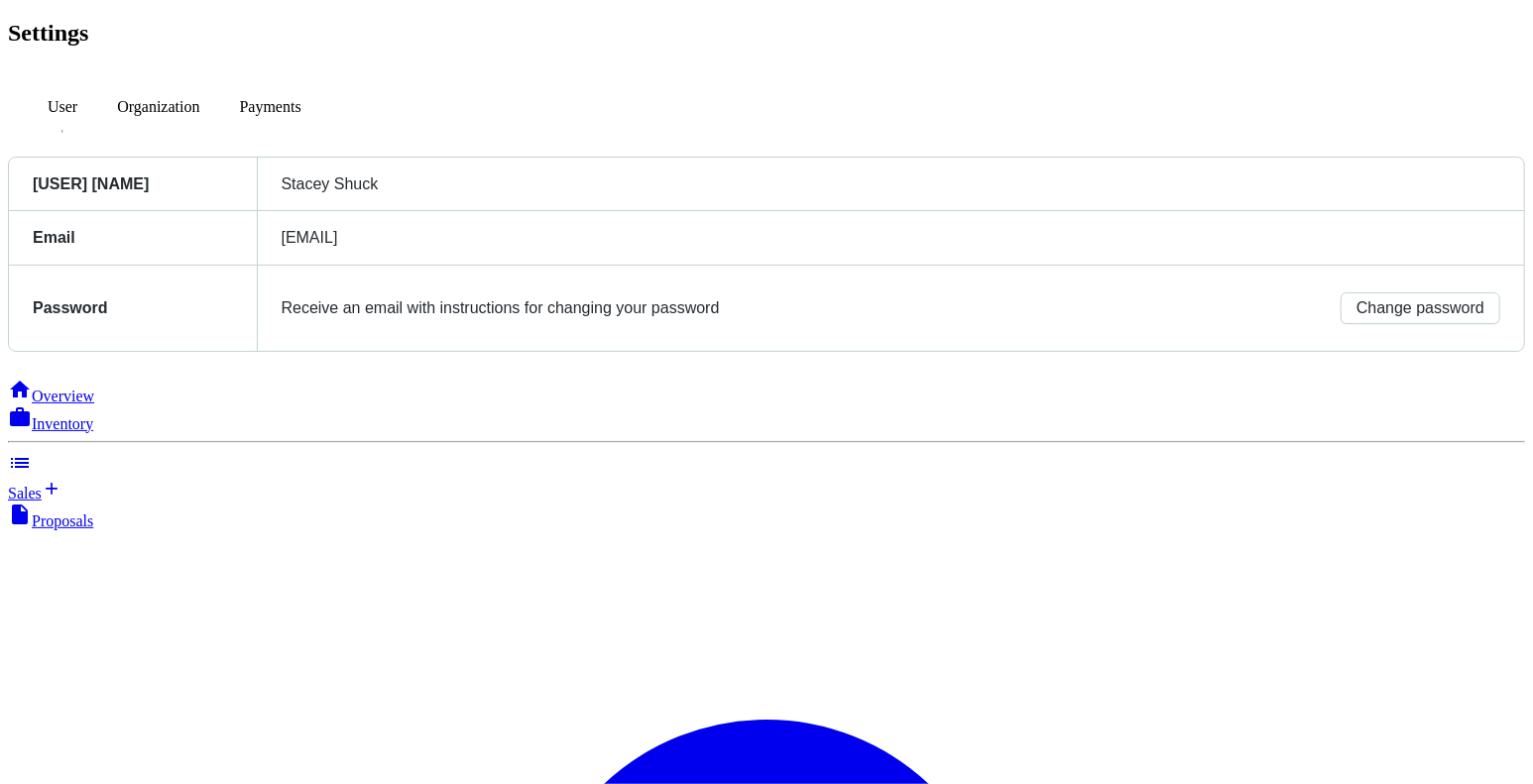 click on "Organization" at bounding box center (62, 107) 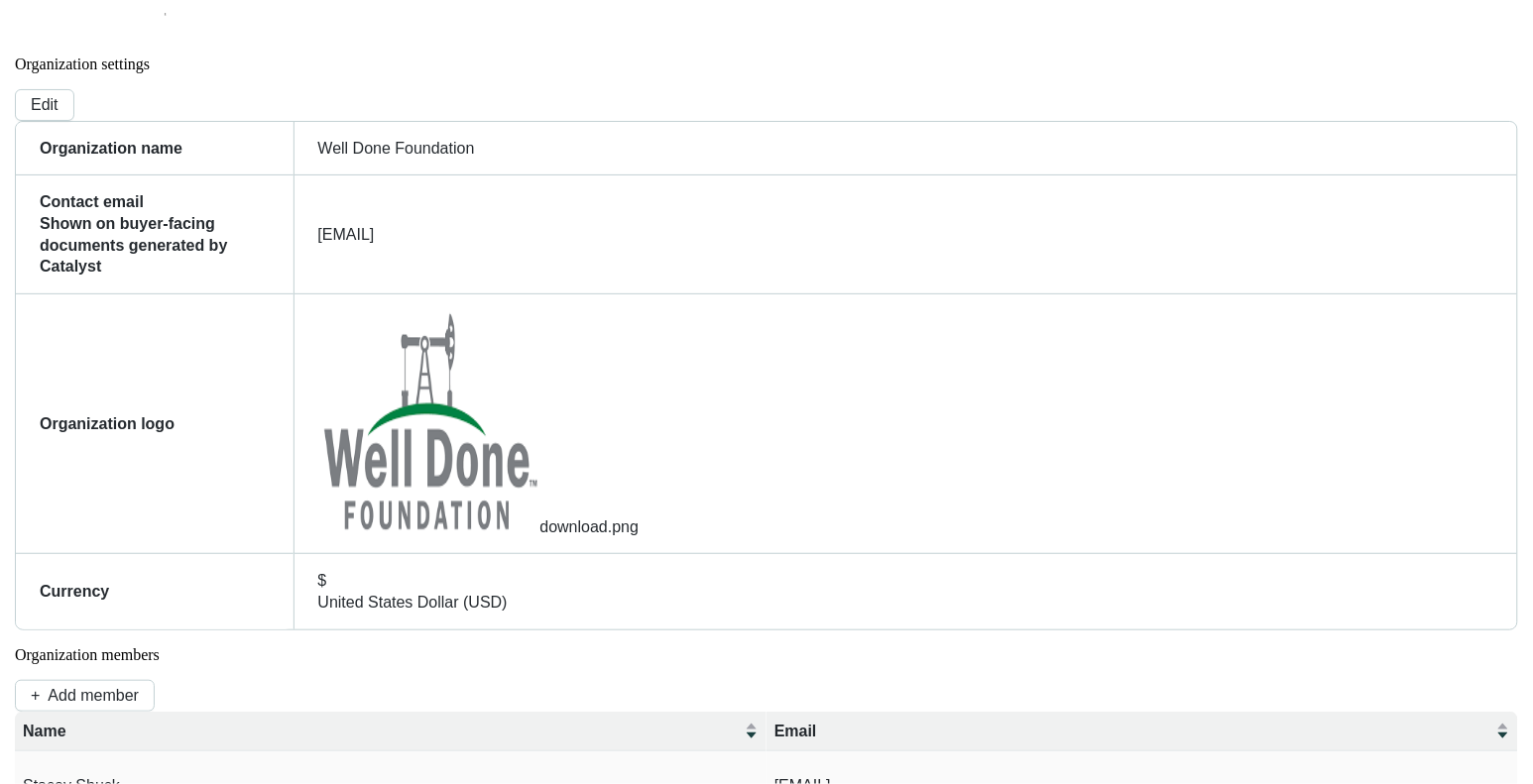 scroll, scrollTop: 0, scrollLeft: 0, axis: both 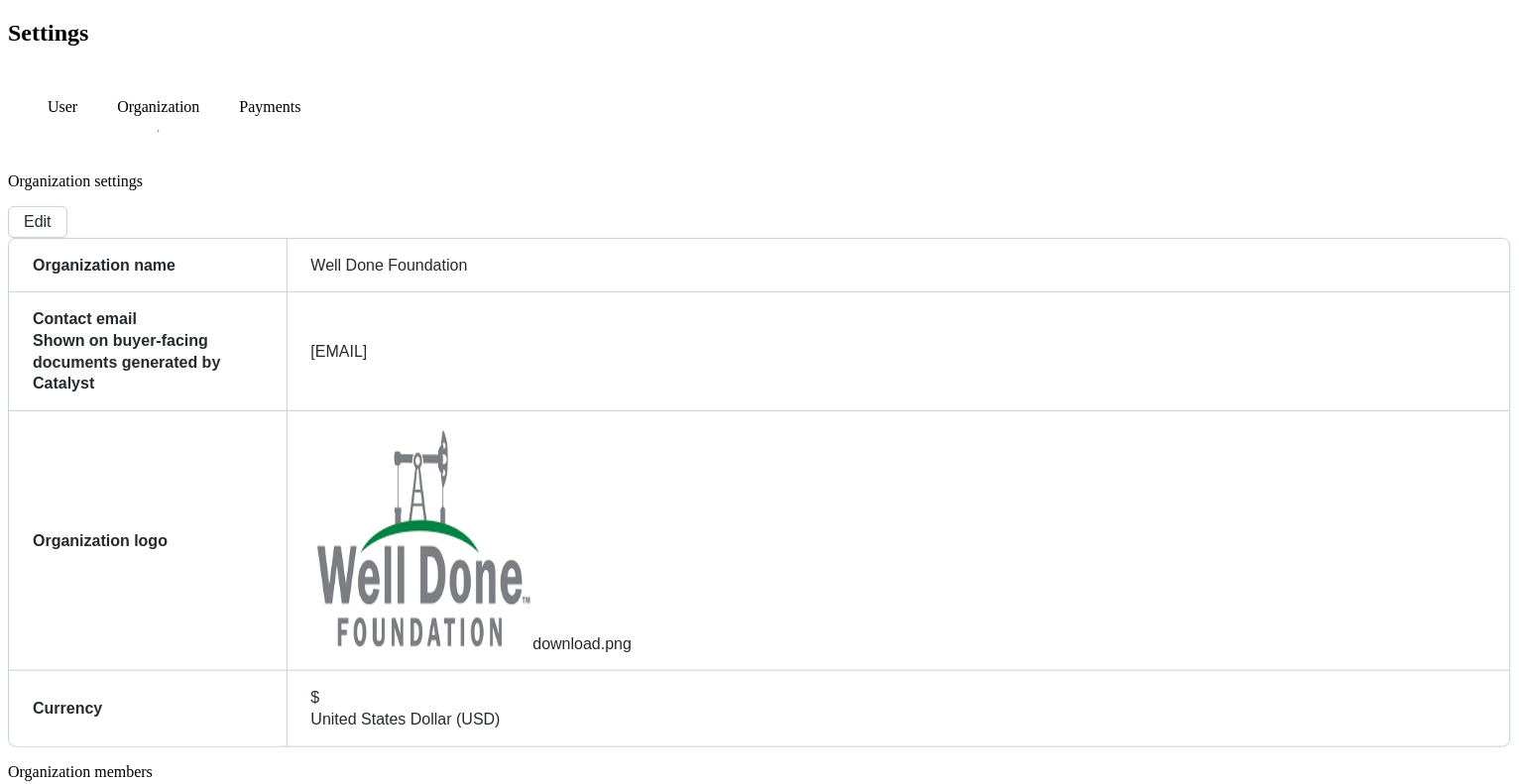 click on "Sales" at bounding box center (760, 1589) 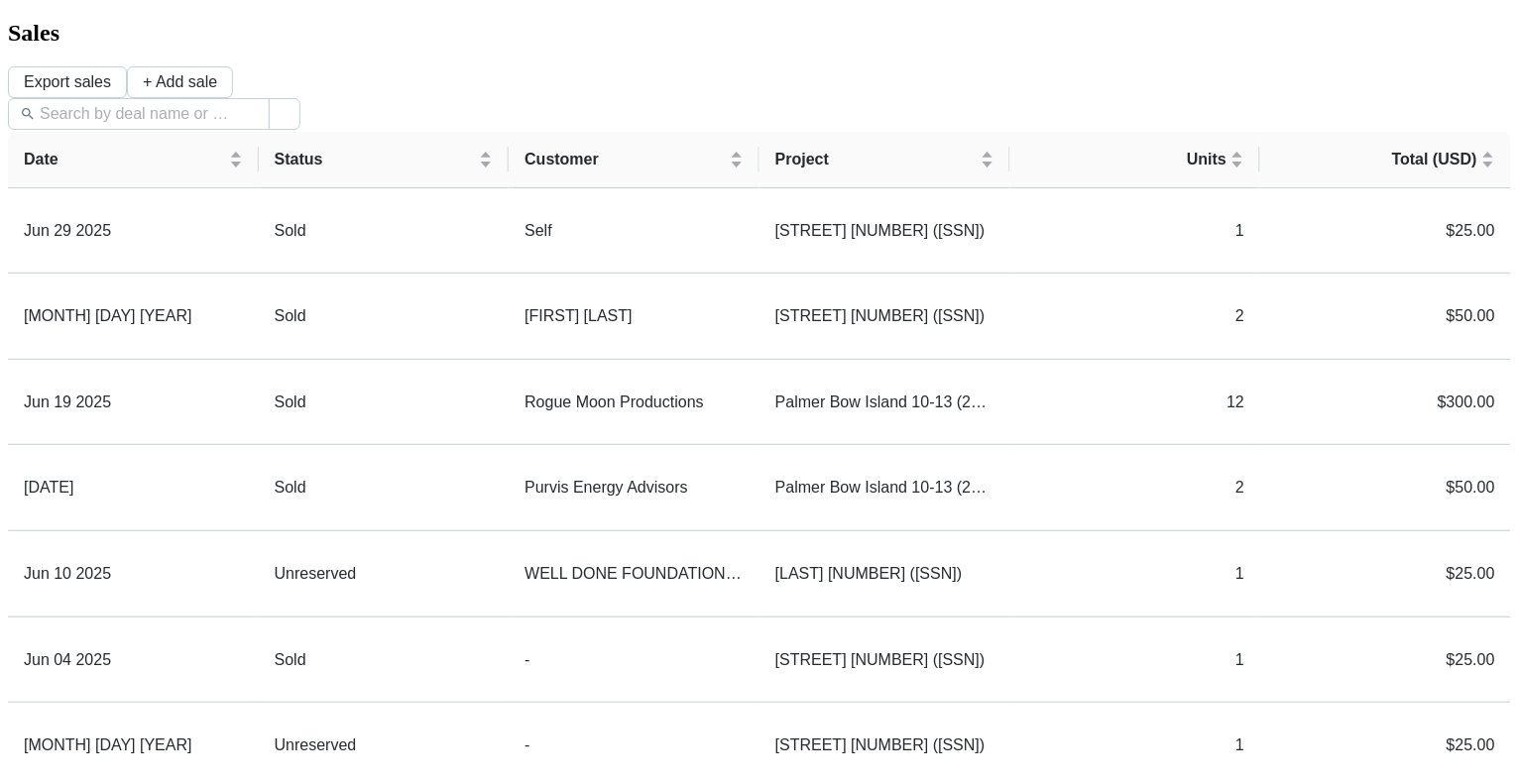 click on "Customers" at bounding box center (42, 2771) 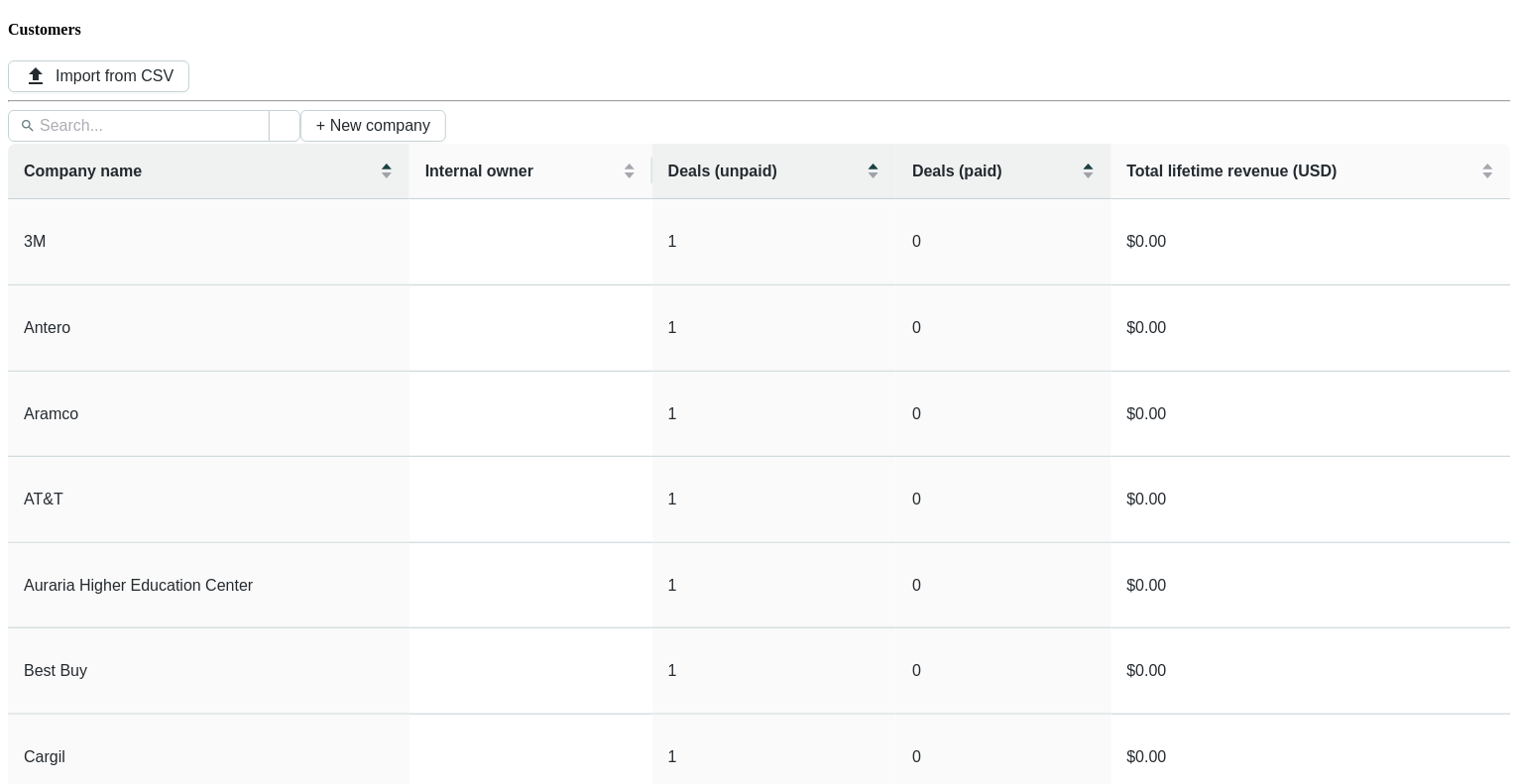 click on "Proposals" at bounding box center (62, 1258) 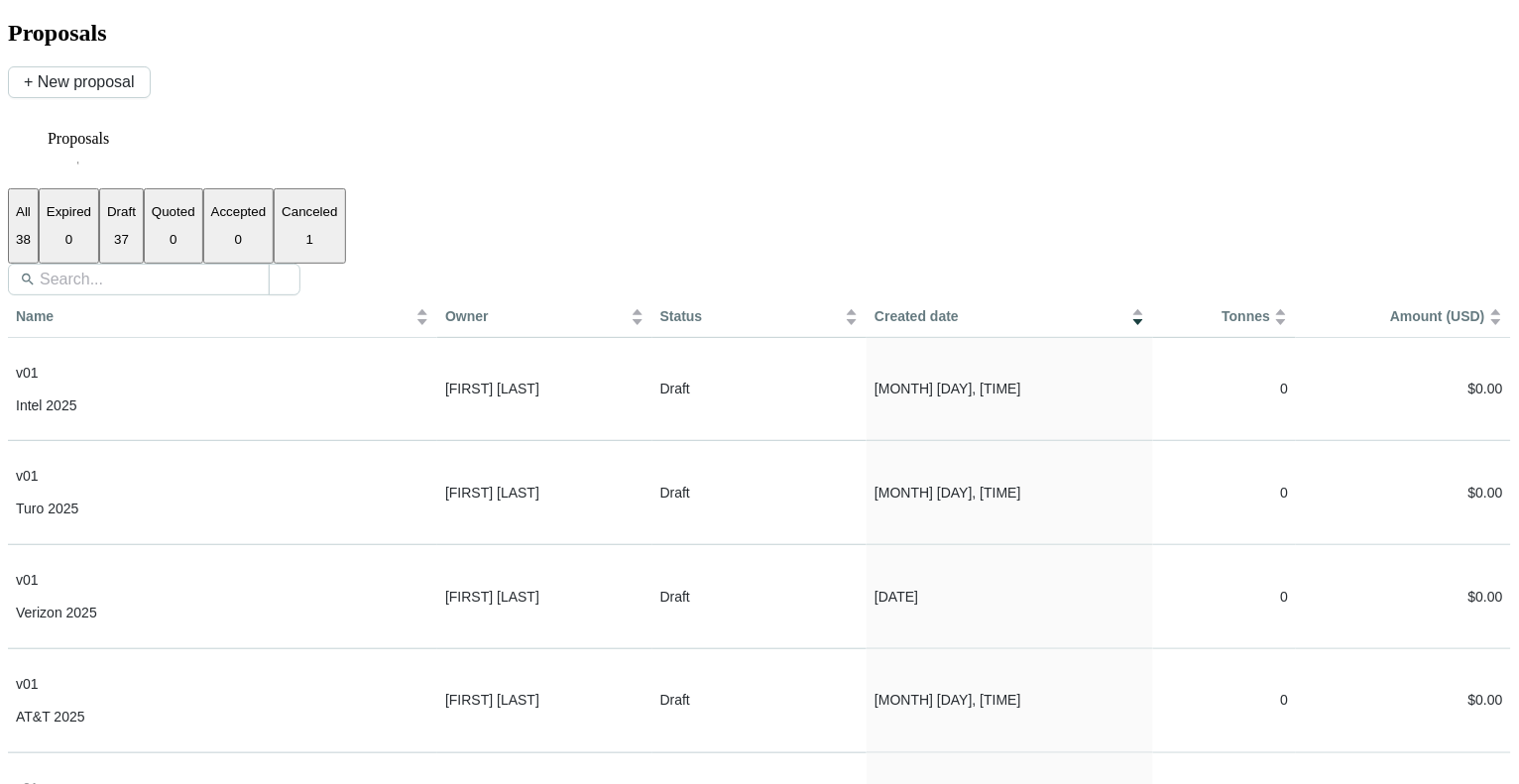 click on "Sales" at bounding box center (760, 1578) 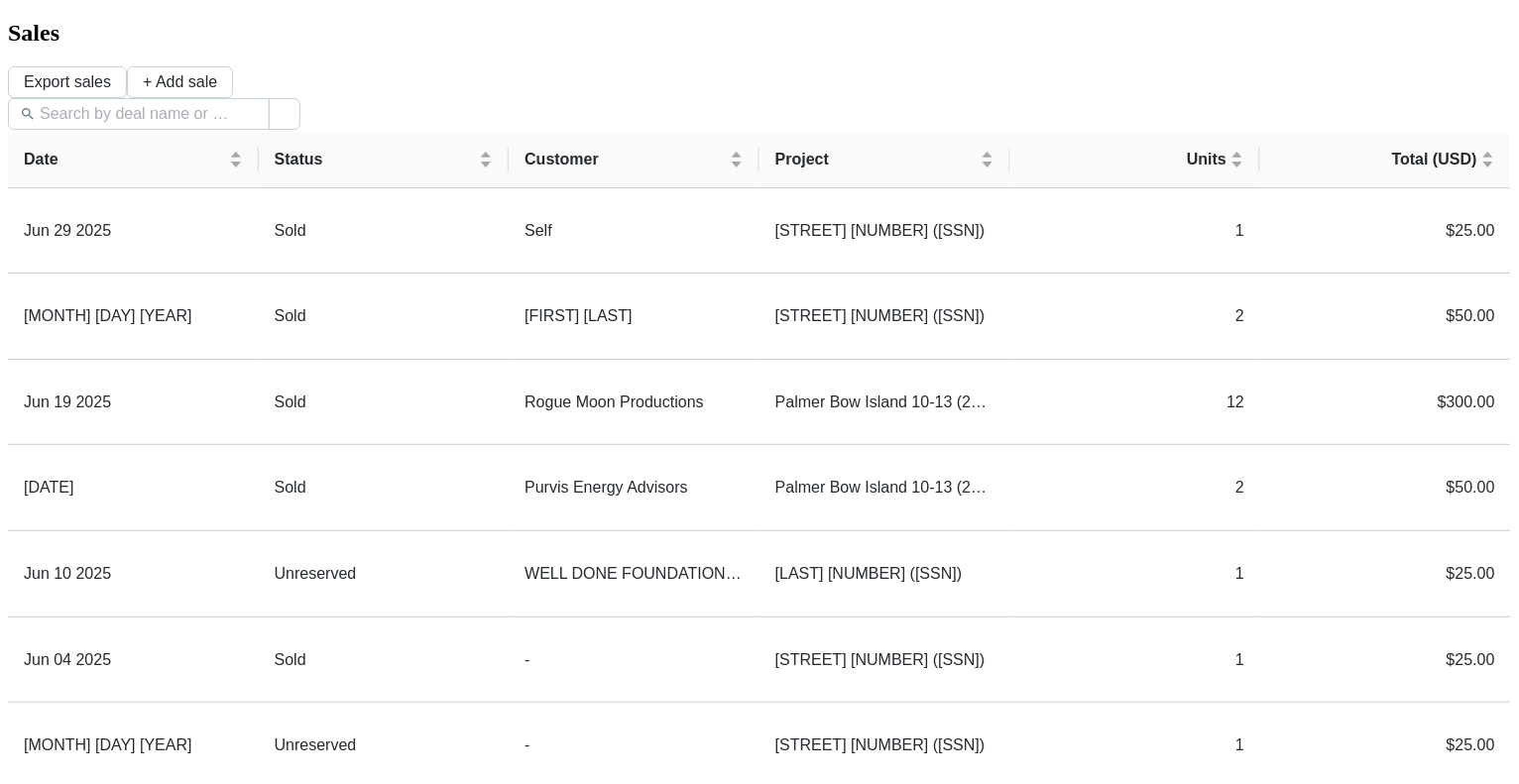 click on "Overview" at bounding box center (62, 1122) 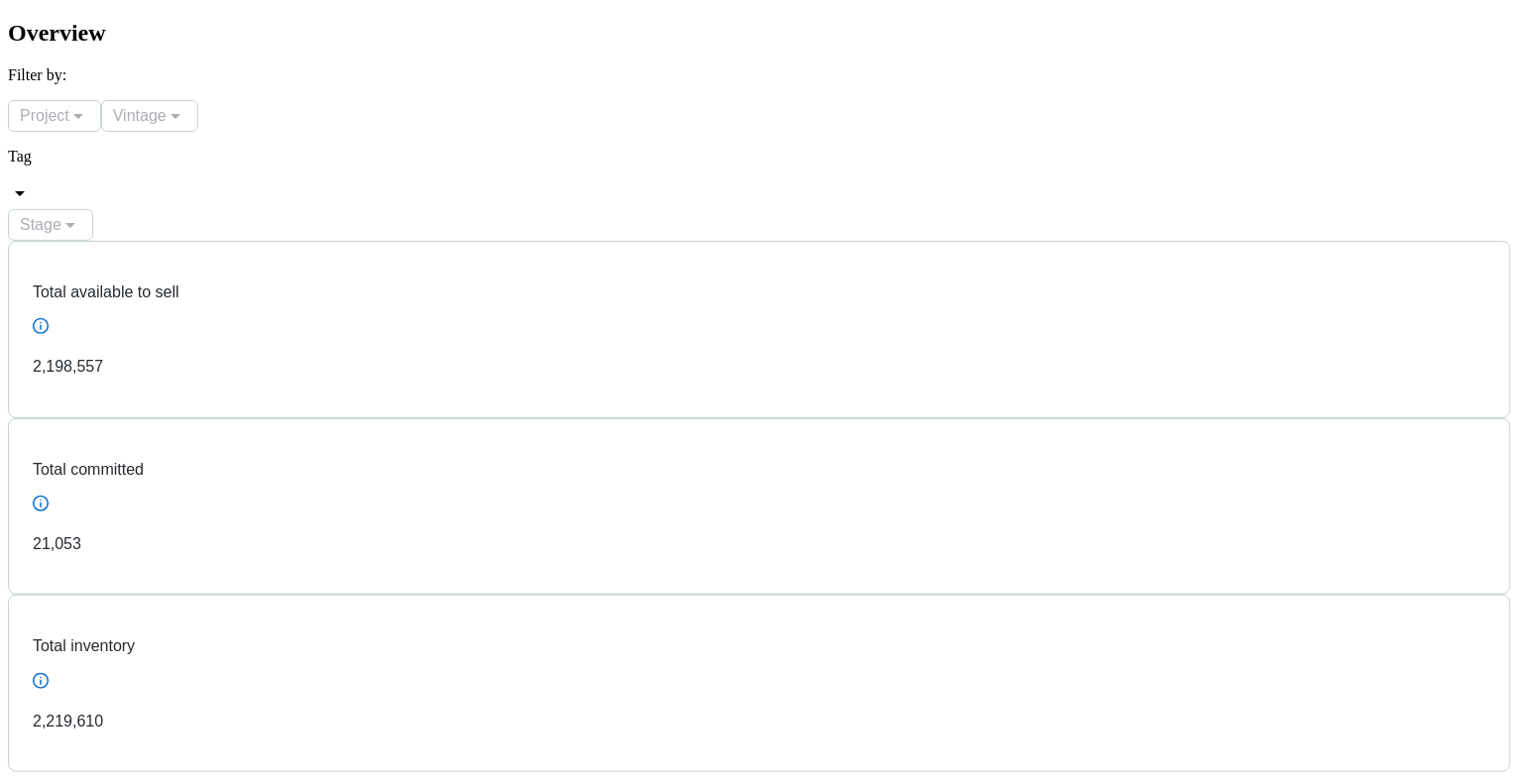 click on "Settings" at bounding box center (58, 4685) 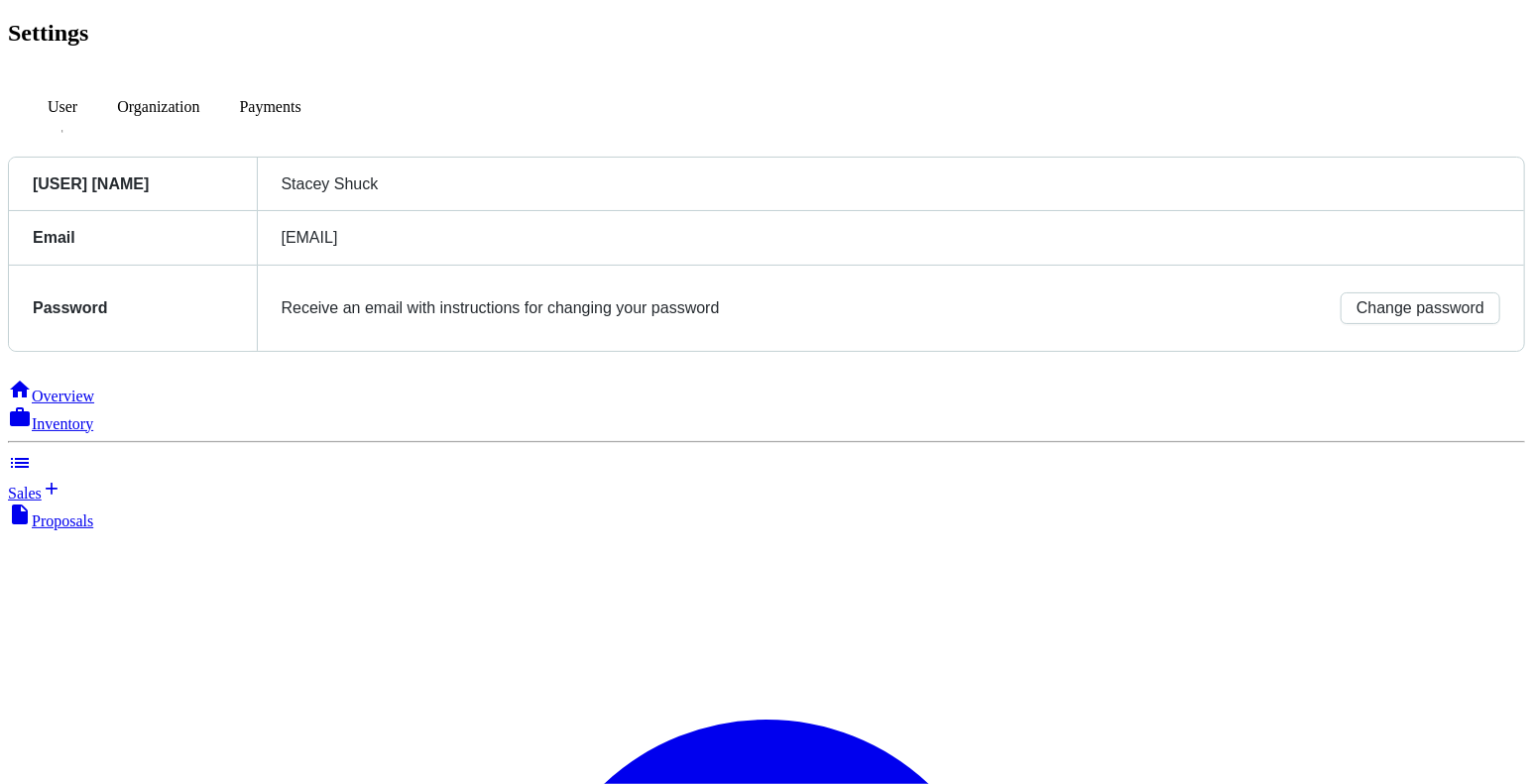 click on "Buyer Portal" at bounding box center (48, 2167) 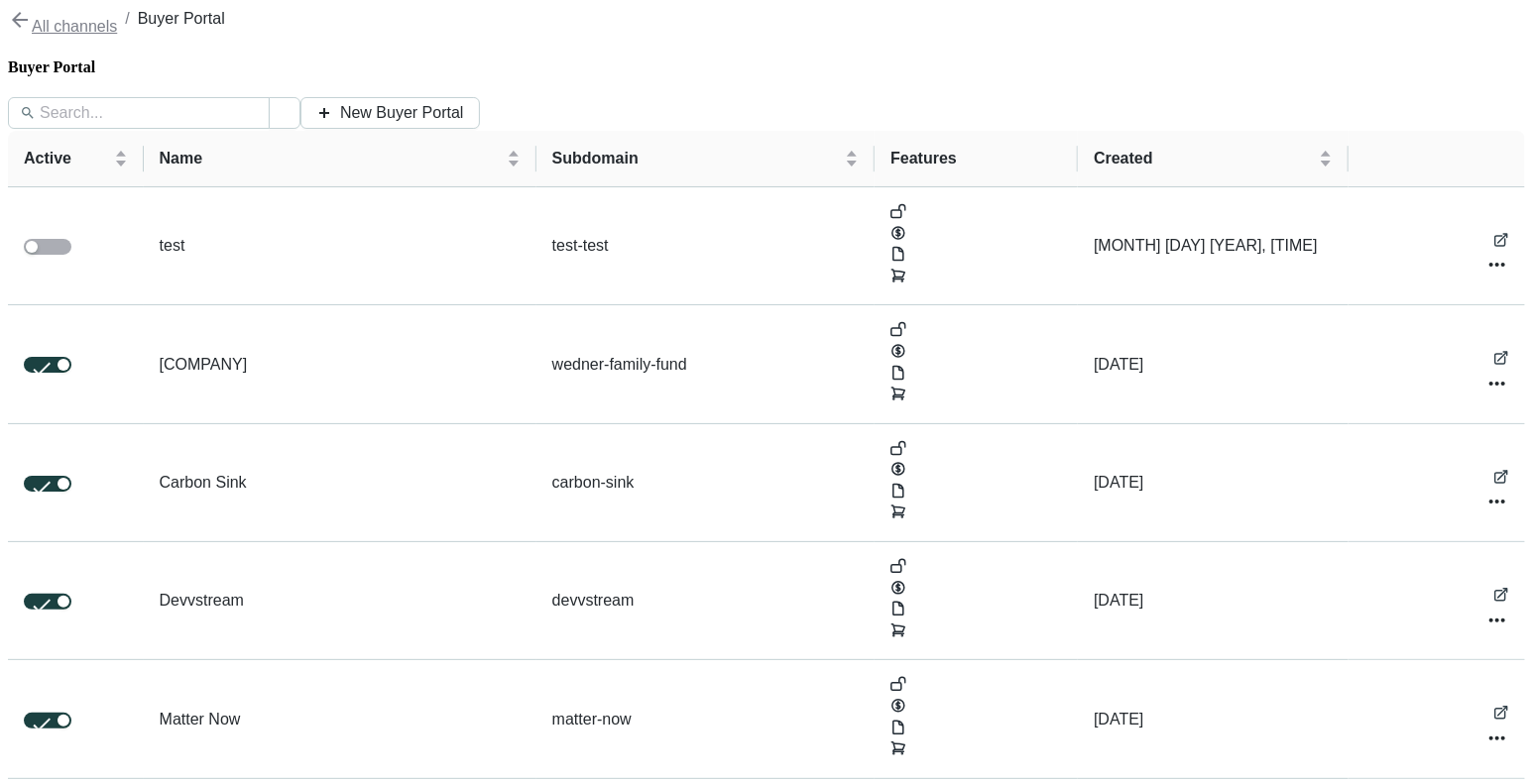 click on "Buyer Portal" at bounding box center [48, 2980] 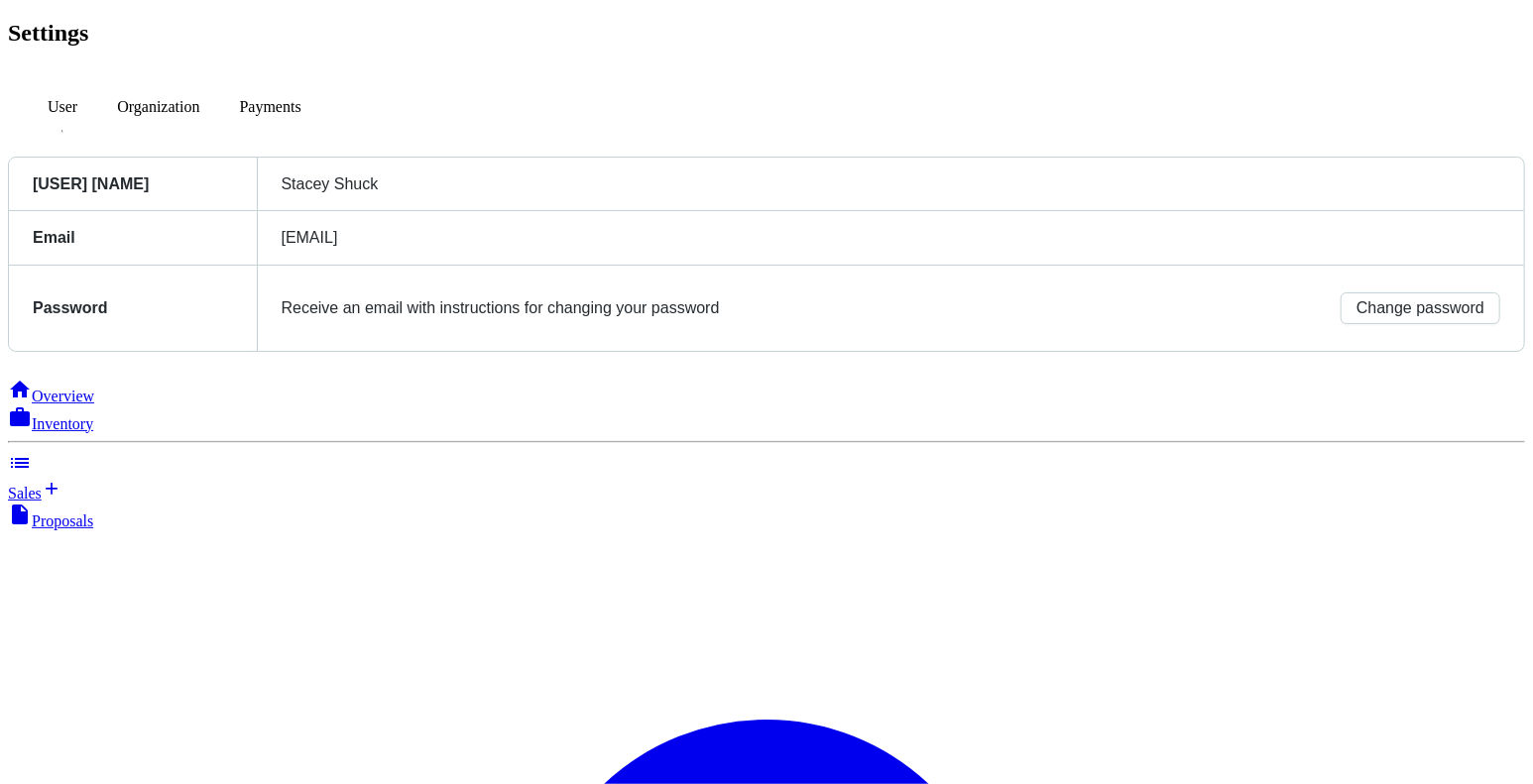click on "Organization" at bounding box center (62, 107) 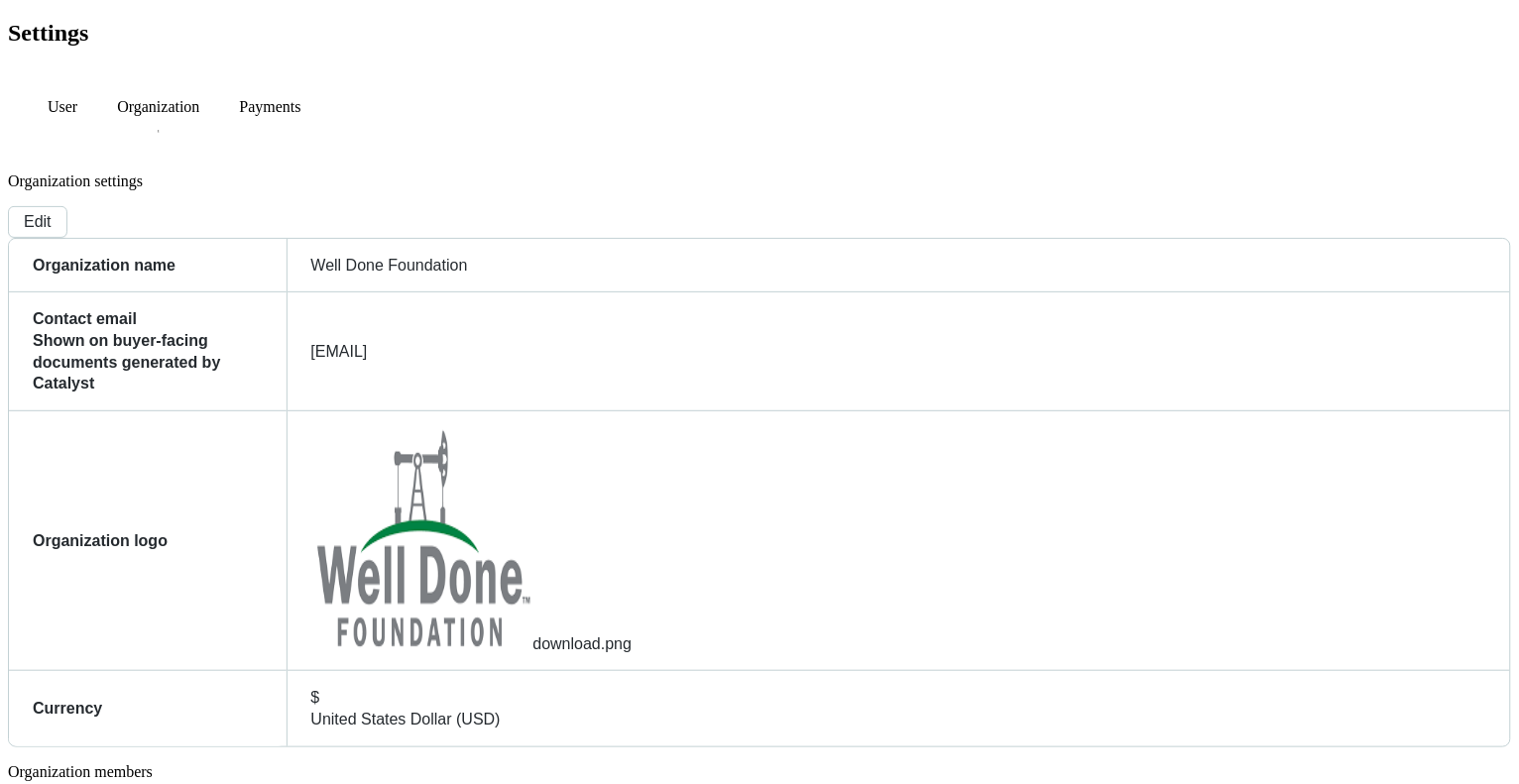 click on "Payments" at bounding box center (62, 107) 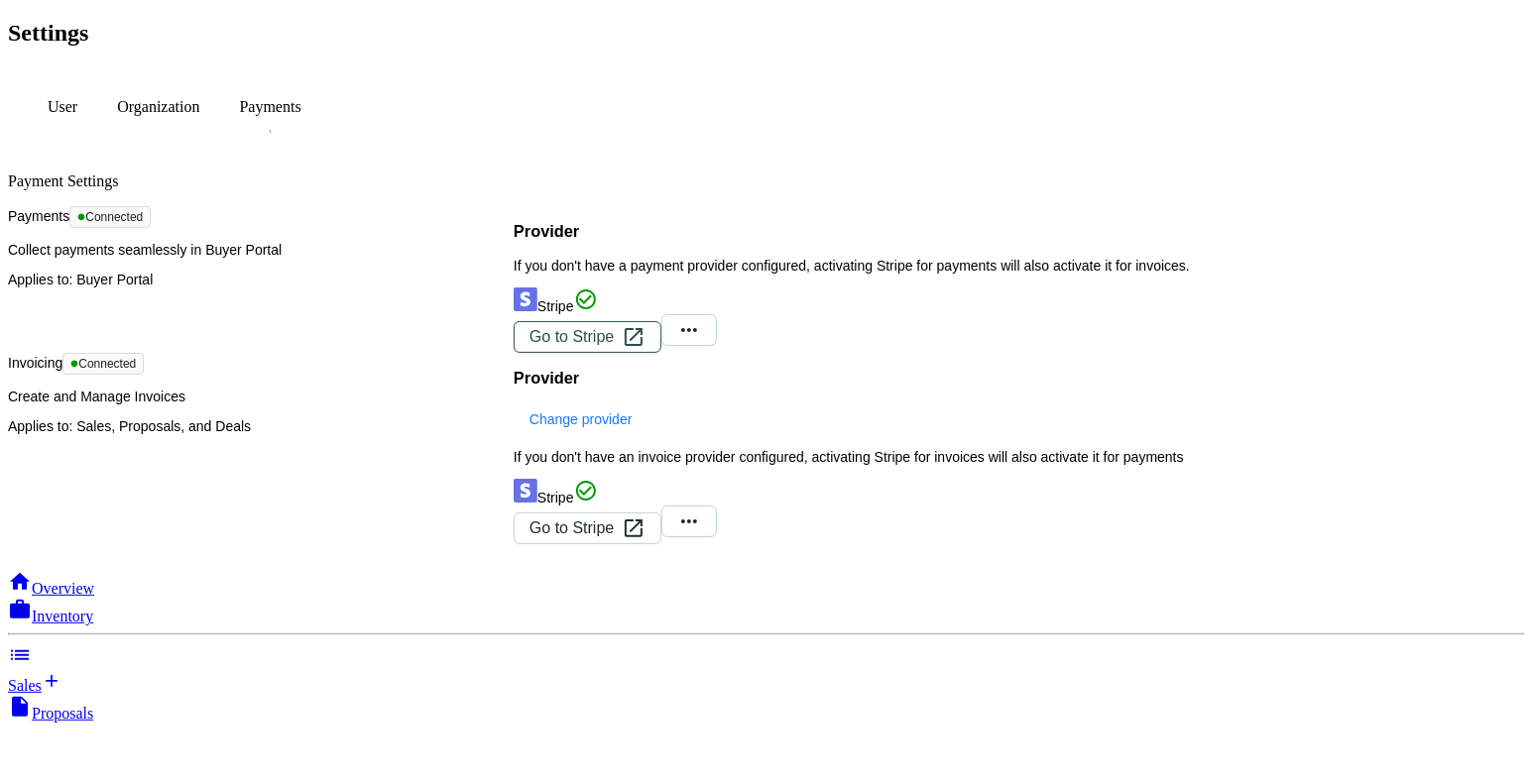 click on "Go to Stripe" at bounding box center (571, 337) 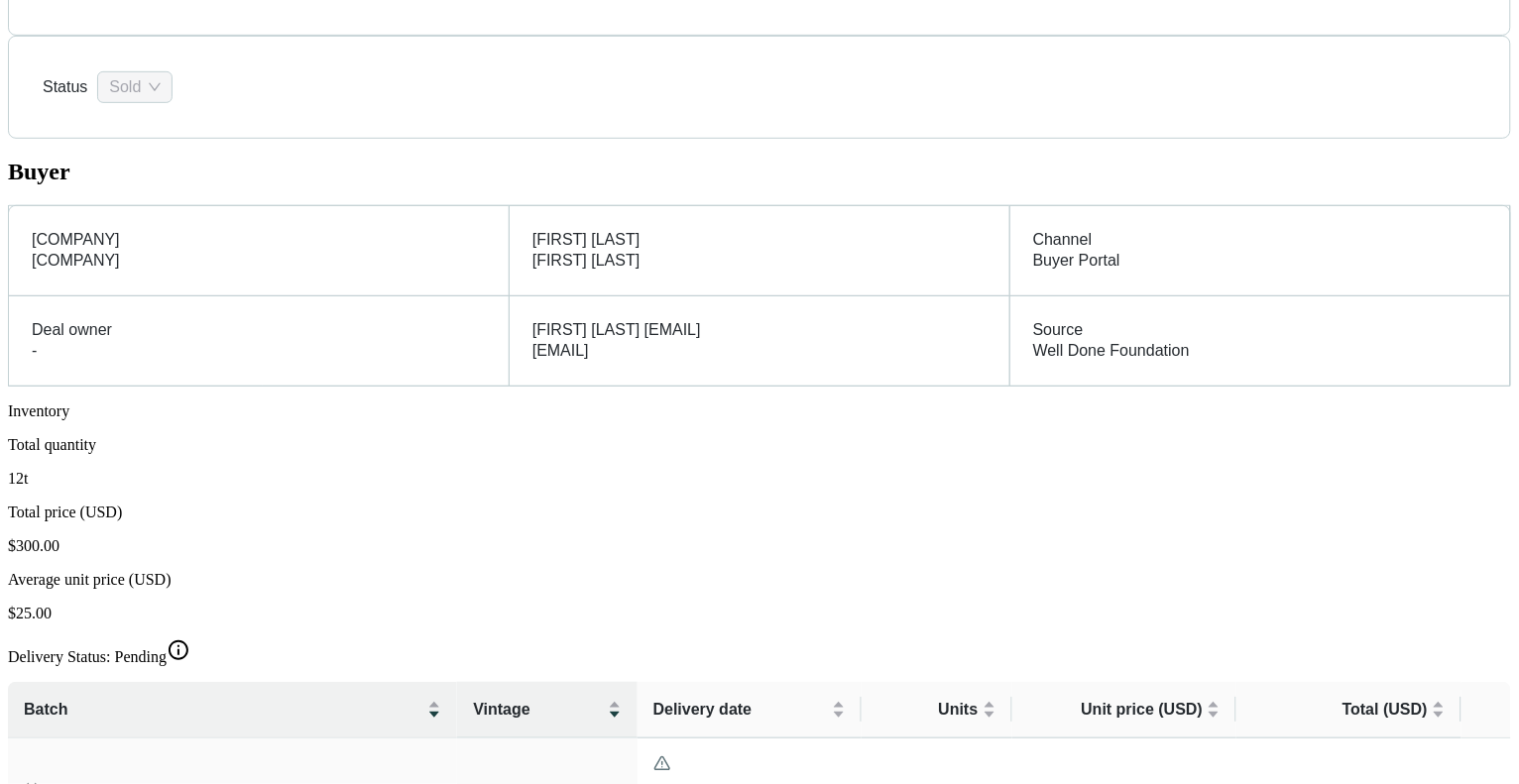 scroll, scrollTop: 258, scrollLeft: 0, axis: vertical 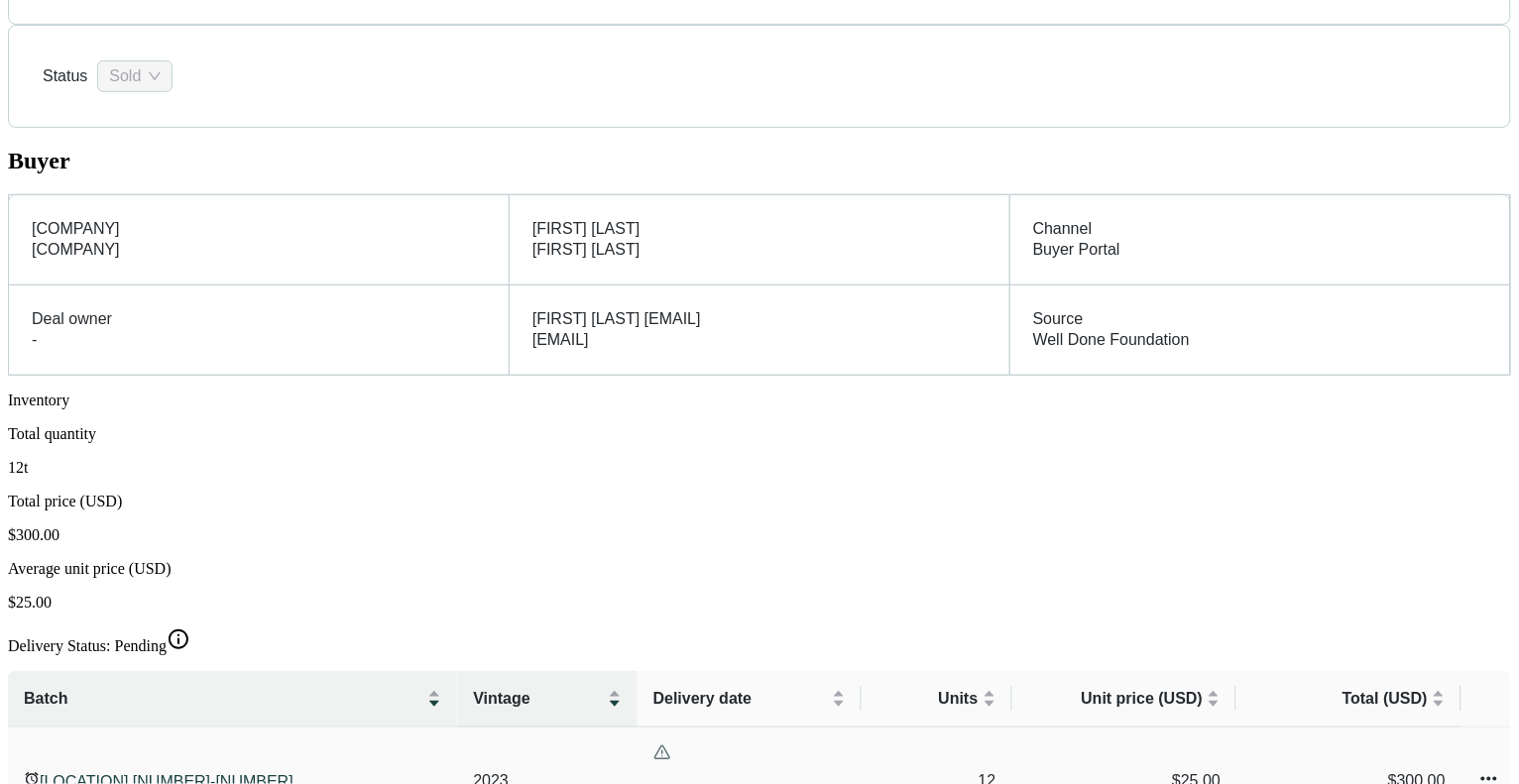 click at bounding box center (662, 752) 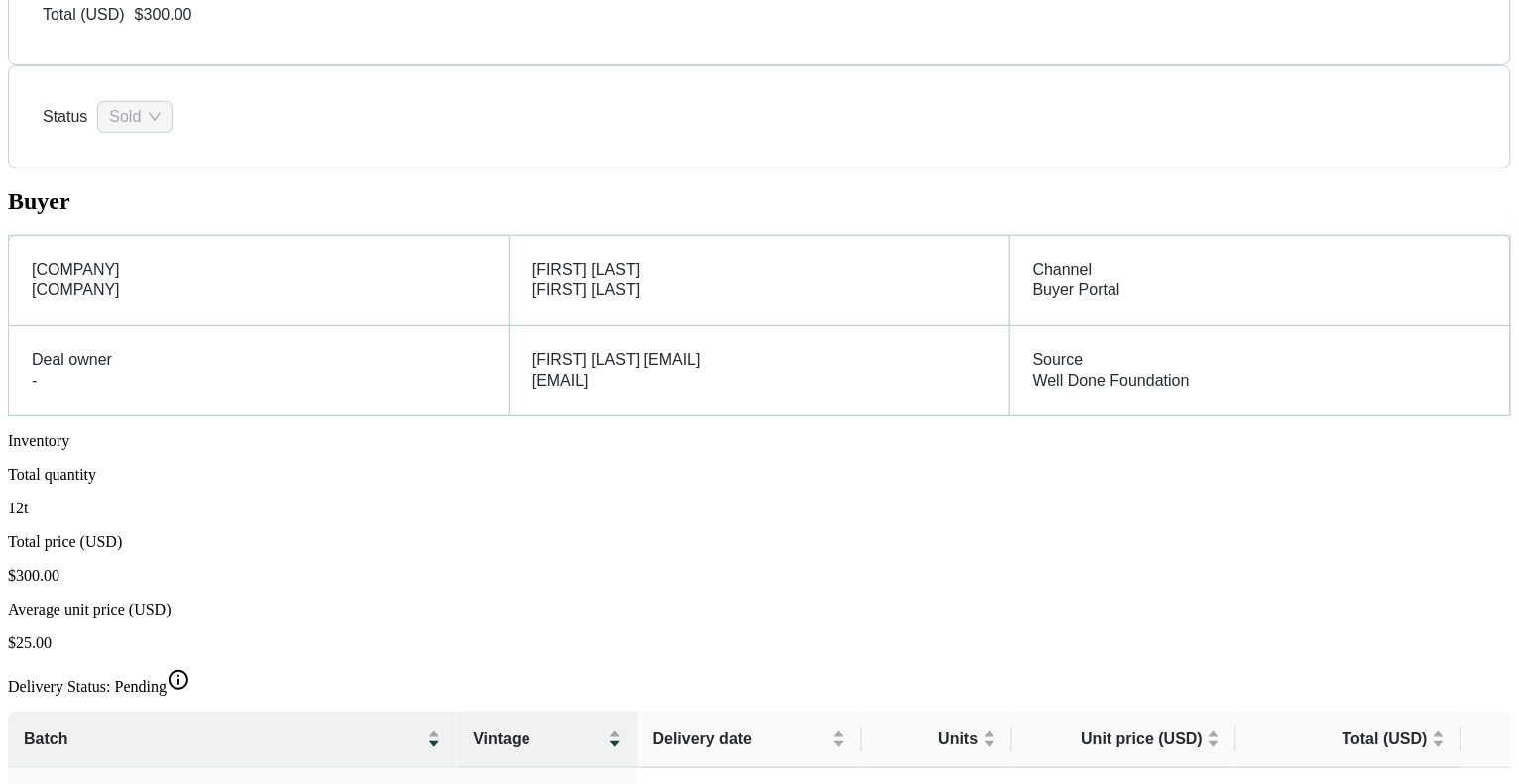 scroll, scrollTop: 0, scrollLeft: 0, axis: both 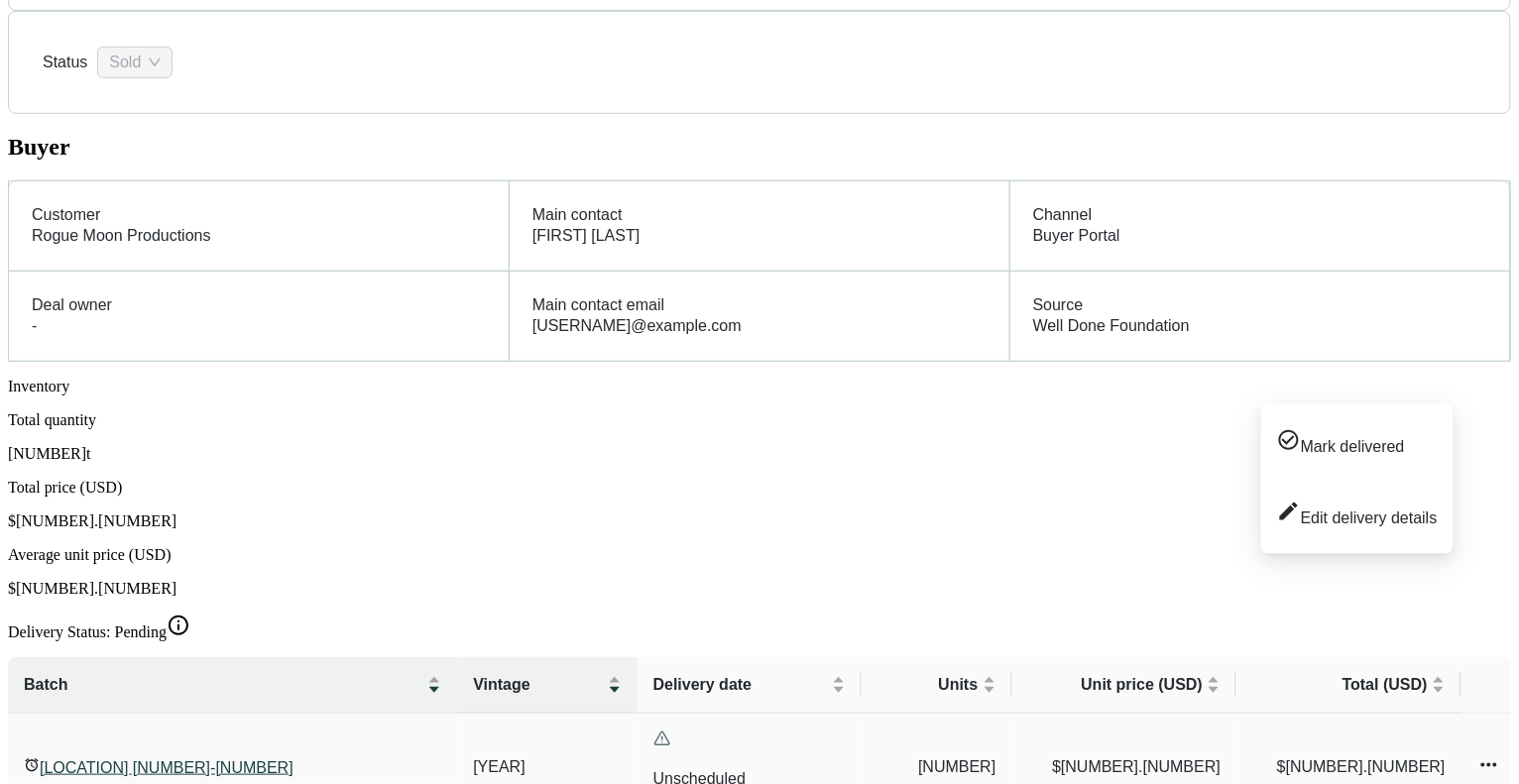 click at bounding box center (1489, 771) 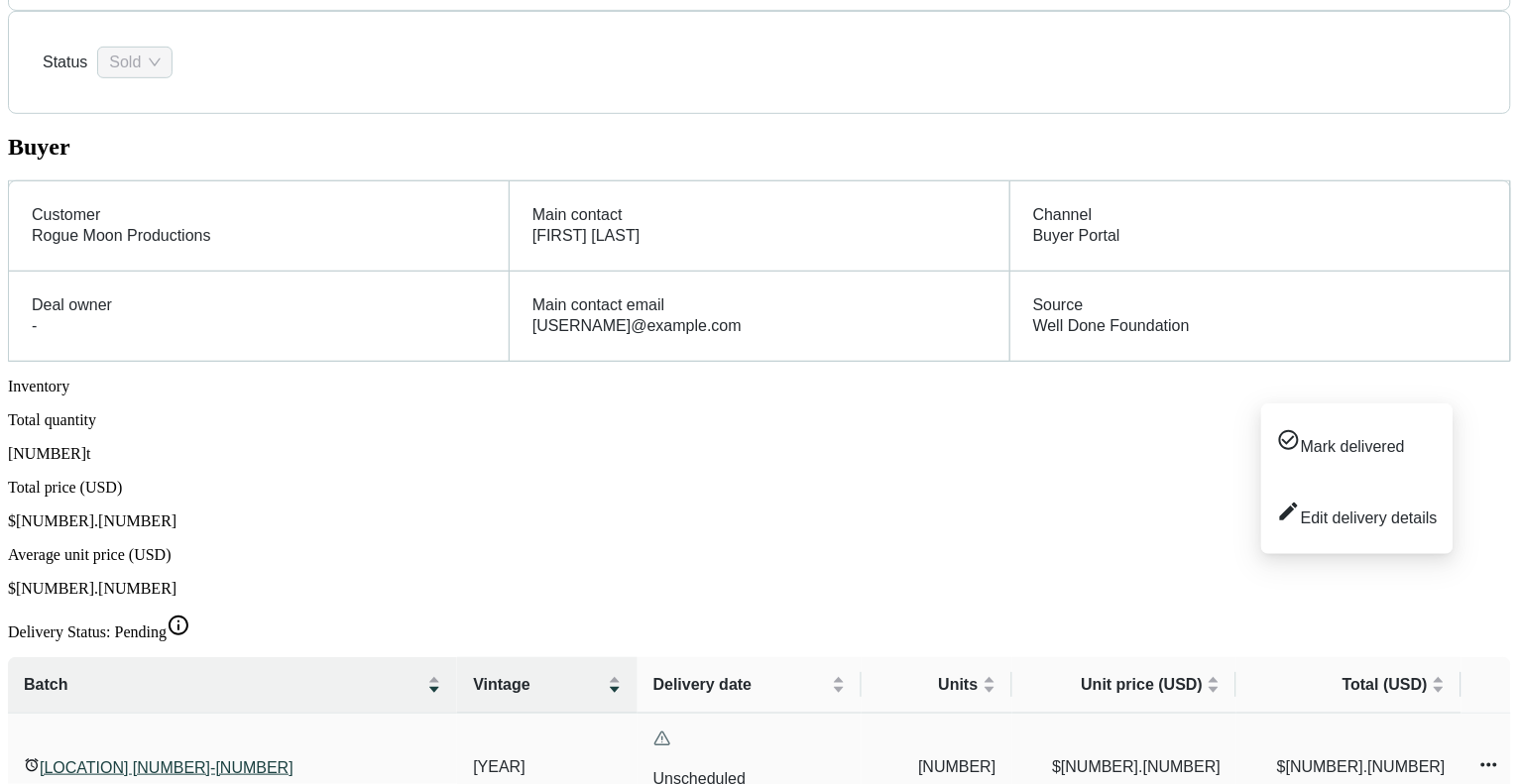 click at bounding box center [1489, 771] 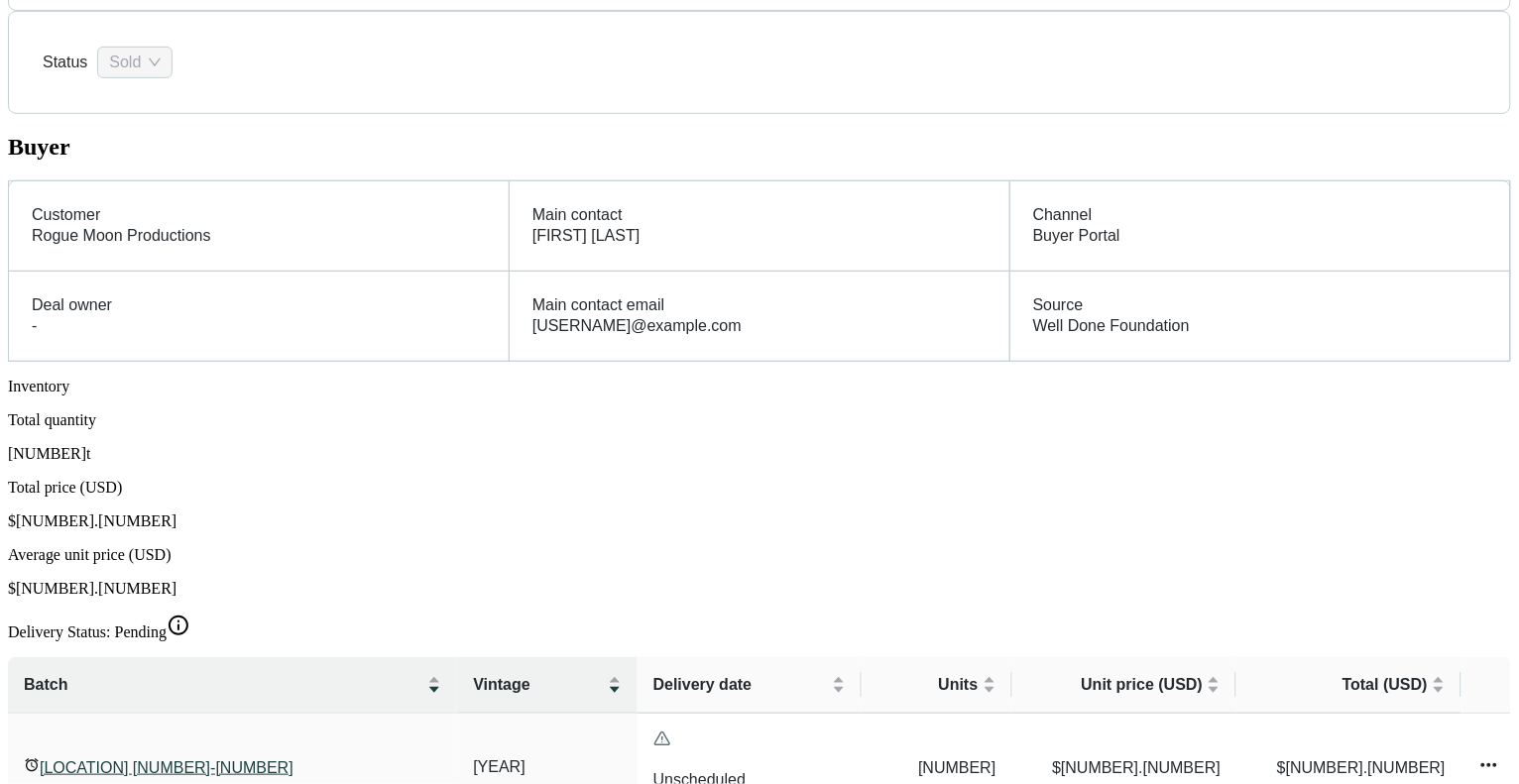 click on "Total quantity 12  t Total price ( USD ) $300.00 Average unit price ( USD ) $25.00" at bounding box center [760, 504] 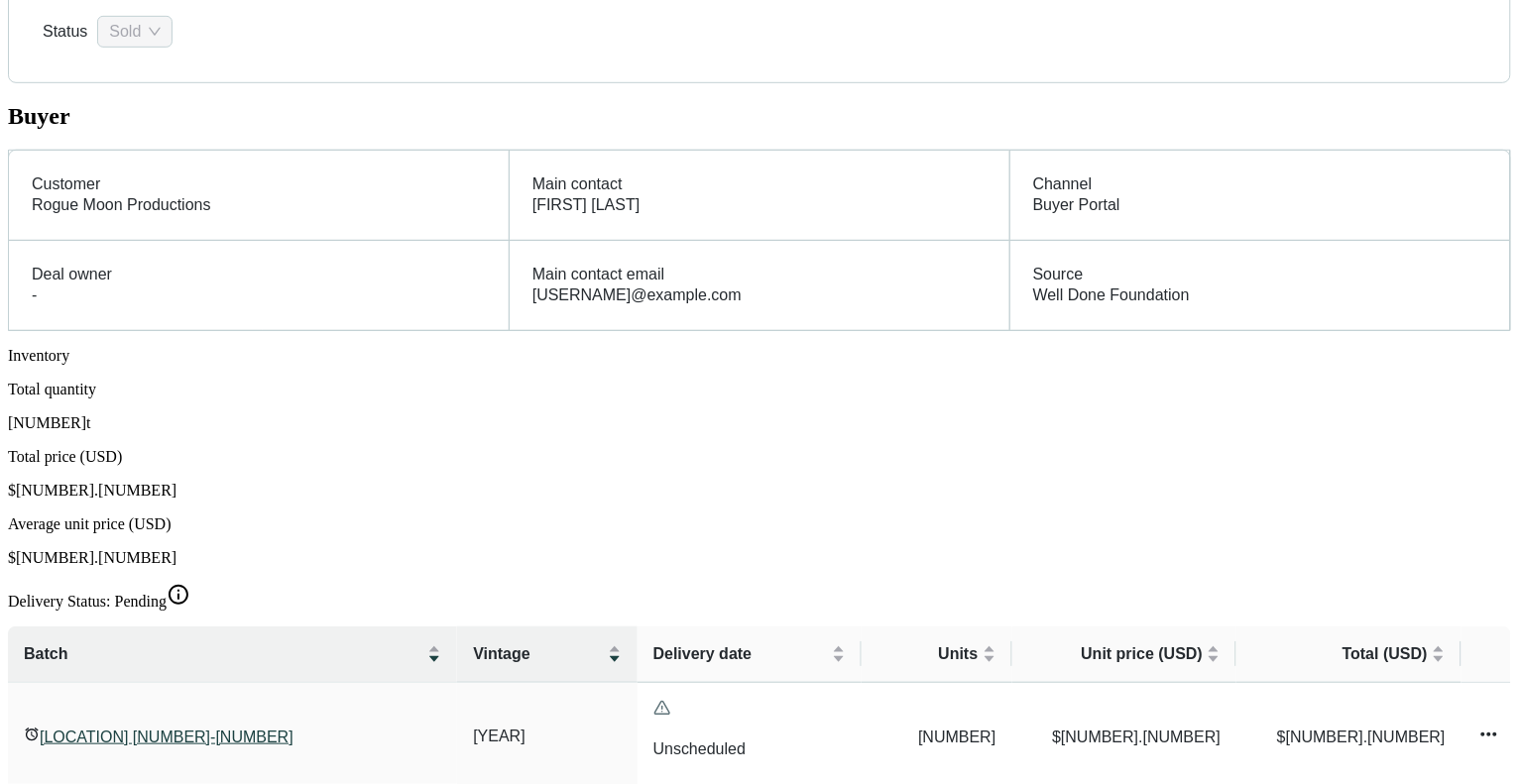 scroll, scrollTop: 282, scrollLeft: 0, axis: vertical 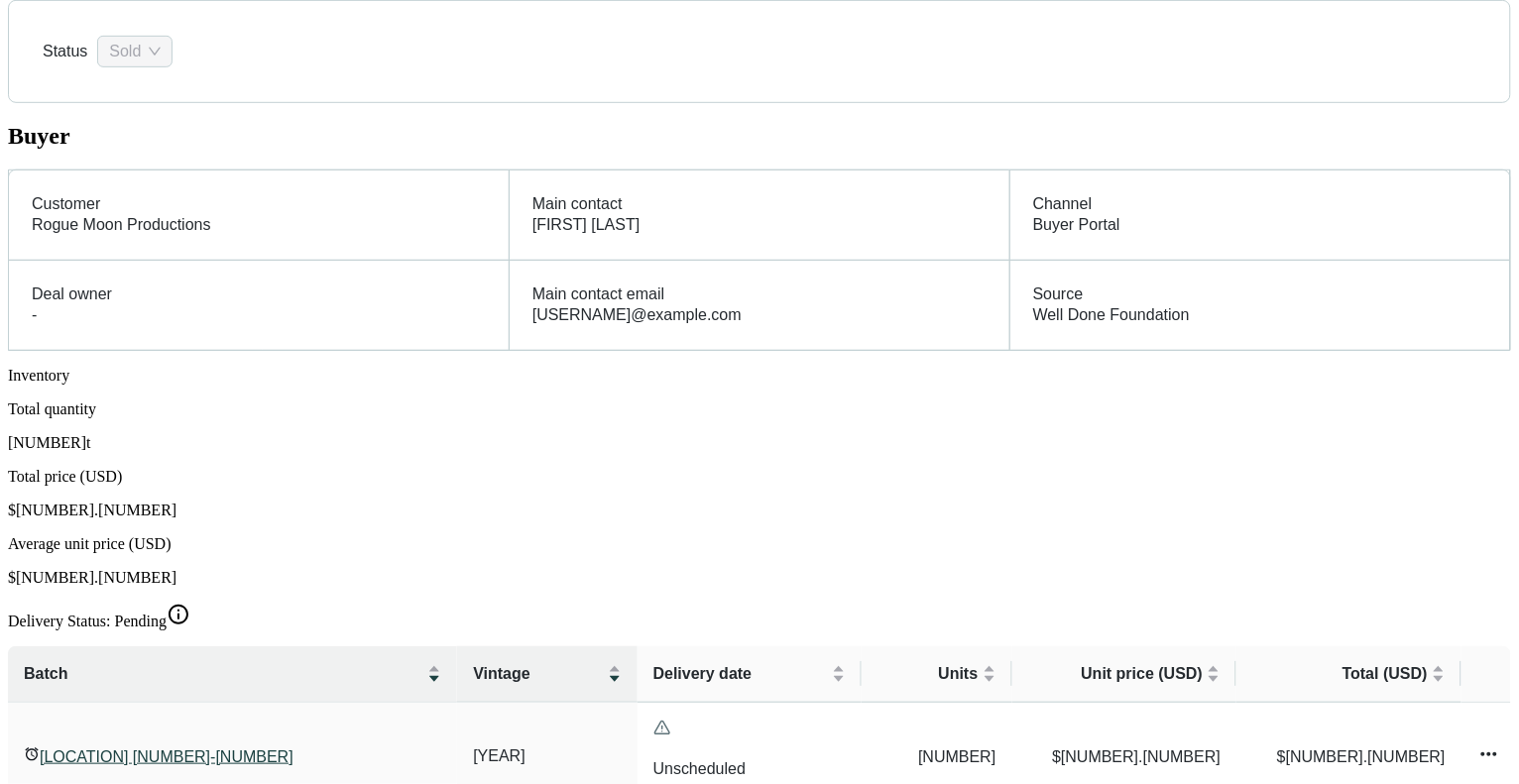 click on "Average unit price ( USD )" at bounding box center [760, 409] 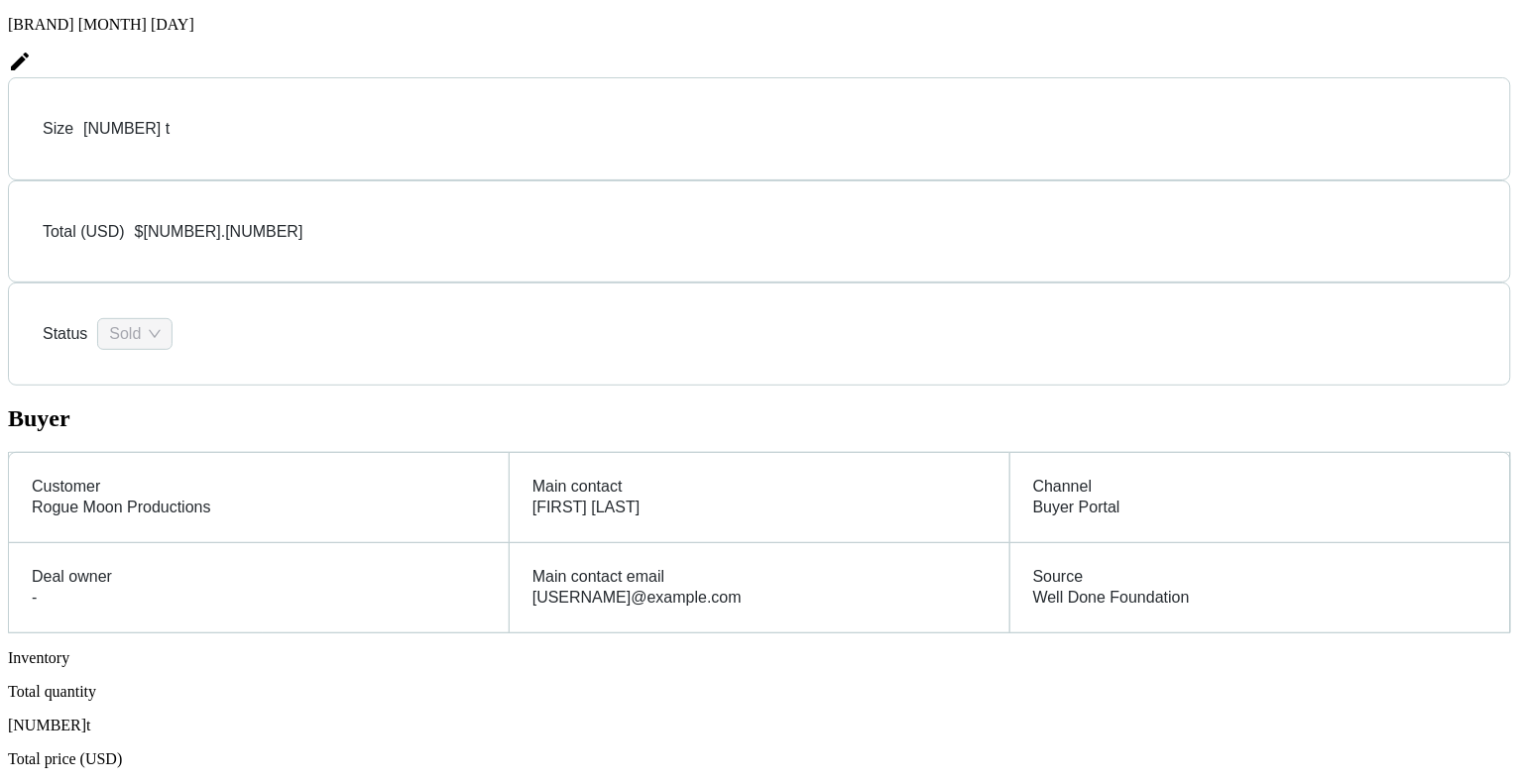 click on "Sales" at bounding box center [760, 2336] 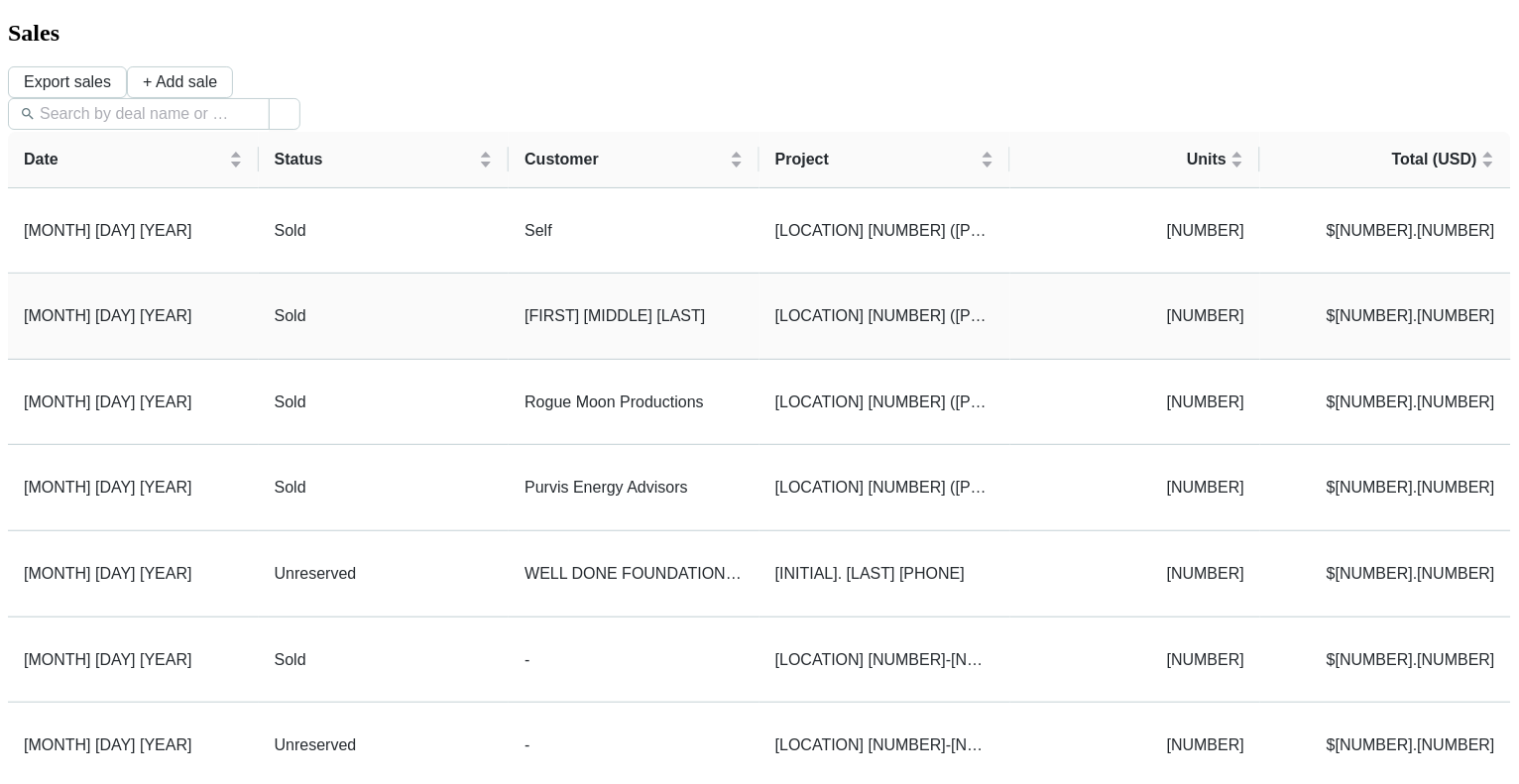 click on "[MON] [DD] [YYYY]" at bounding box center [133, 316] 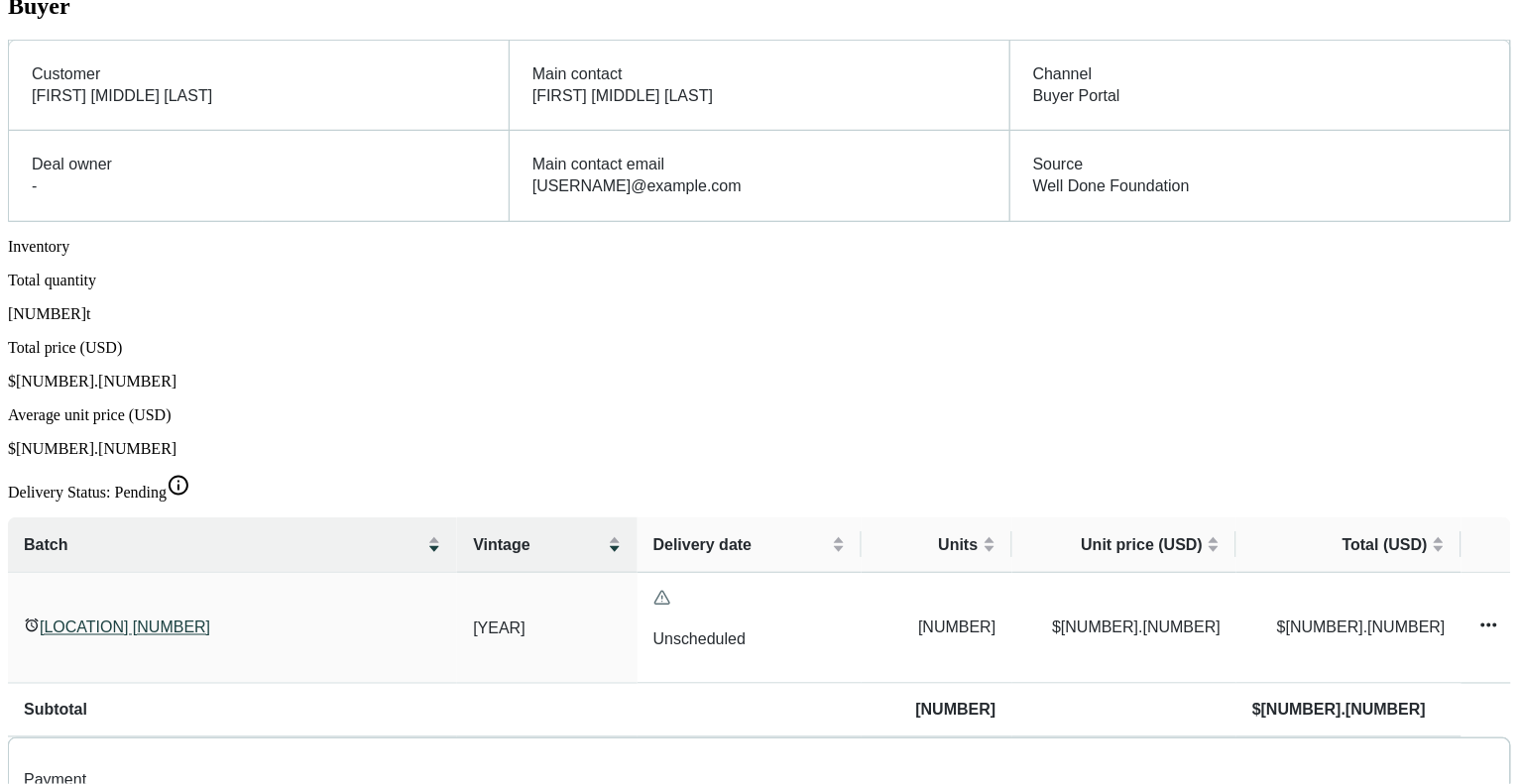 scroll, scrollTop: 450, scrollLeft: 0, axis: vertical 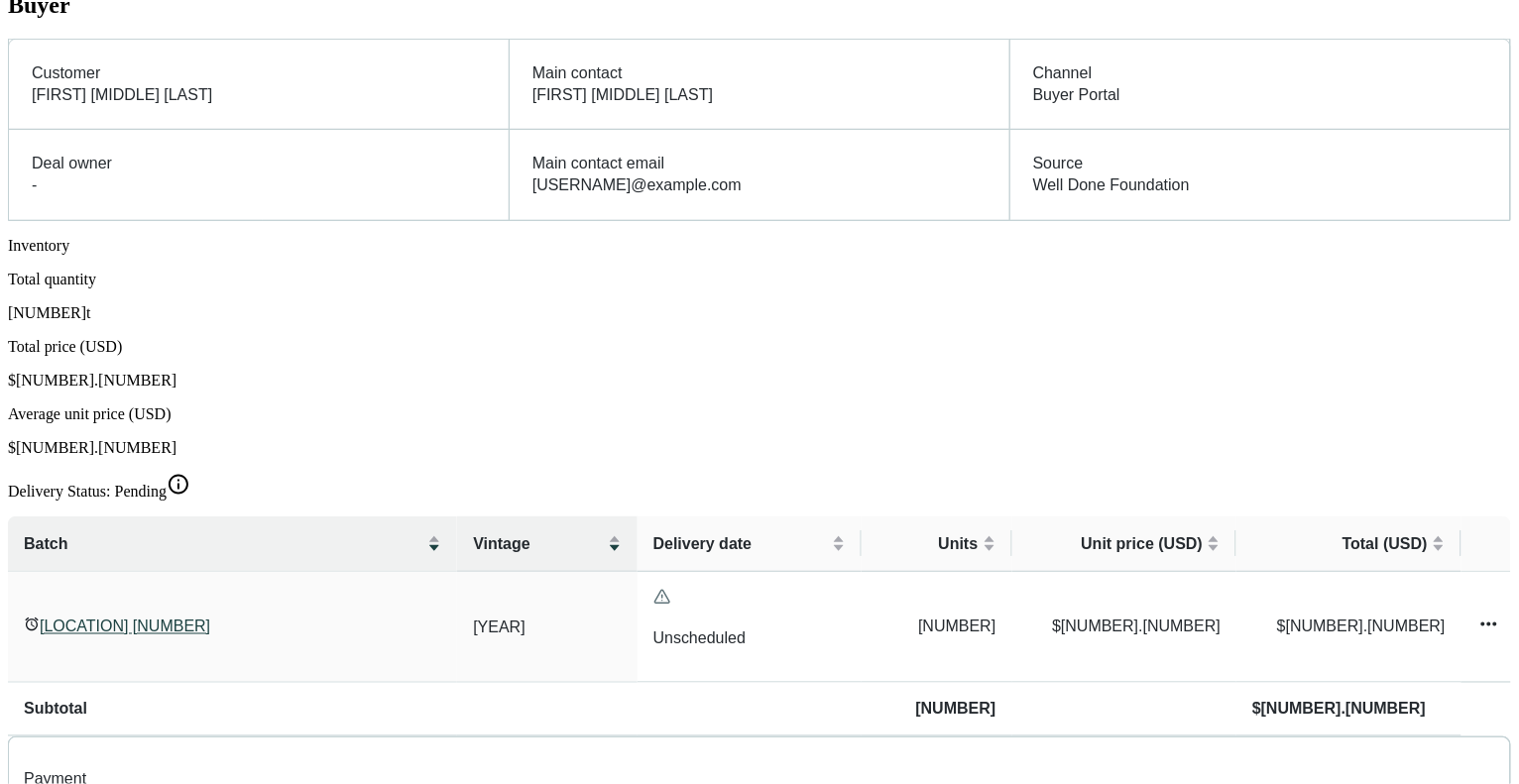 click on "Payment" at bounding box center [55, 779] 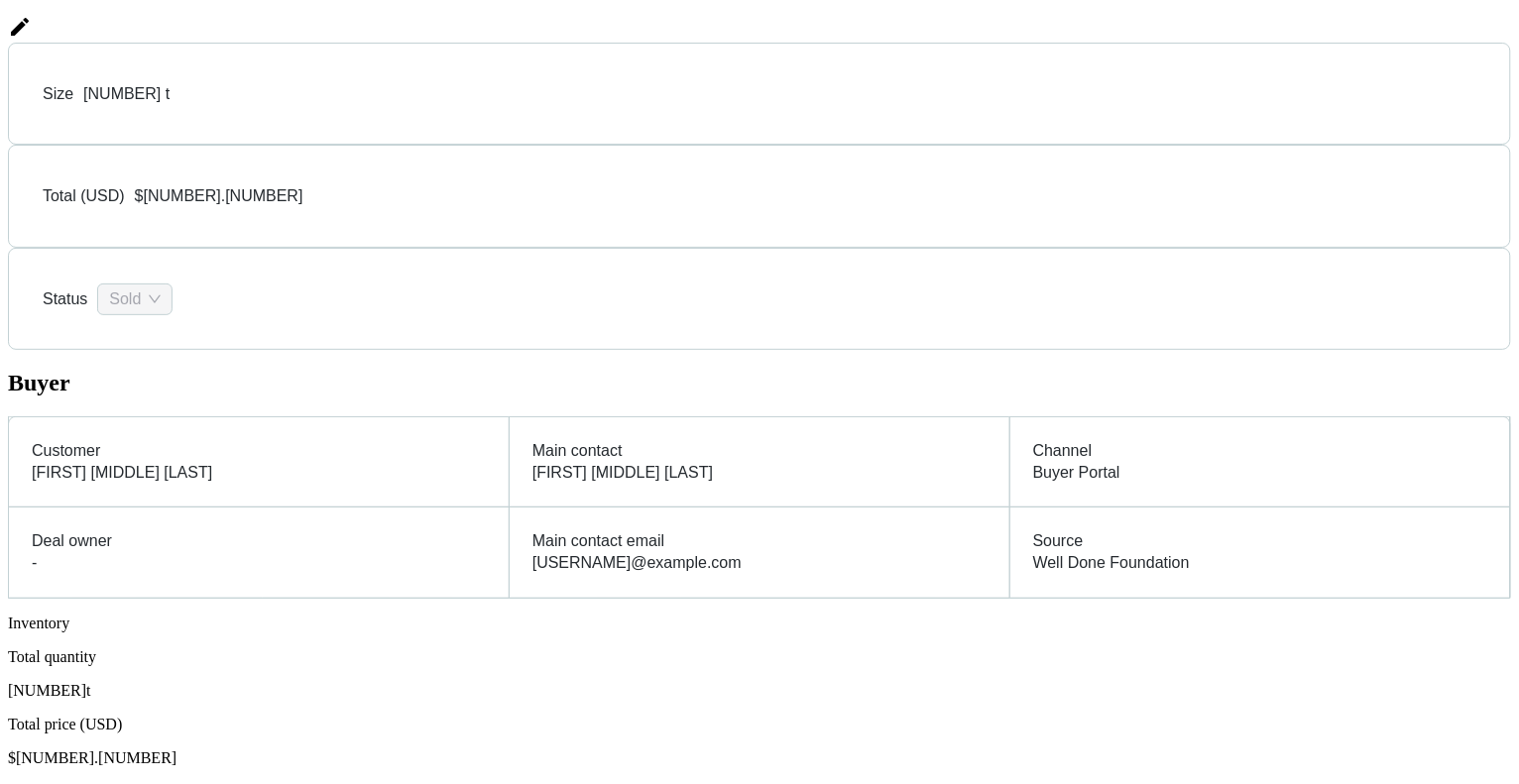 scroll, scrollTop: 69, scrollLeft: 0, axis: vertical 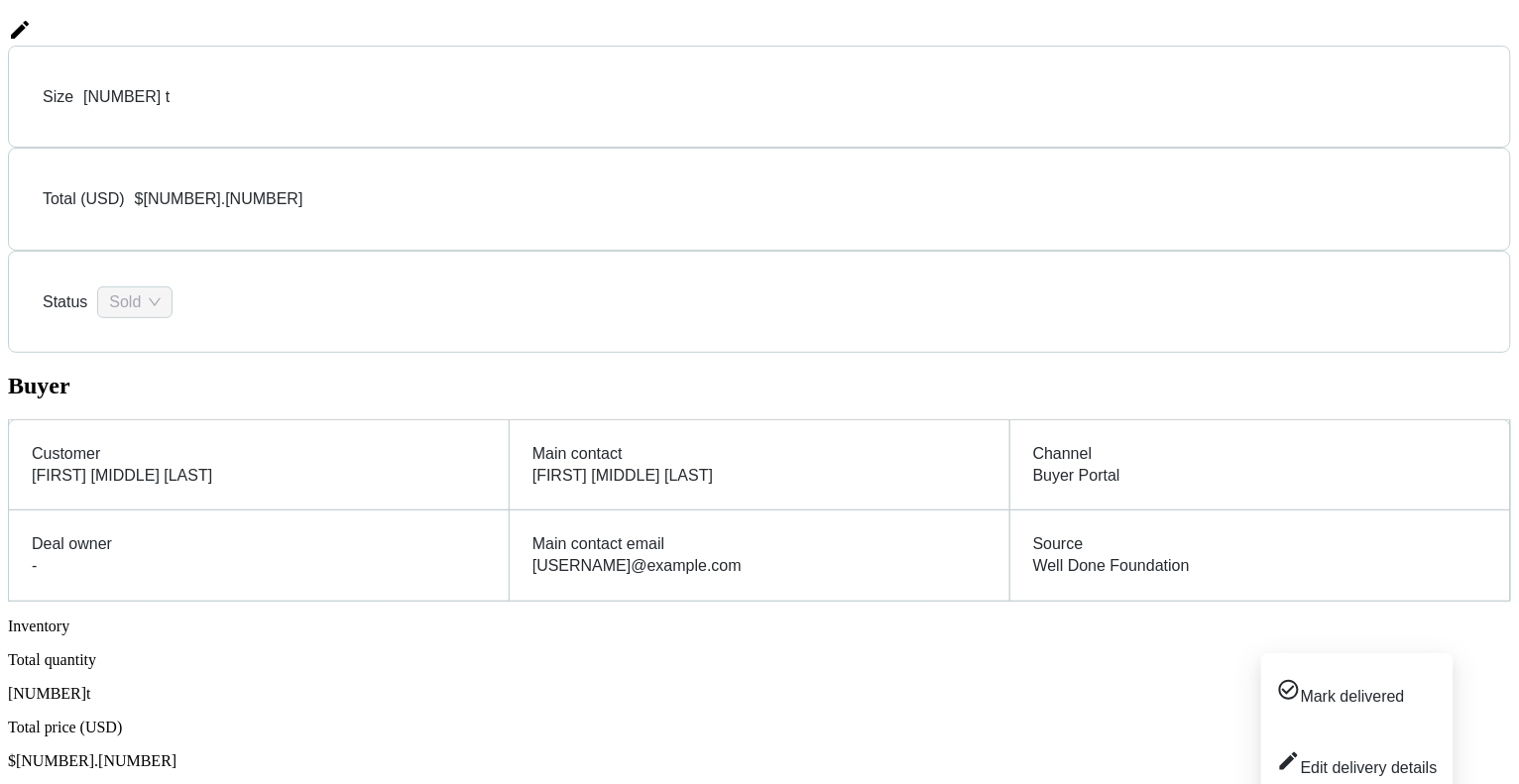 click at bounding box center (1489, 1005) 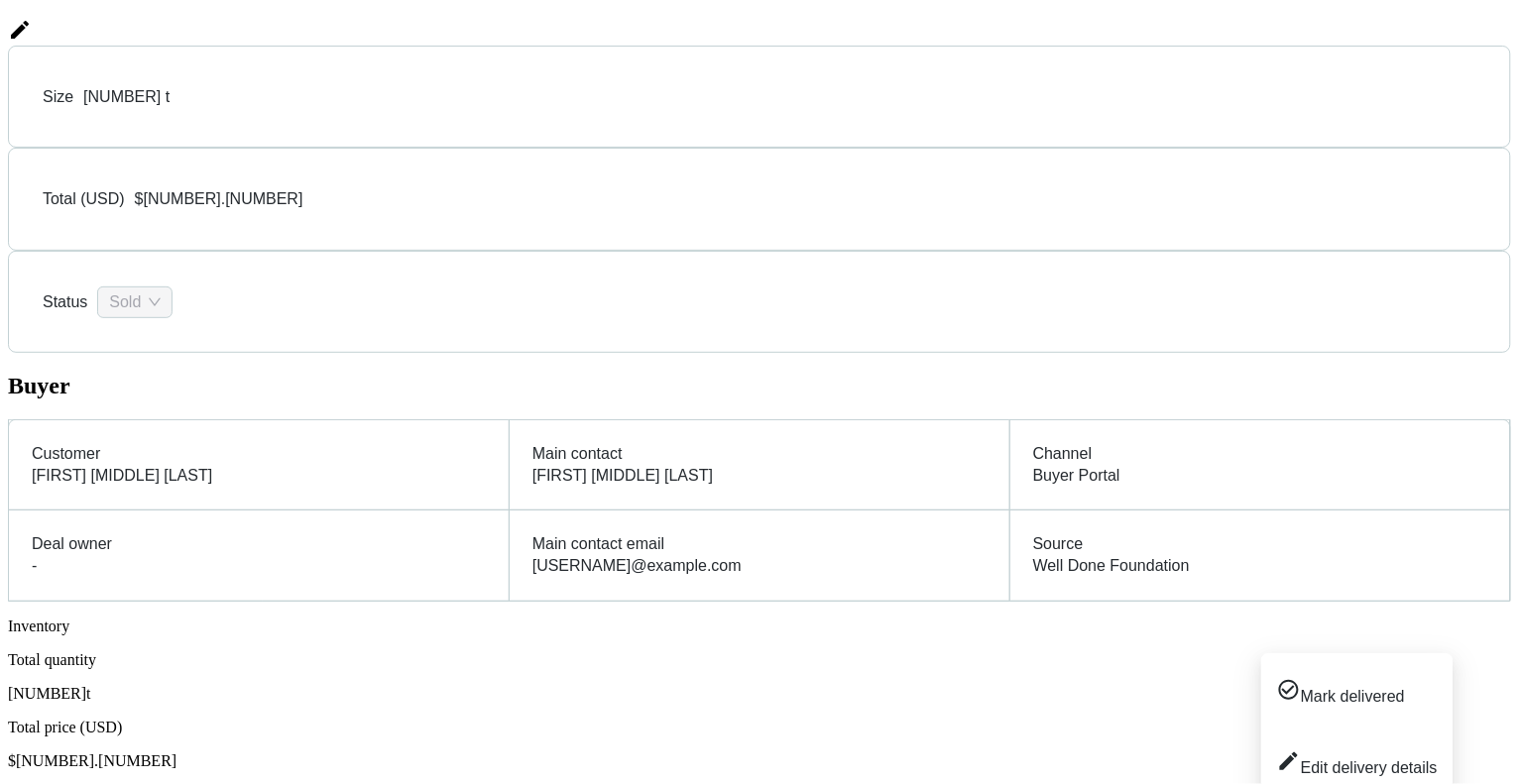 click at bounding box center (1489, 1005) 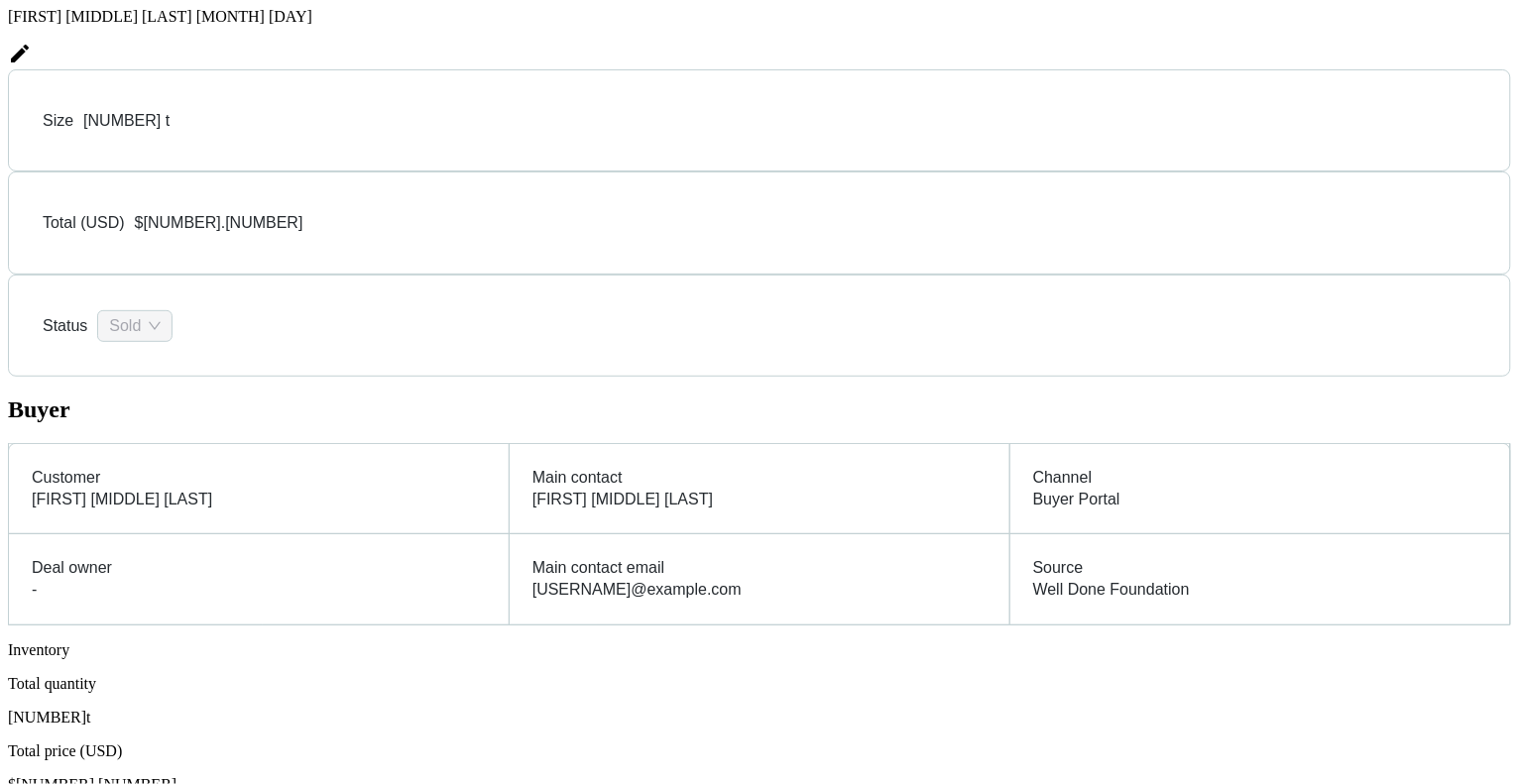 scroll, scrollTop: 0, scrollLeft: 0, axis: both 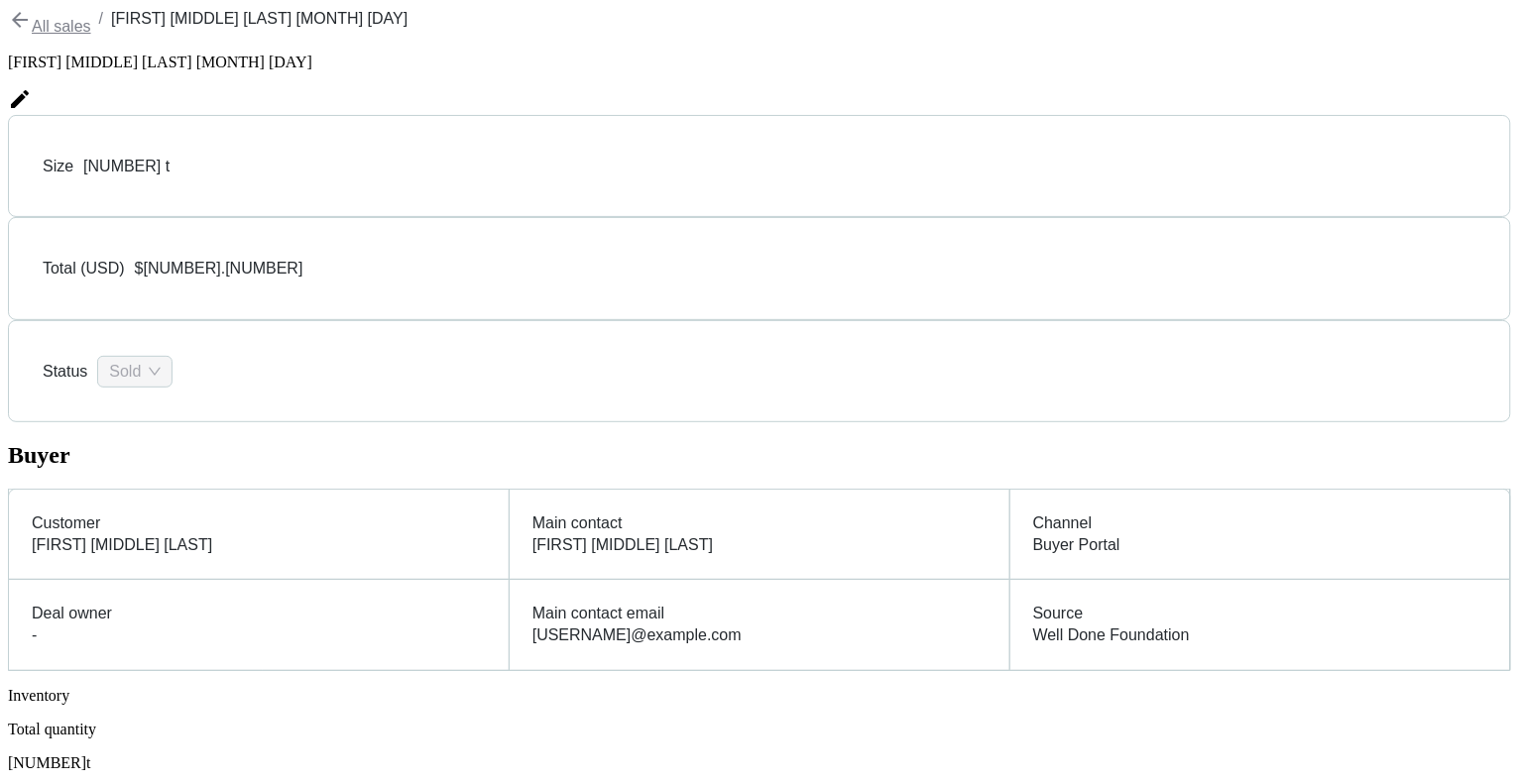 click on "Delivery Planning" at bounding box center [88, 3964] 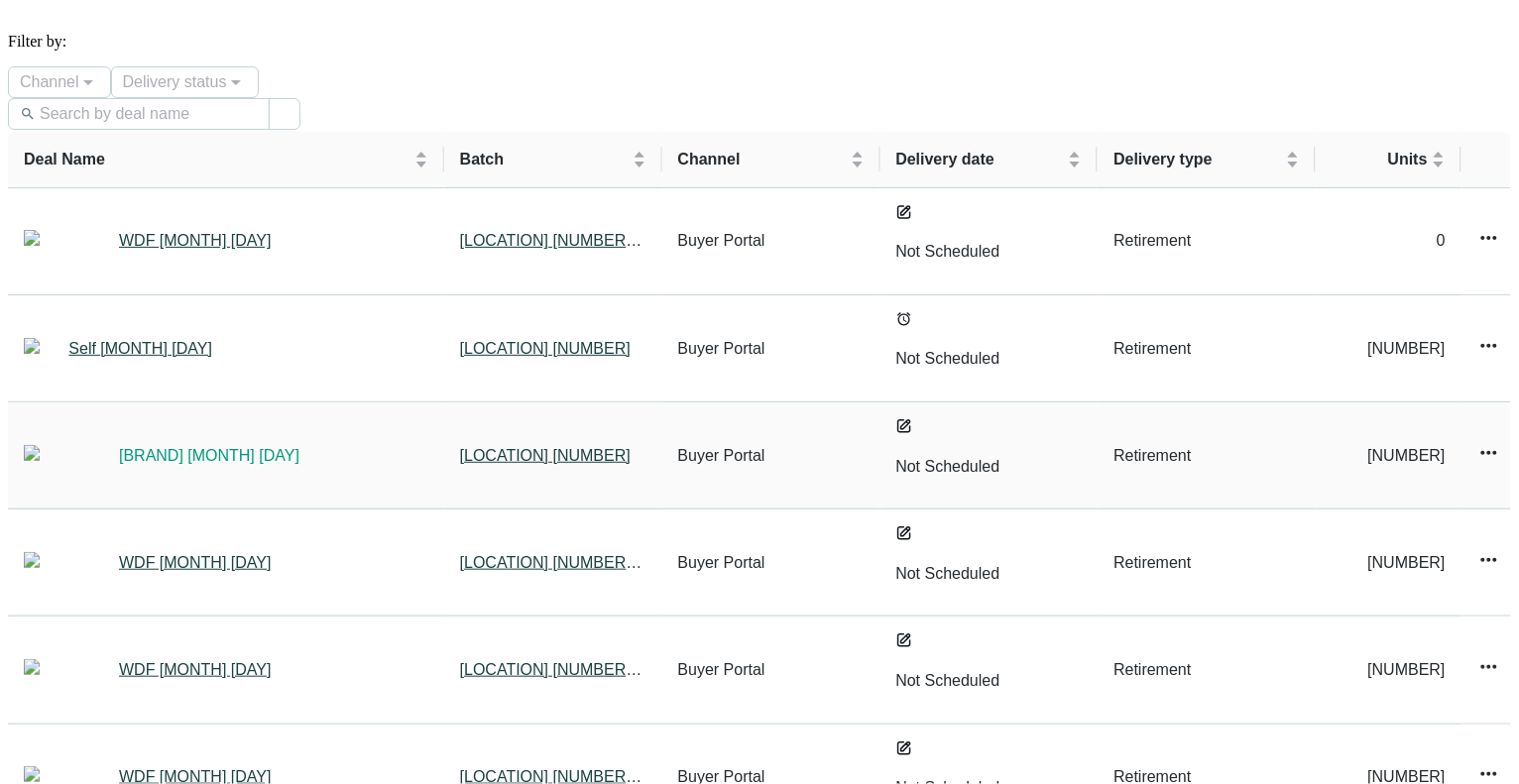 scroll, scrollTop: 139, scrollLeft: 0, axis: vertical 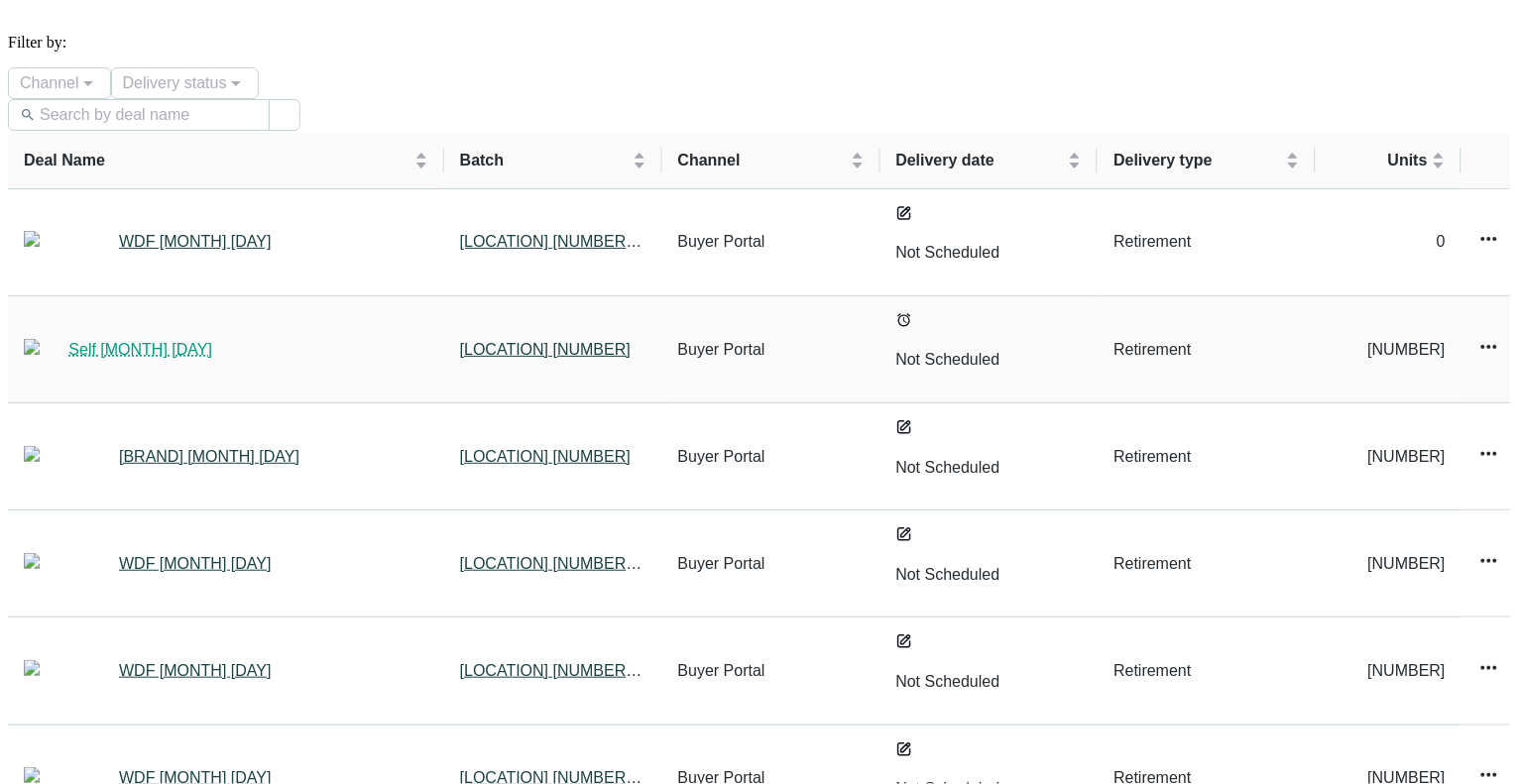 click on "Self [MON] [DD]" at bounding box center [140, 349] 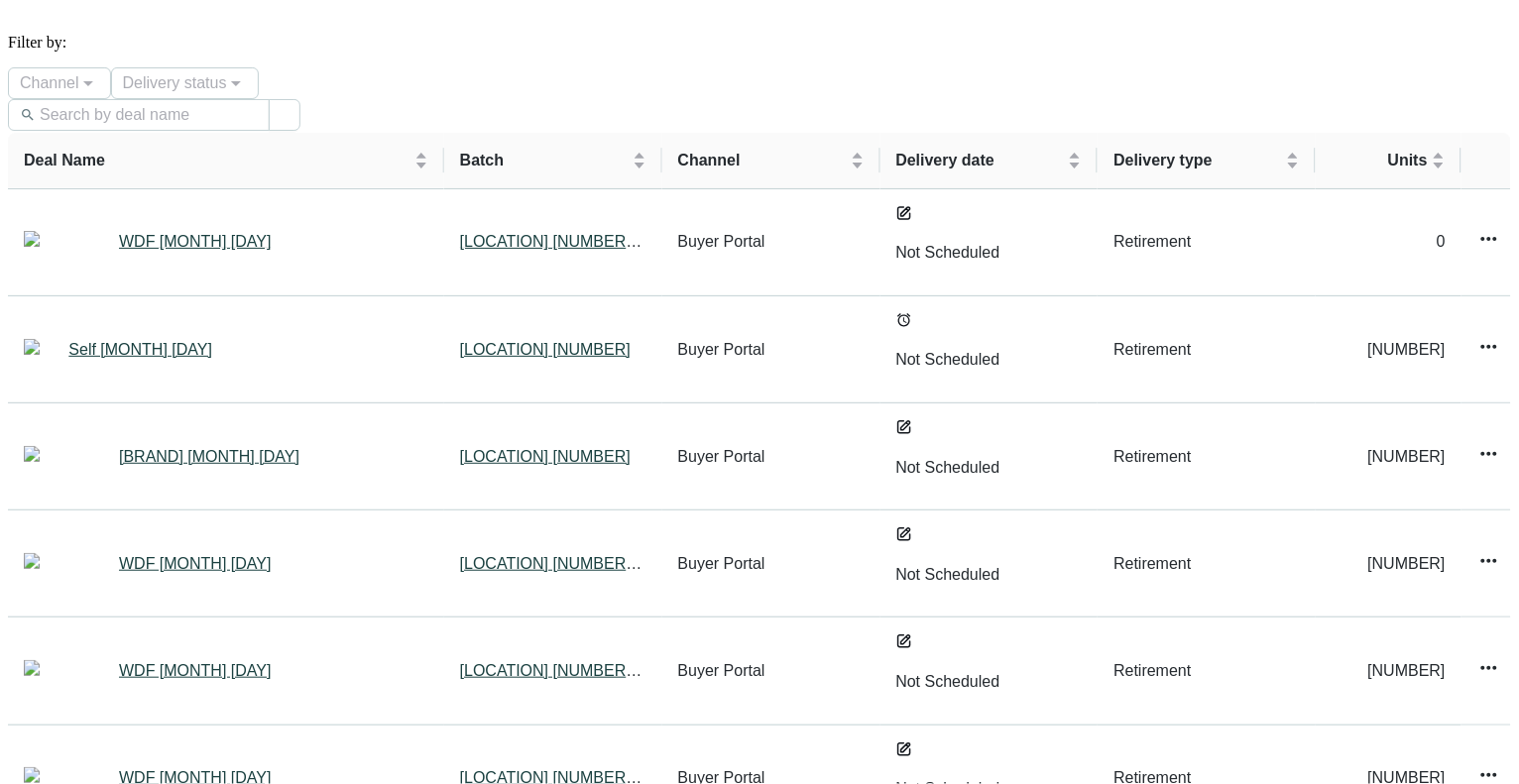 click on "Sales" at bounding box center (25, 1434) 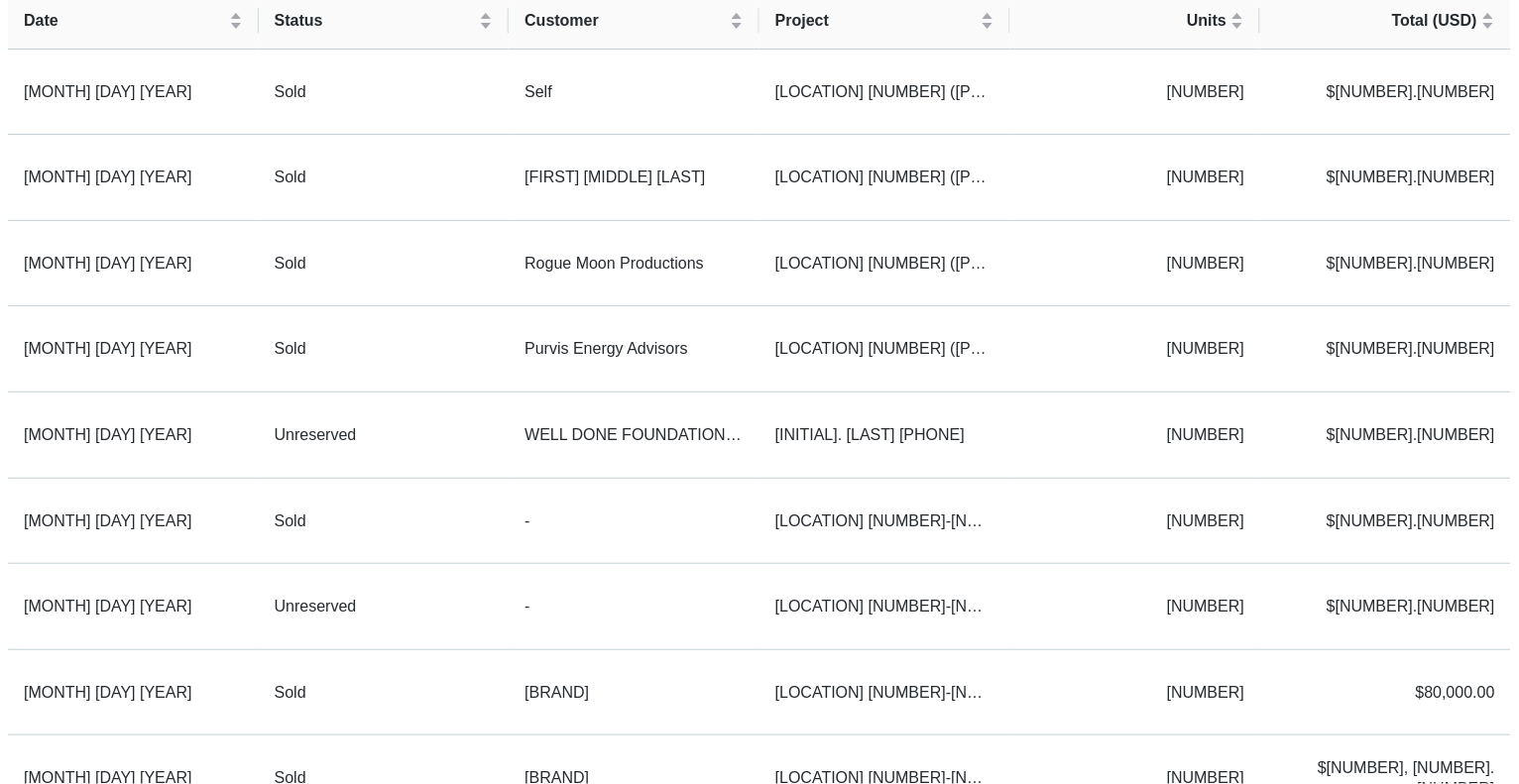 scroll, scrollTop: 0, scrollLeft: 0, axis: both 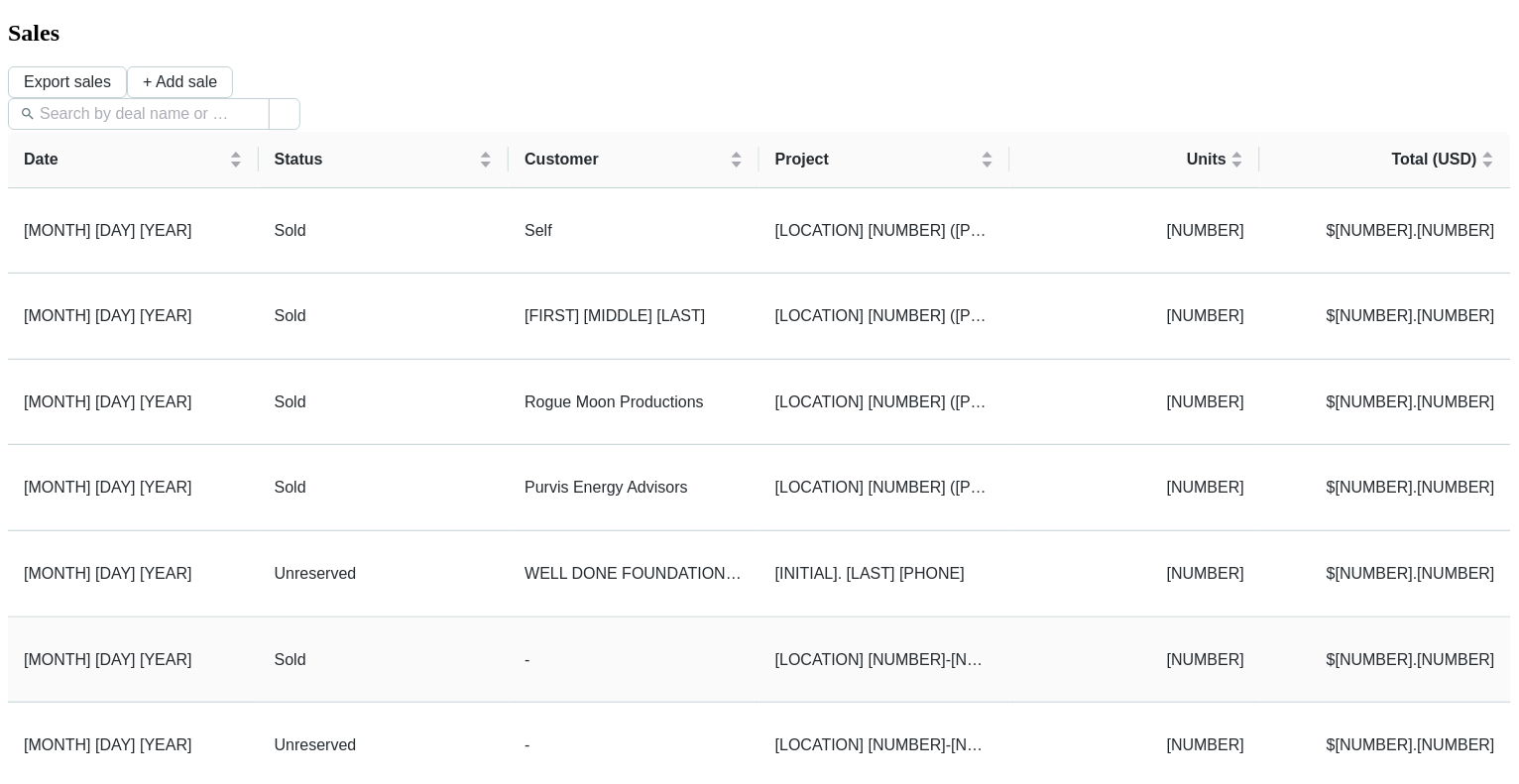 click on "[MON] [DD] [YYYY]" at bounding box center [133, 660] 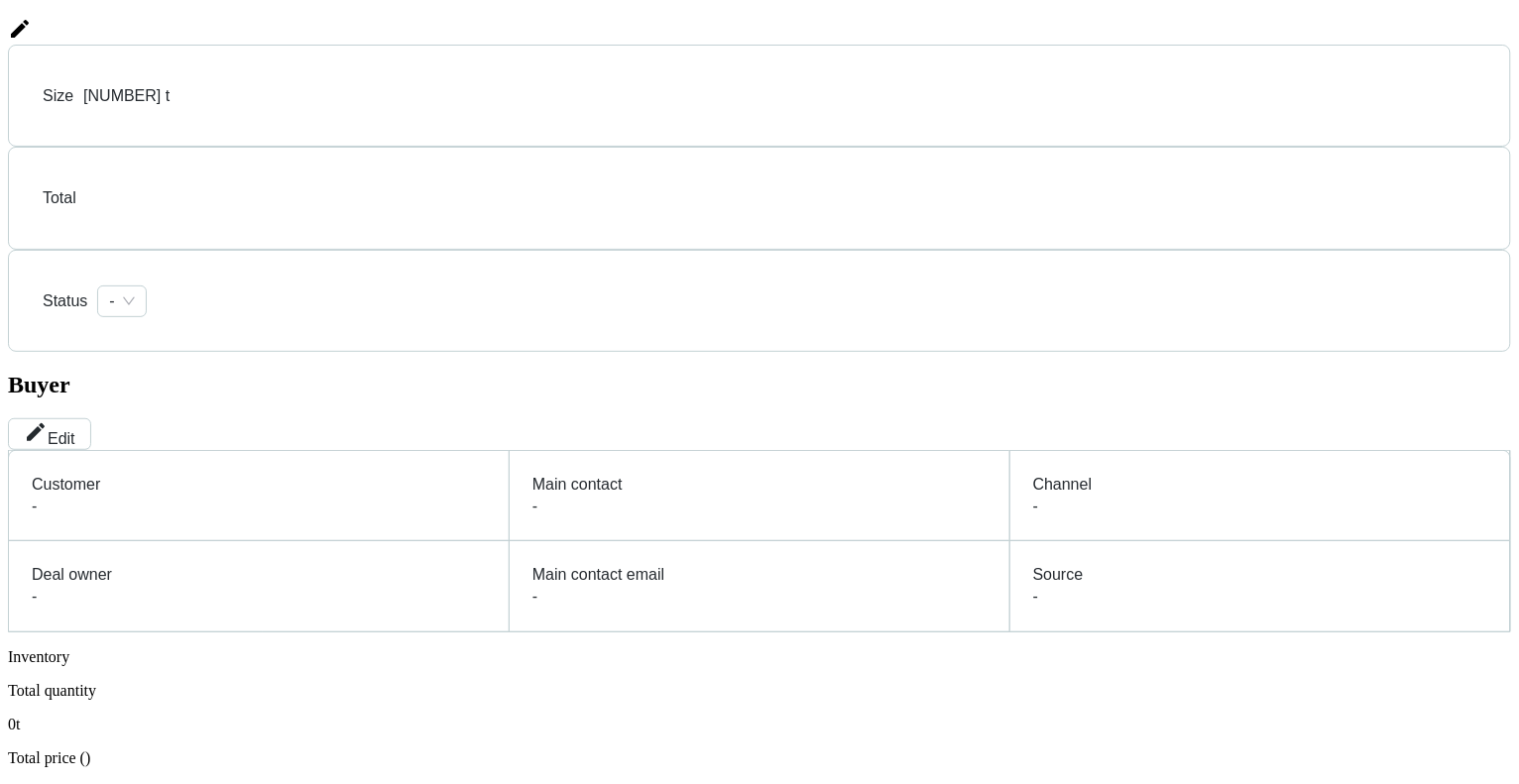 scroll, scrollTop: 0, scrollLeft: 0, axis: both 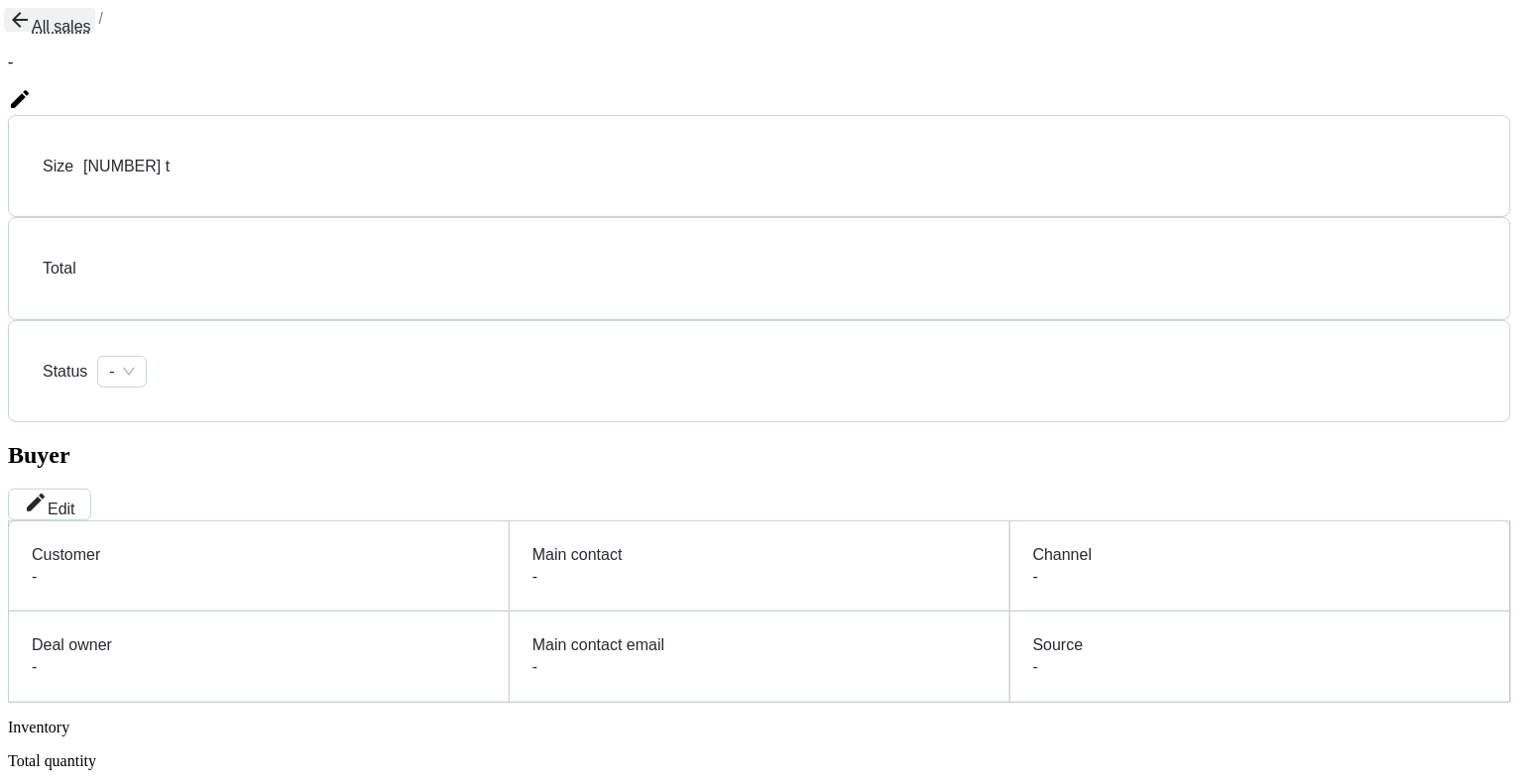 click on "All sales" at bounding box center [50, 20] 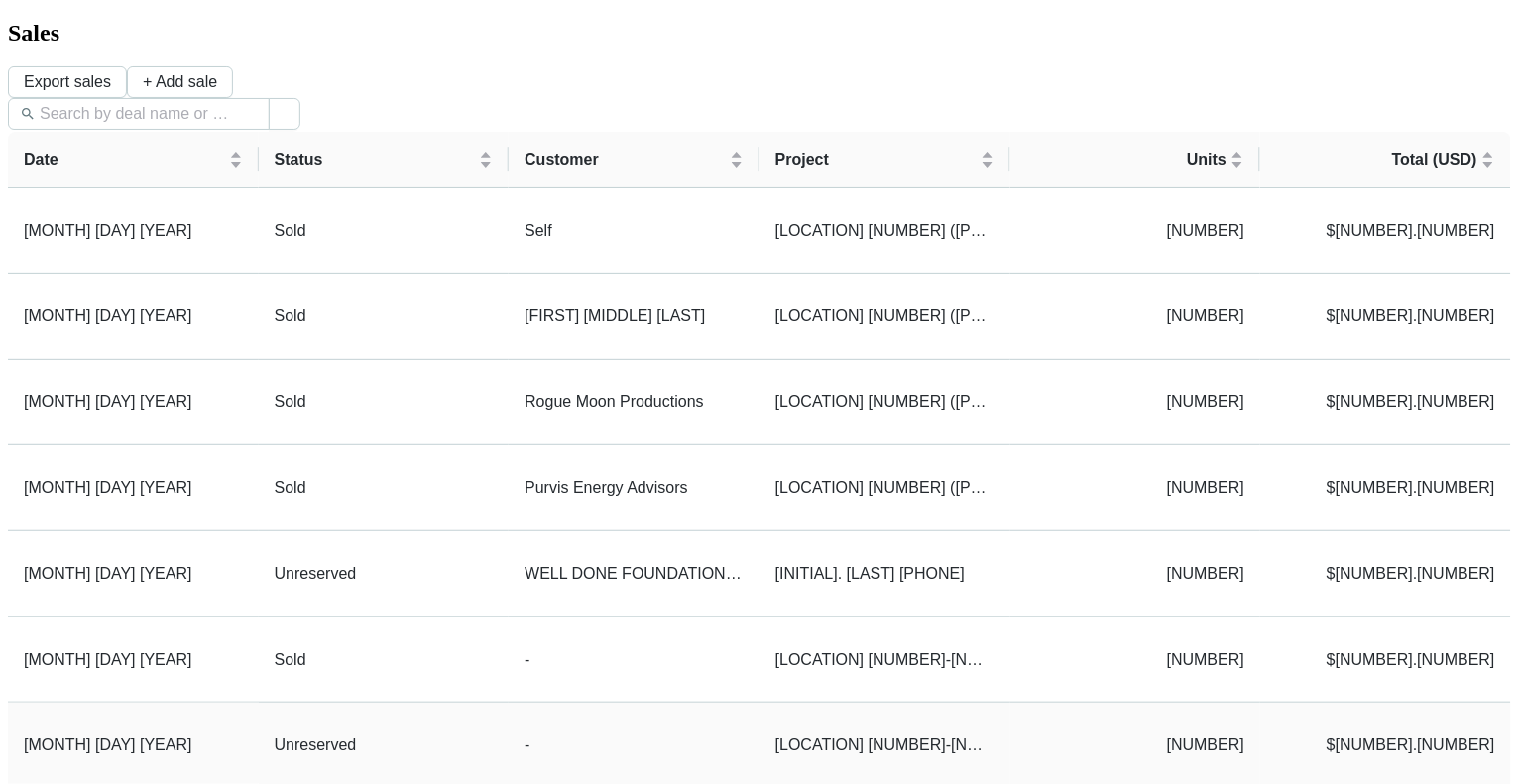 click on "[MON] [DD] [YYYY]" at bounding box center [133, 745] 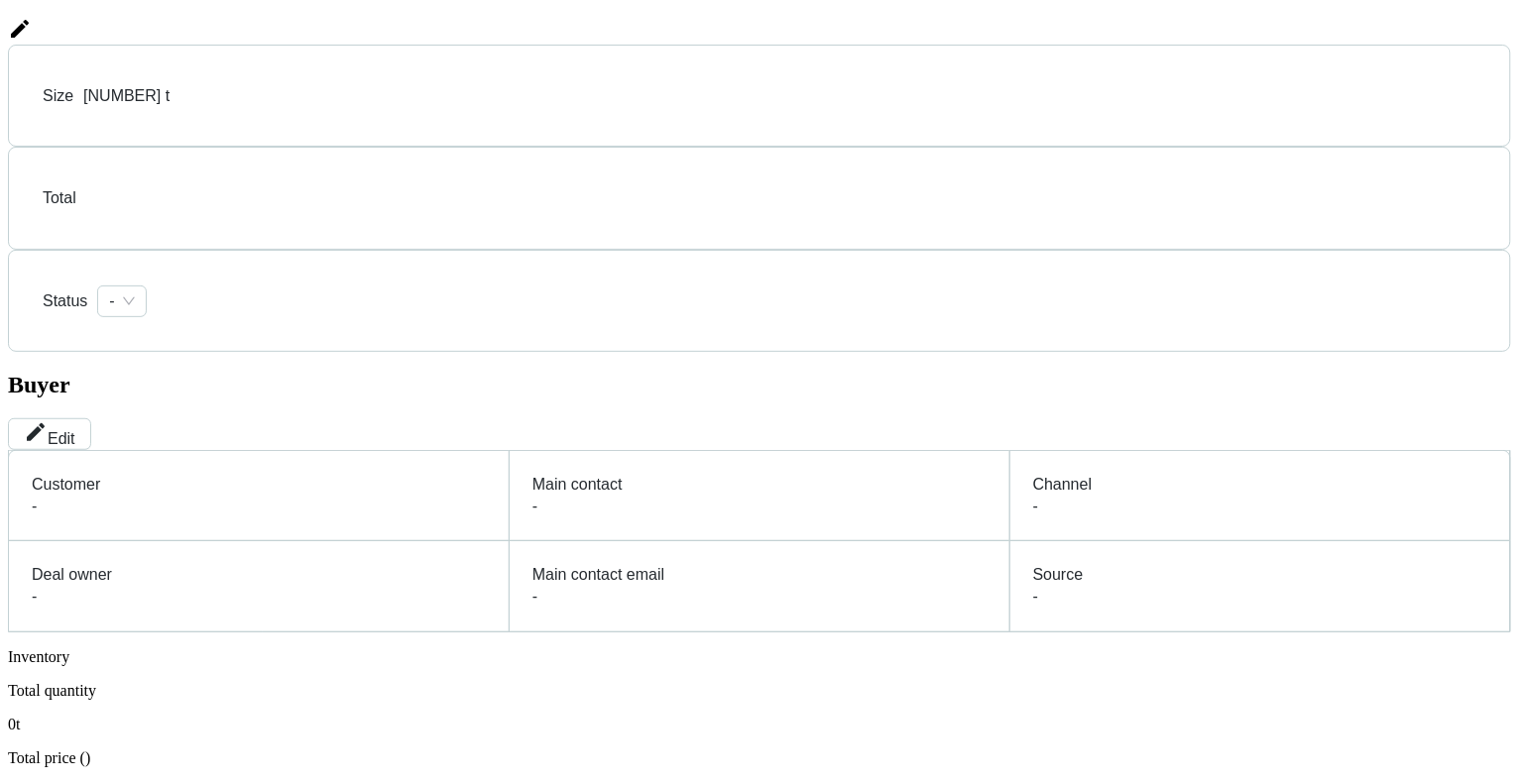 scroll, scrollTop: 0, scrollLeft: 0, axis: both 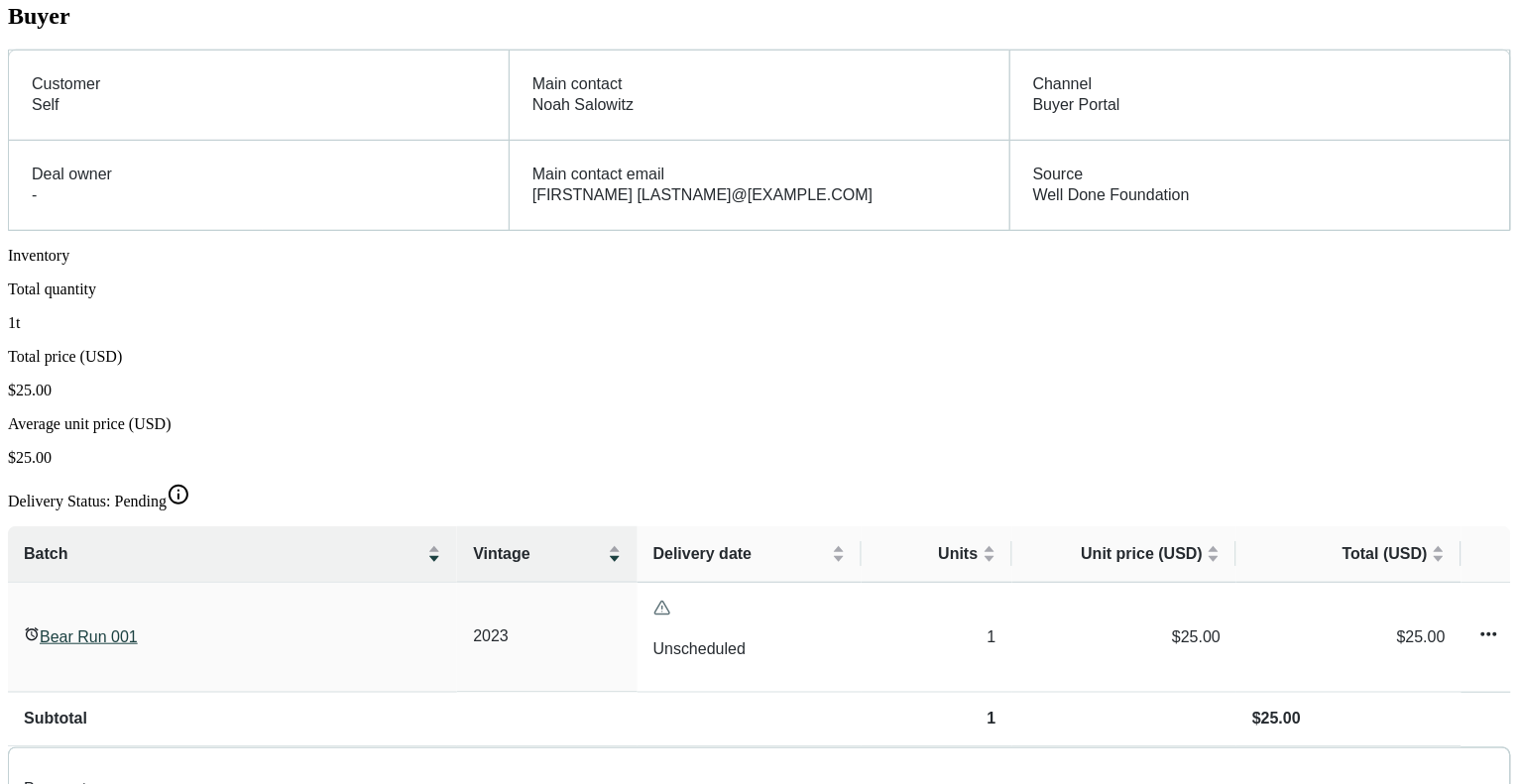 click at bounding box center [258, 1696] 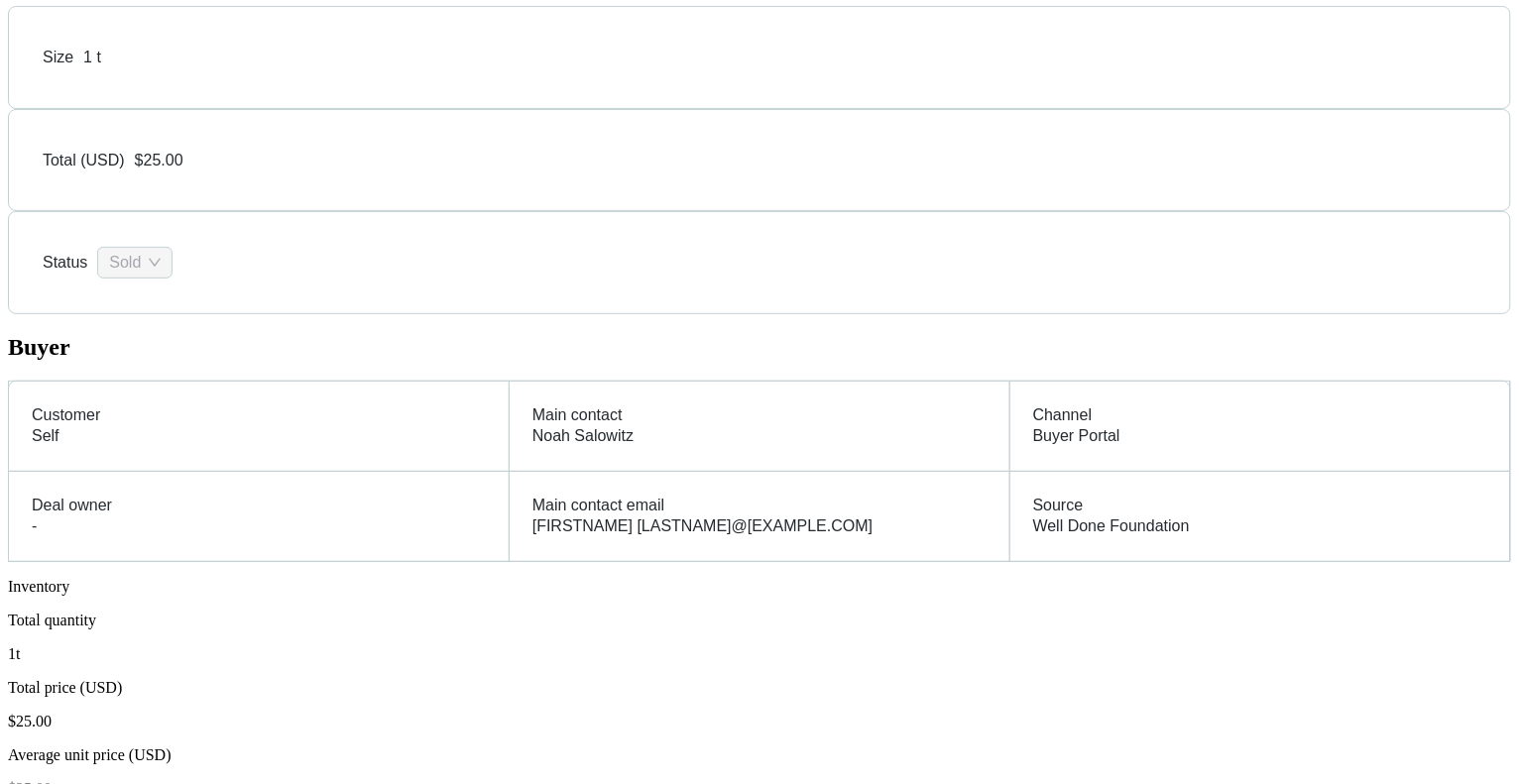 scroll, scrollTop: 0, scrollLeft: 0, axis: both 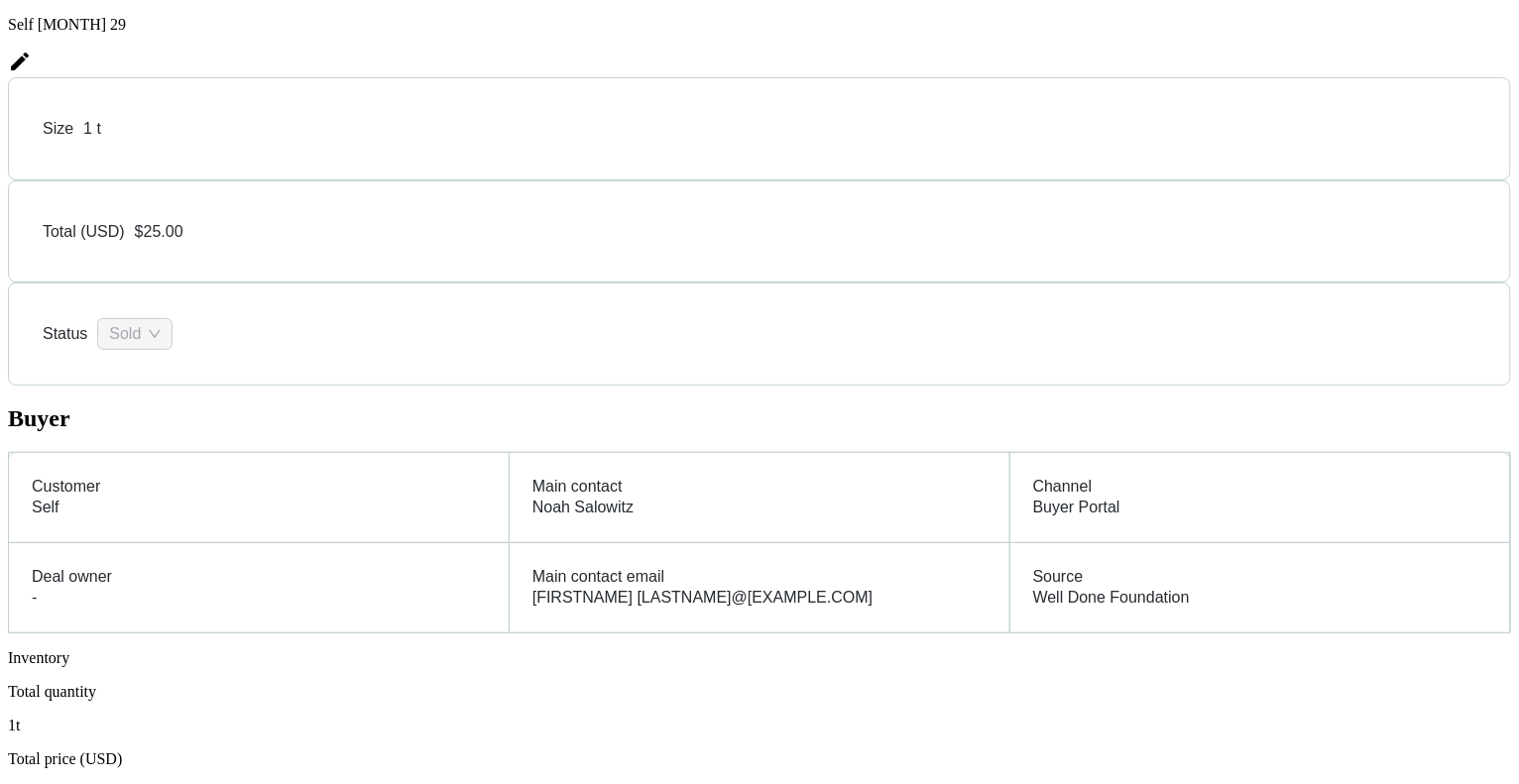 click on "[ABBREVIATION] [MONTH] [DAY]" at bounding box center [760, 47] 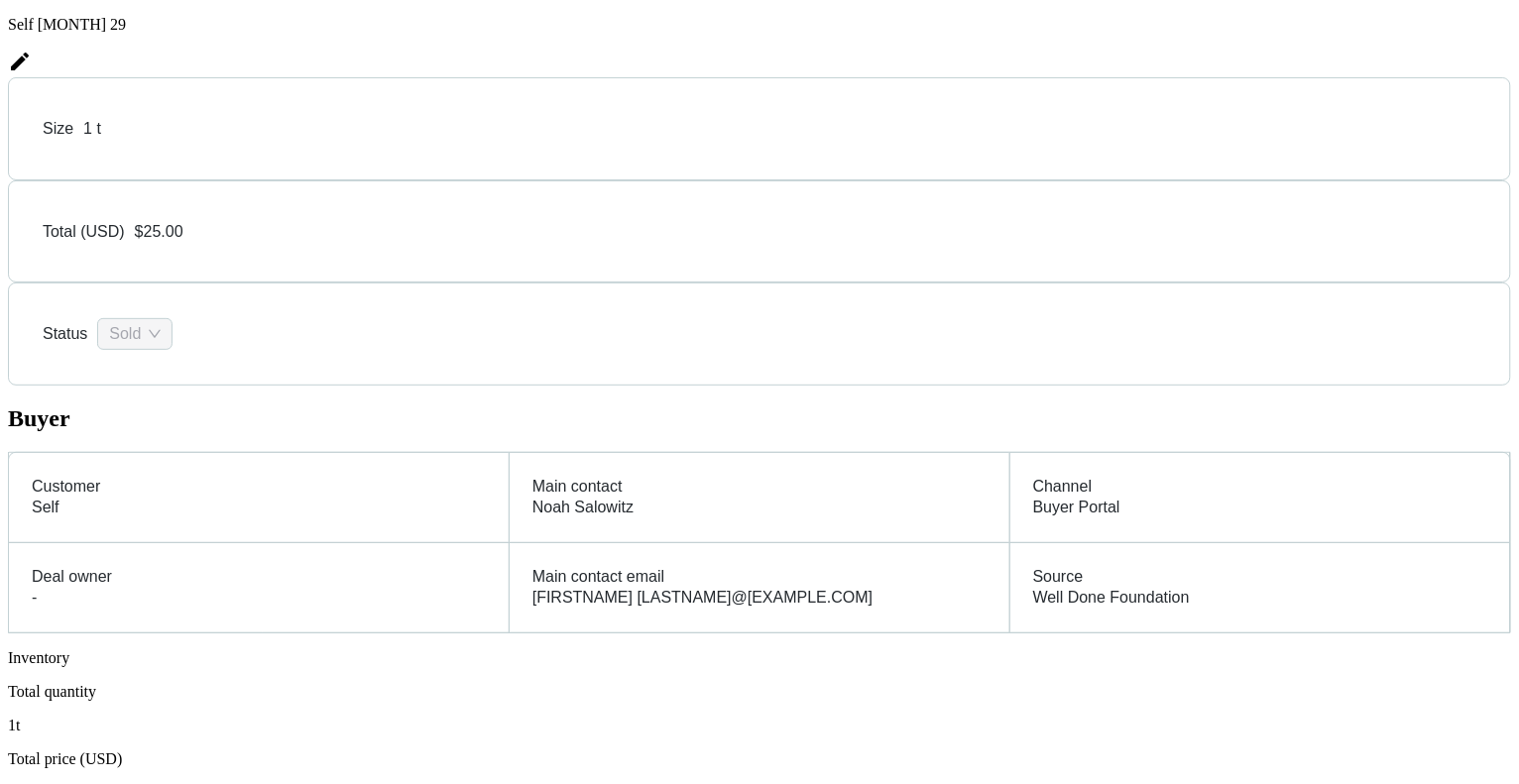 click on "Sold" at bounding box center (135, 334) 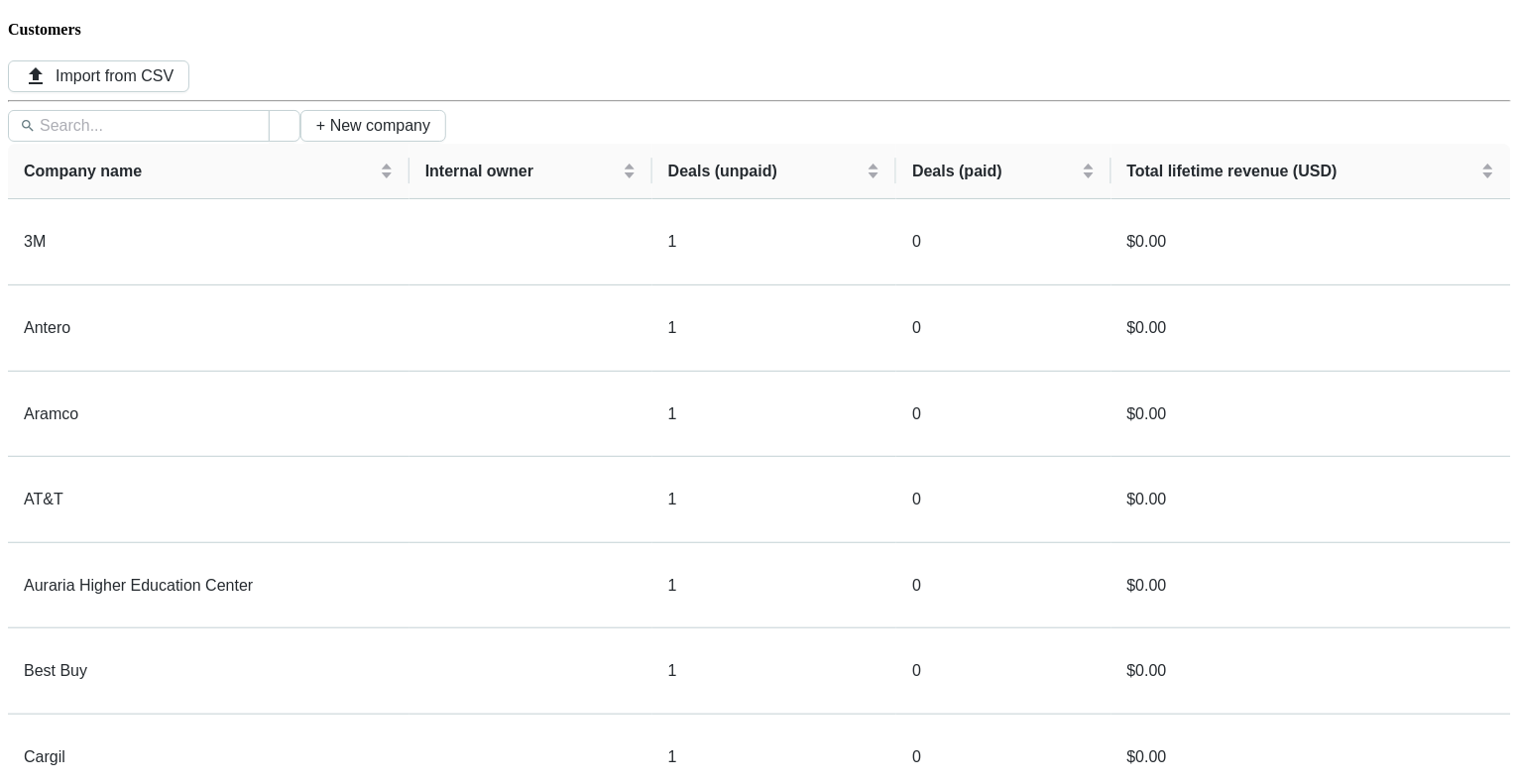 click on "Sales" at bounding box center [25, 1230] 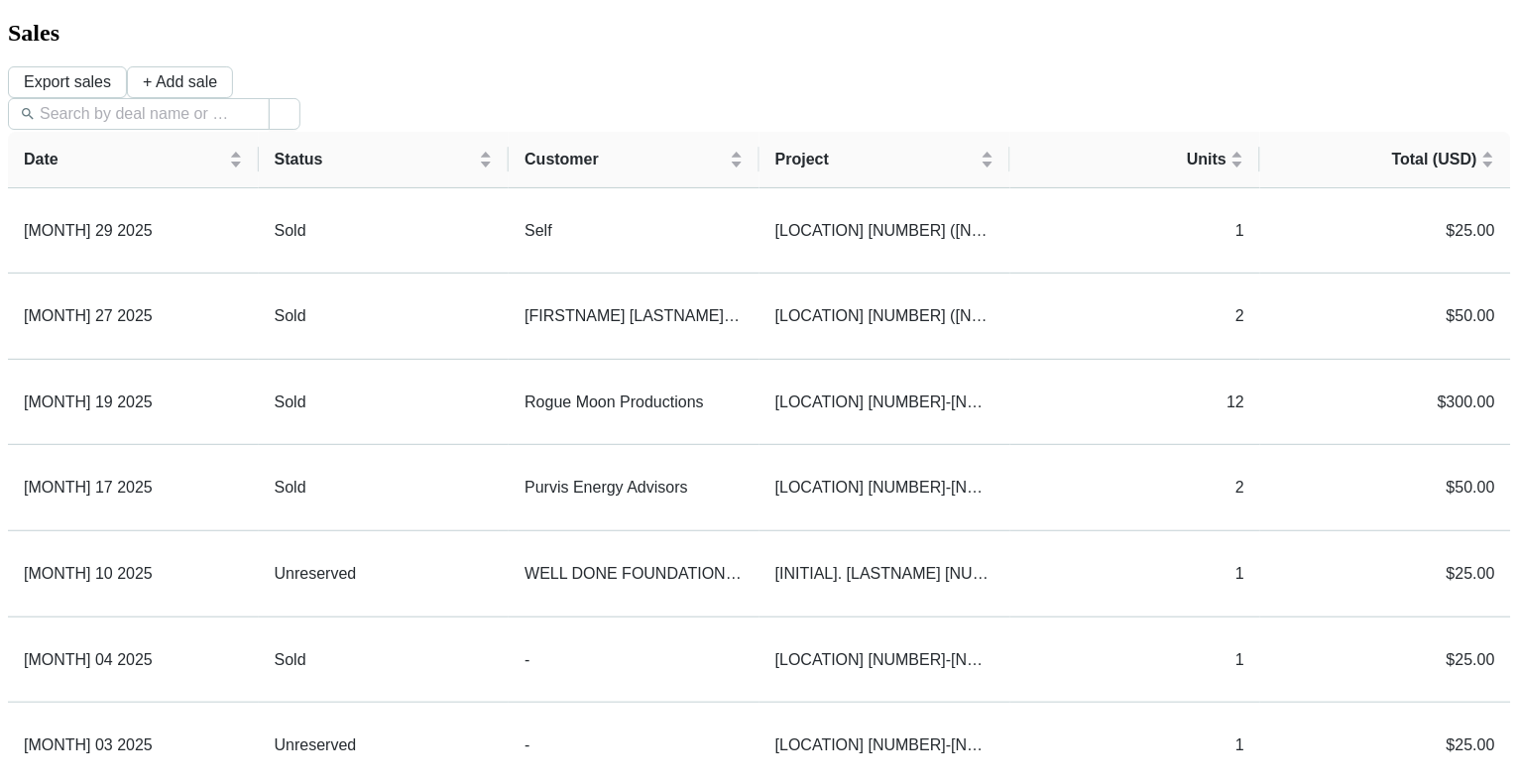 click on "Customers" at bounding box center (42, 2771) 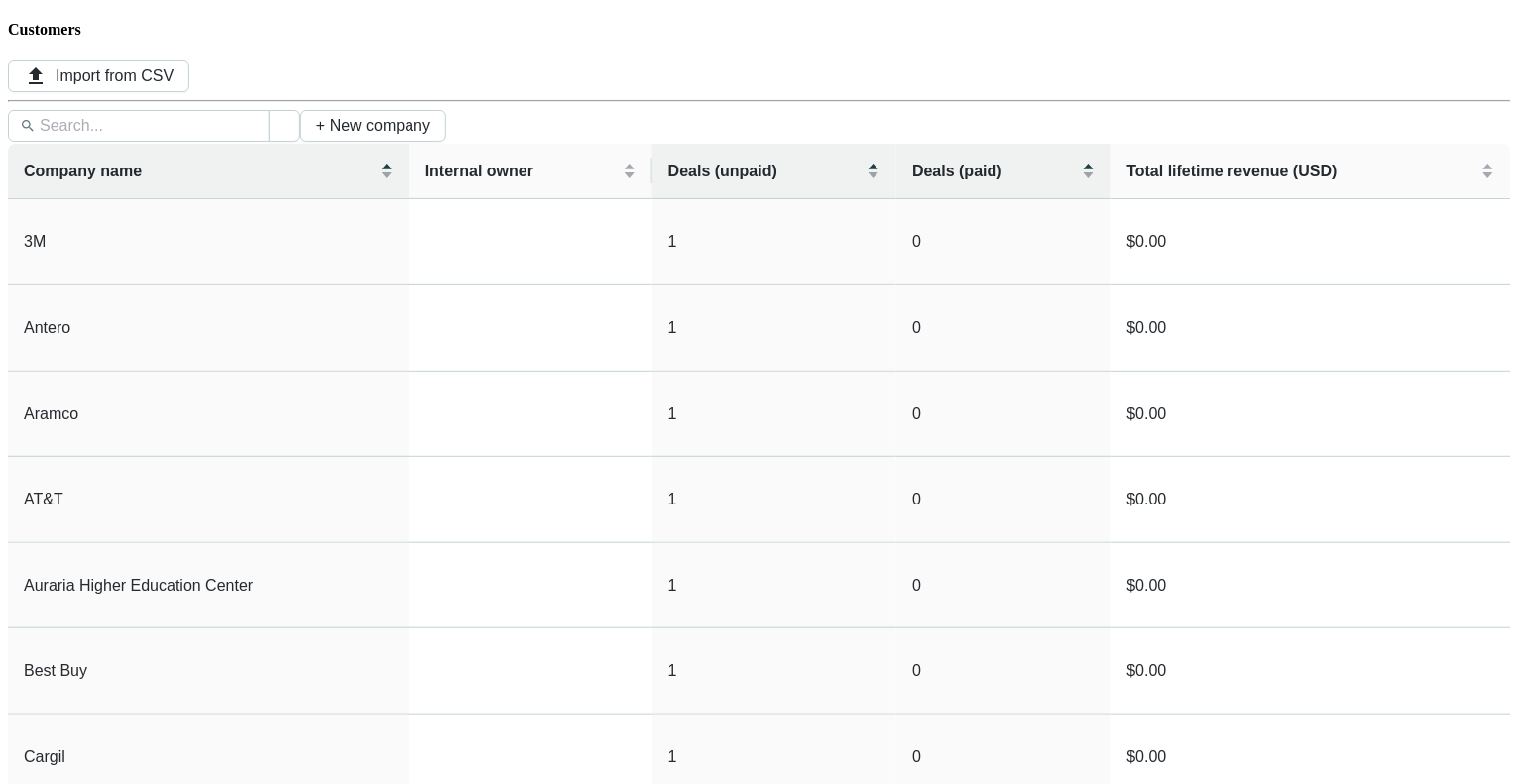 click on "Delivery Planning" at bounding box center (88, 2809) 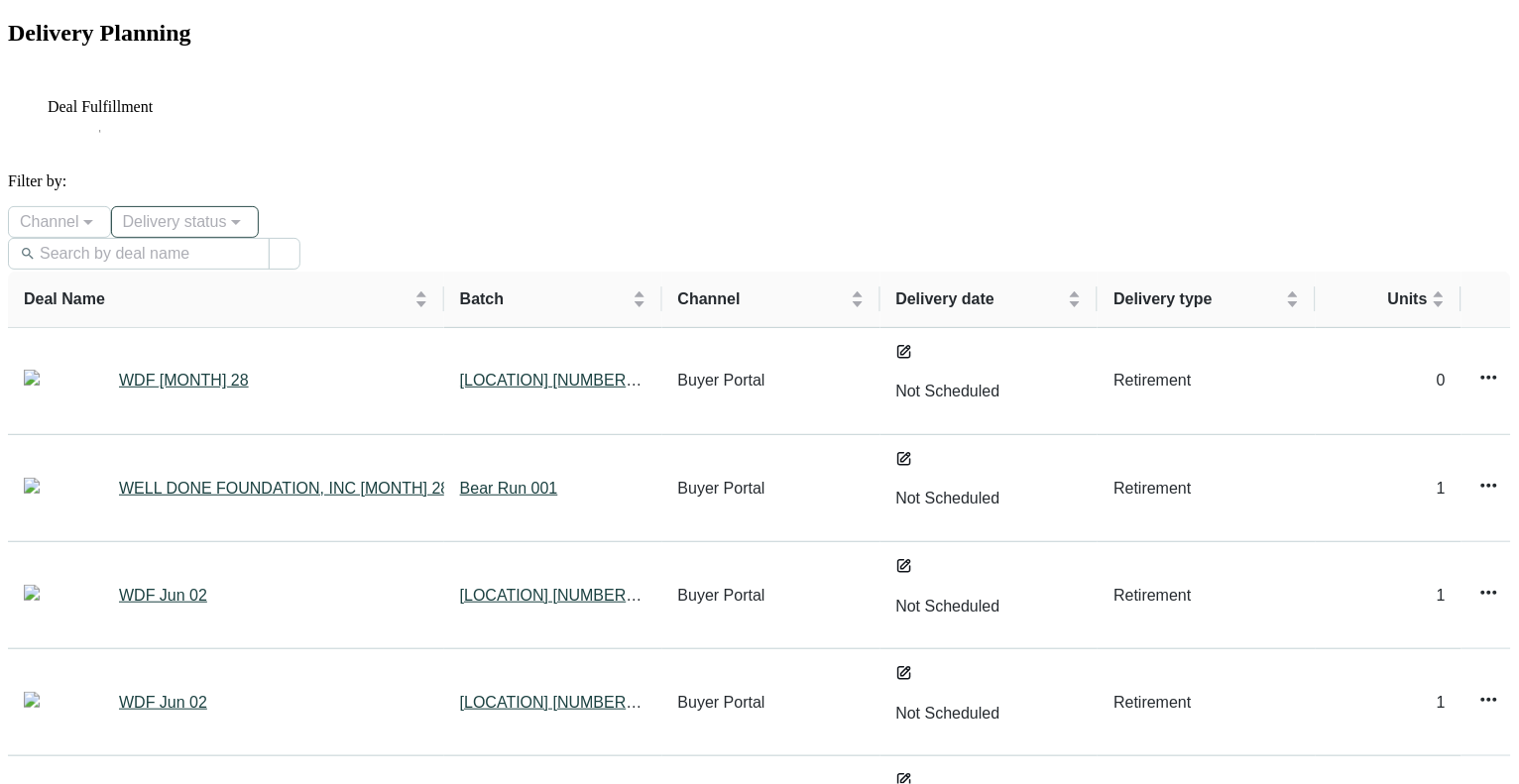 click at bounding box center [175, 222] 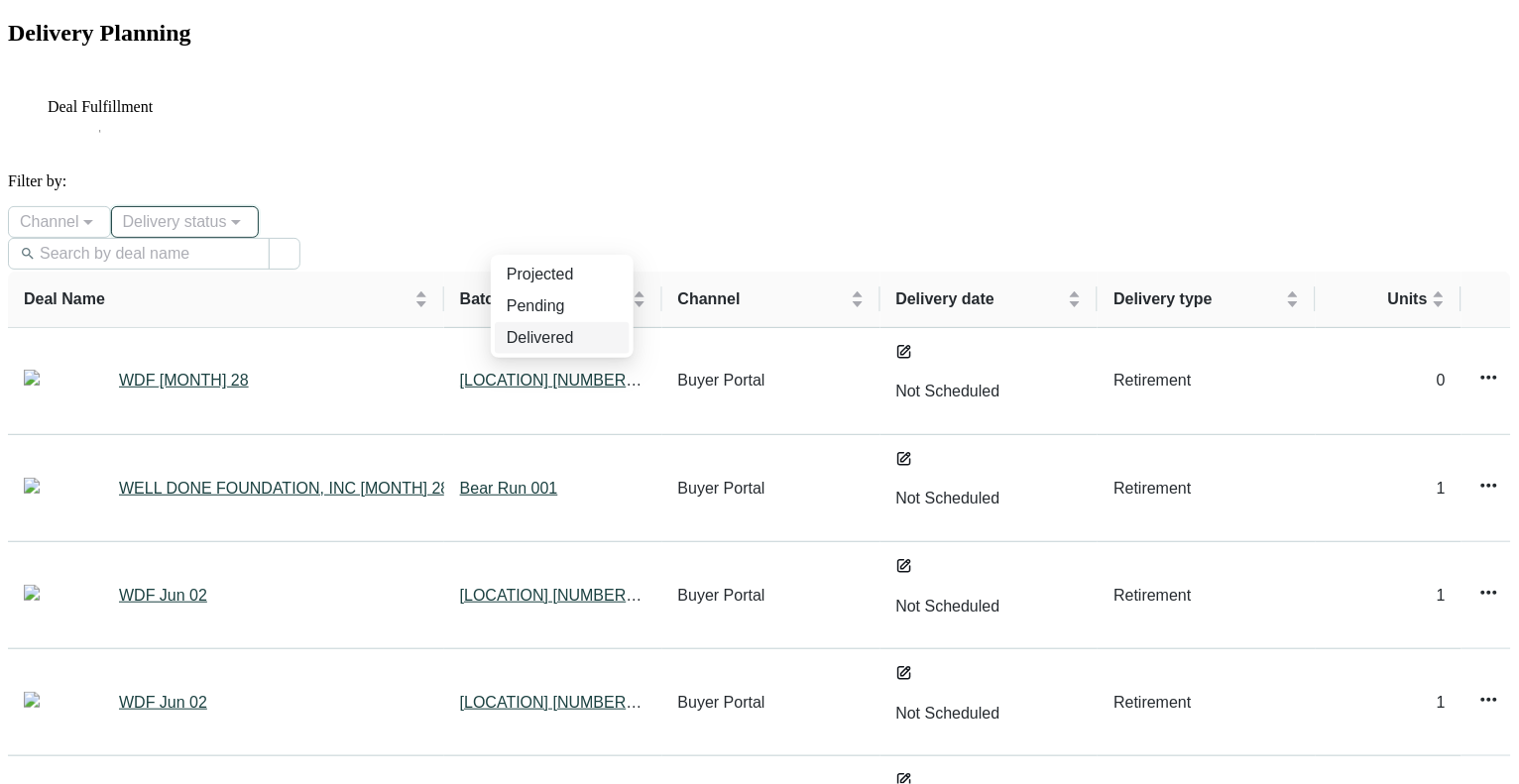 click on "Delivered" at bounding box center (562, 338) 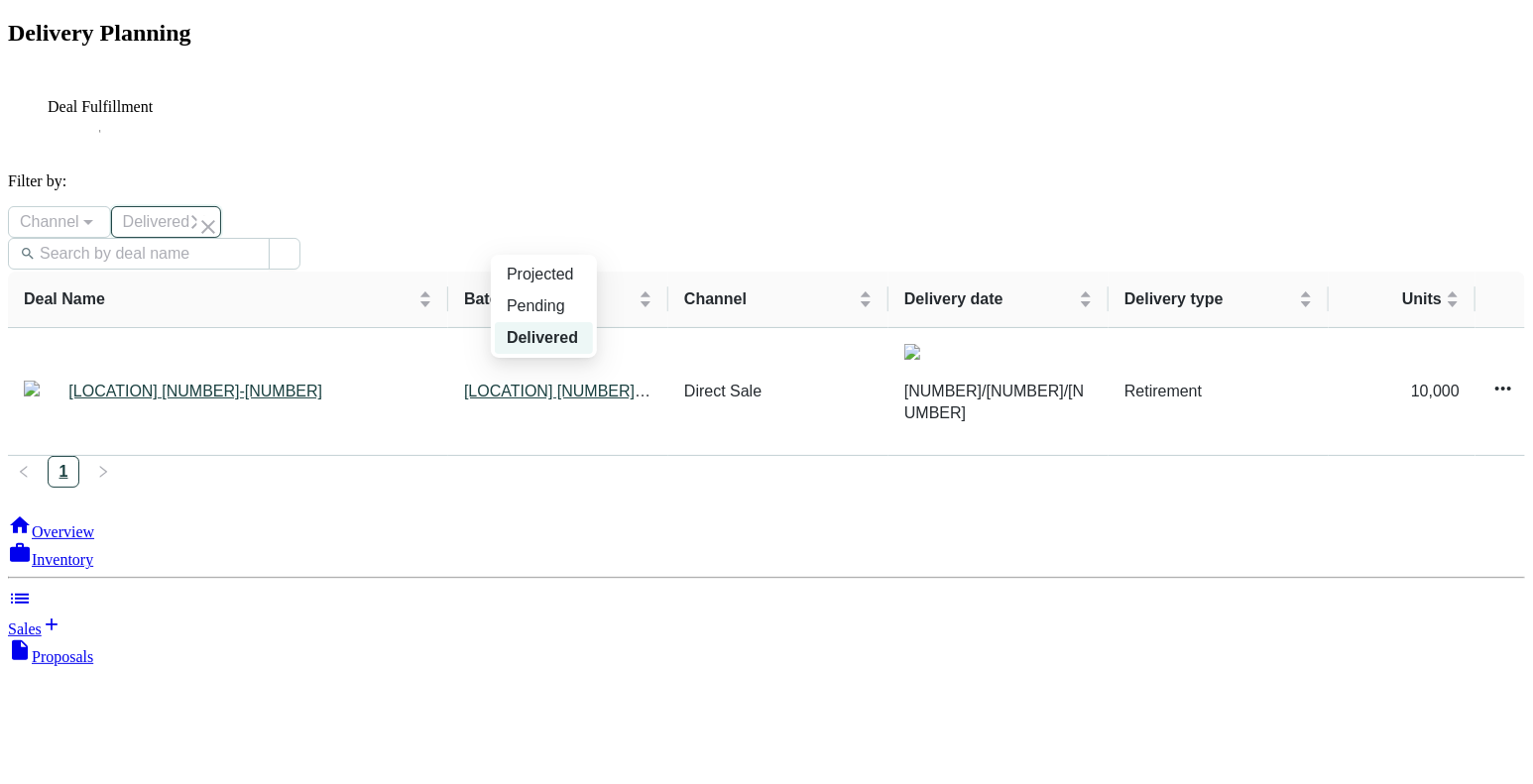 click on "Delivered" at bounding box center (167, 222) 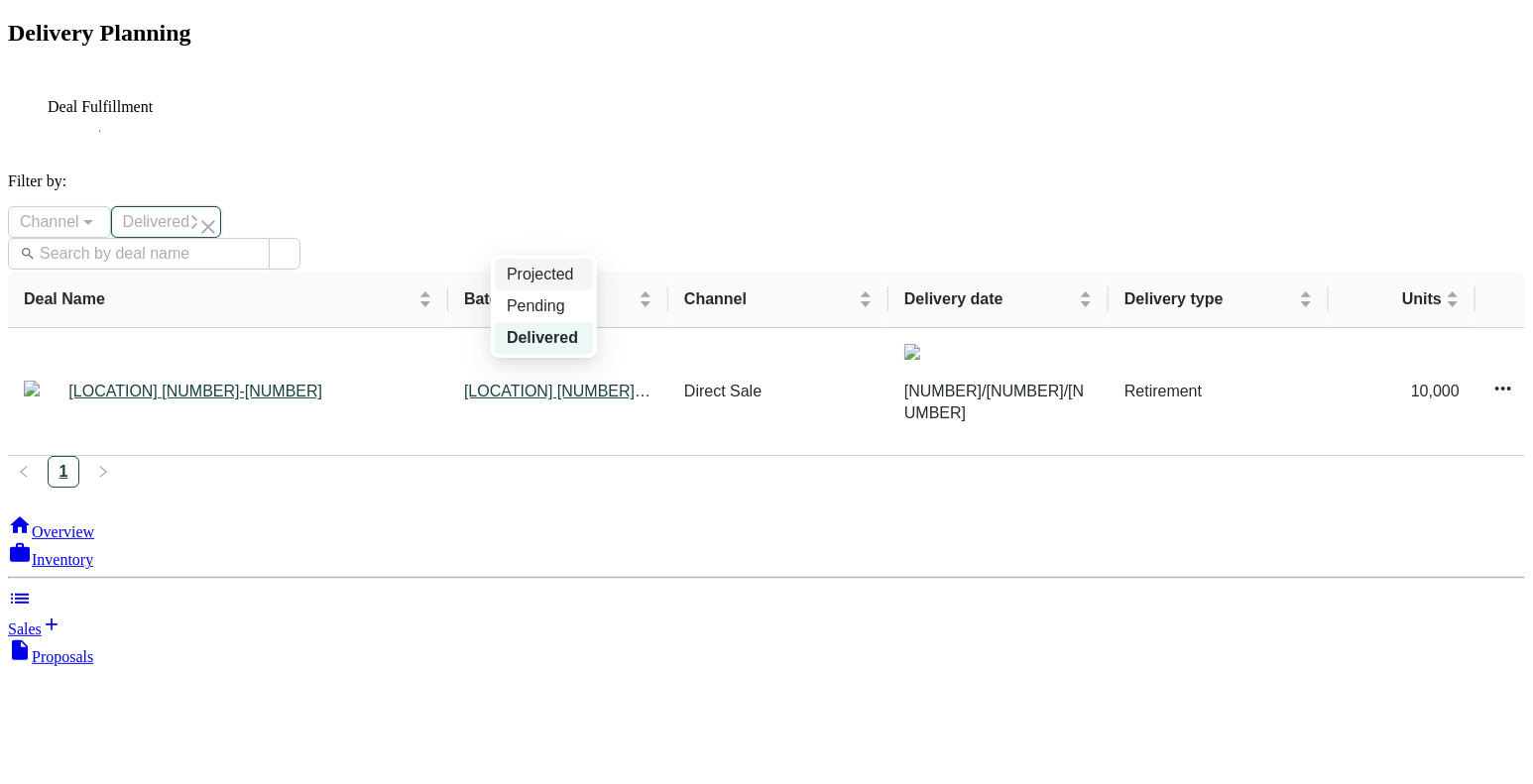 click on "Projected" at bounding box center [543, 275] 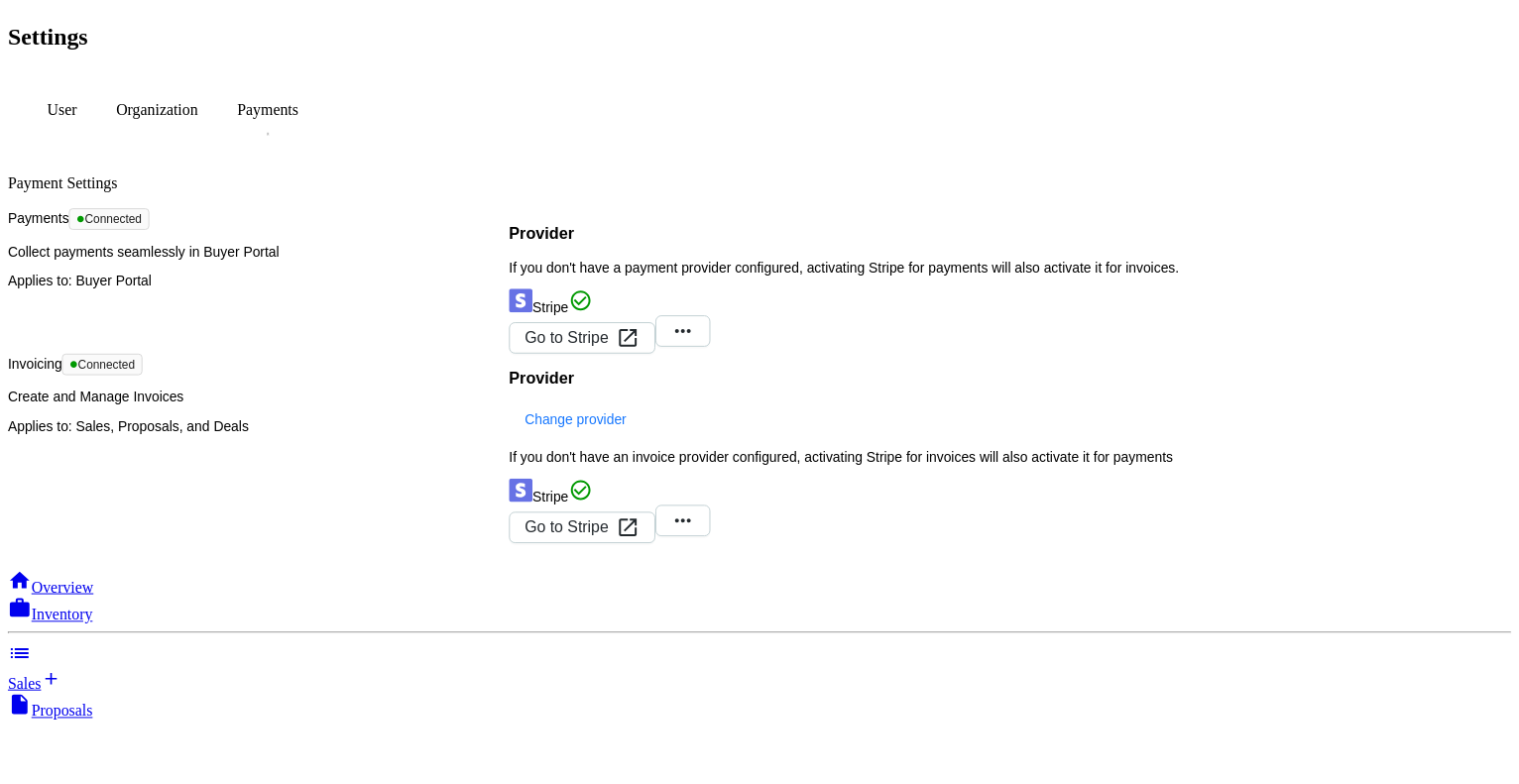 scroll, scrollTop: 0, scrollLeft: 0, axis: both 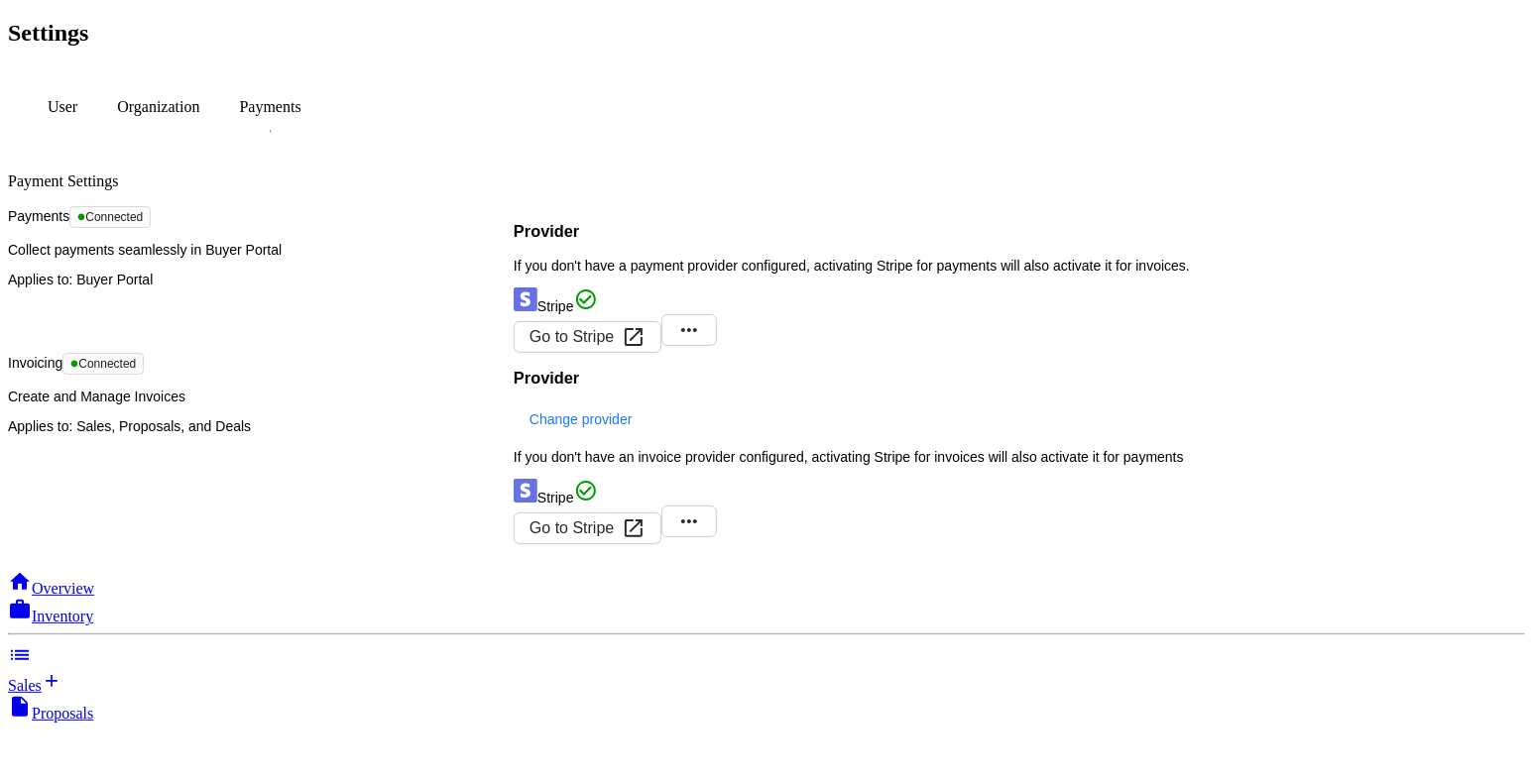 click on "Overview" at bounding box center (62, 588) 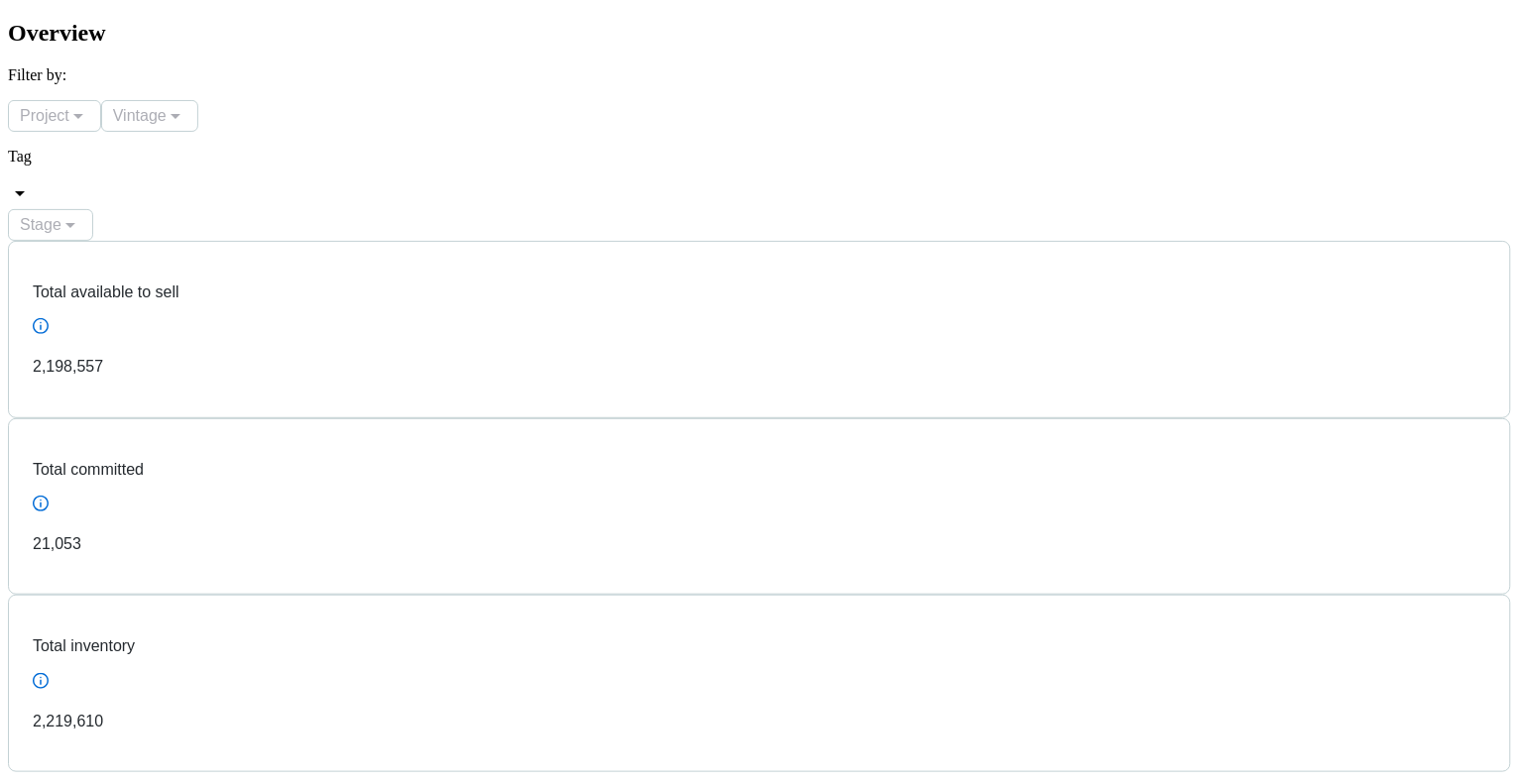 click on "Sales" at bounding box center [760, 2968] 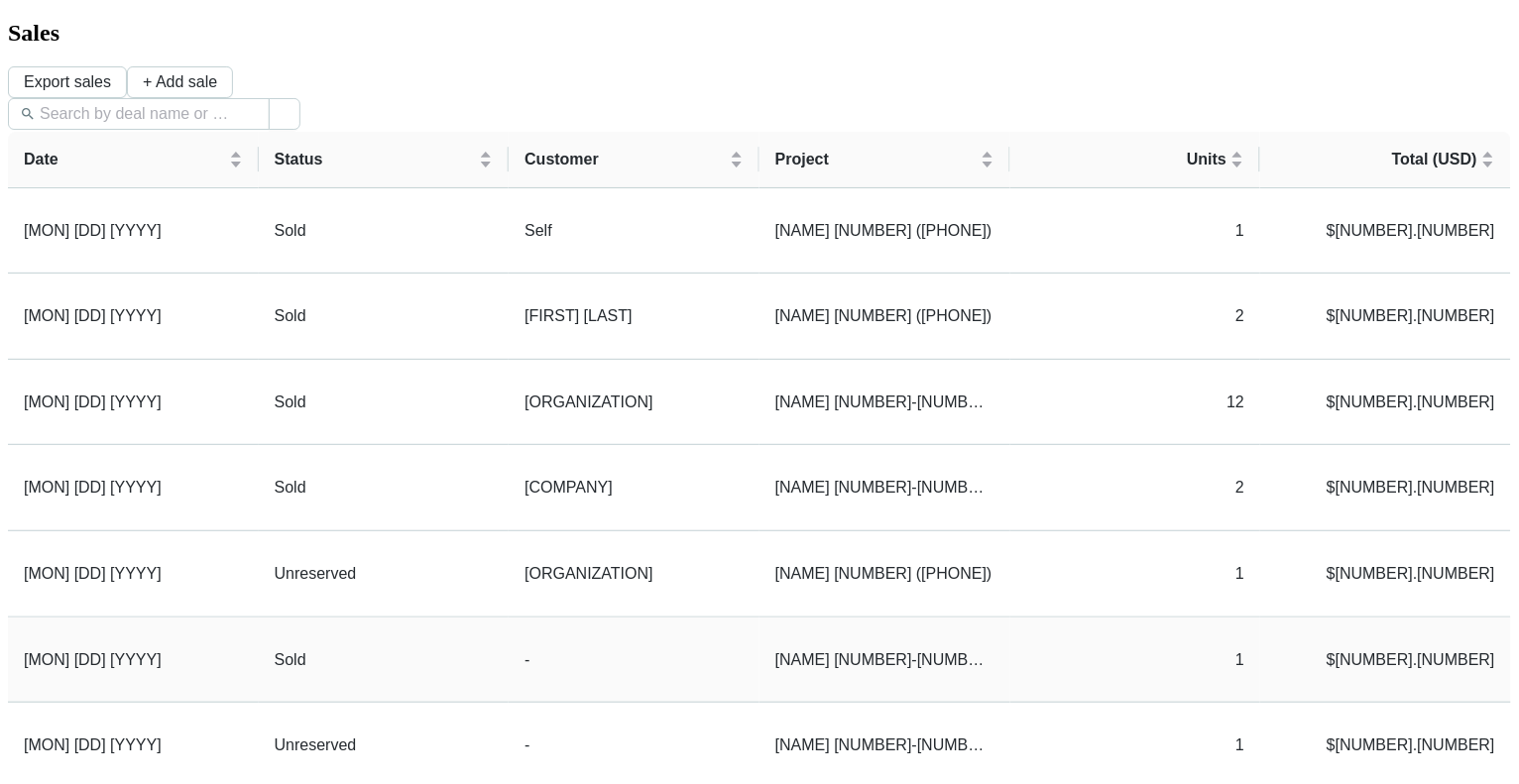 click on "Sold" at bounding box center [384, 660] 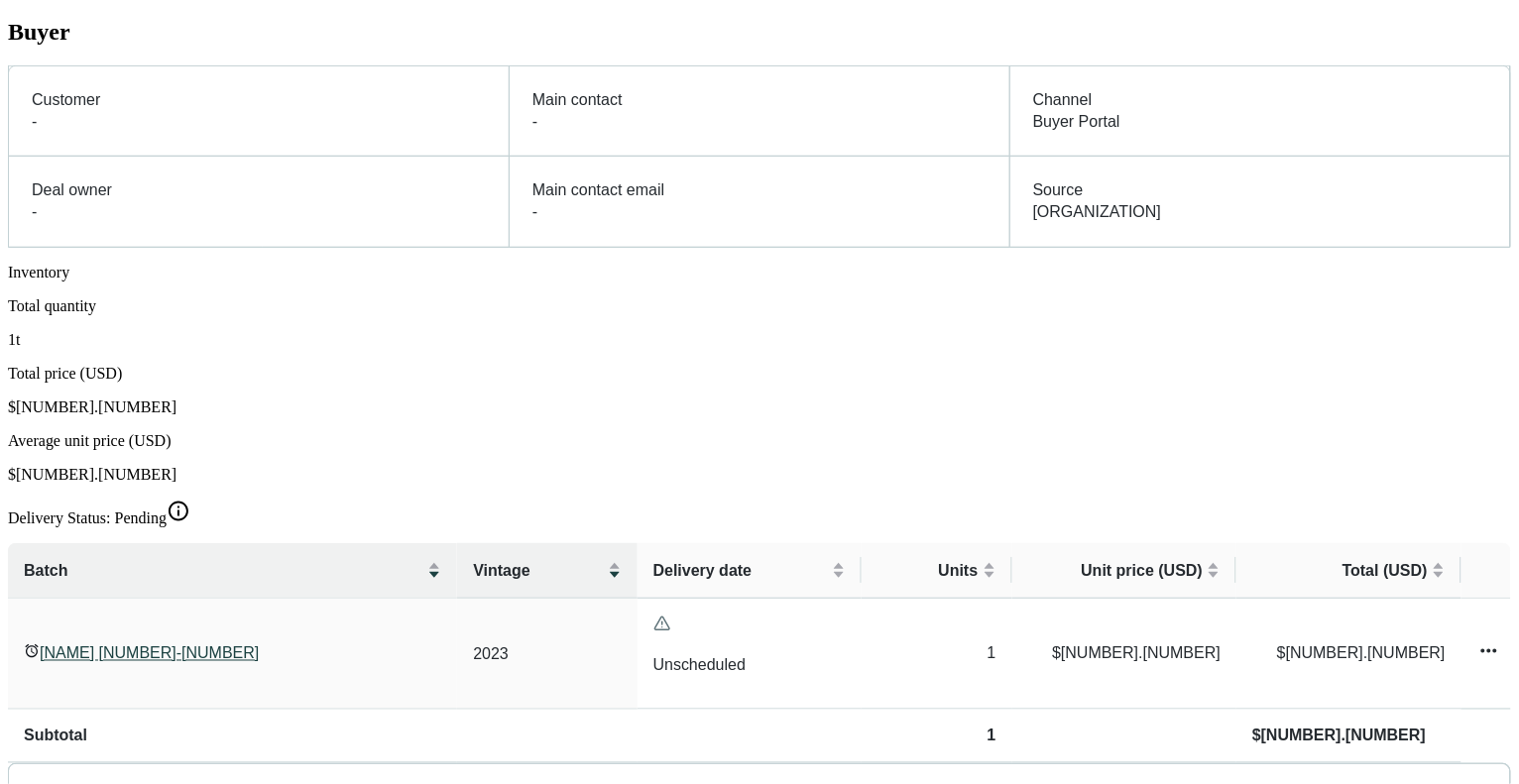 scroll, scrollTop: 450, scrollLeft: 0, axis: vertical 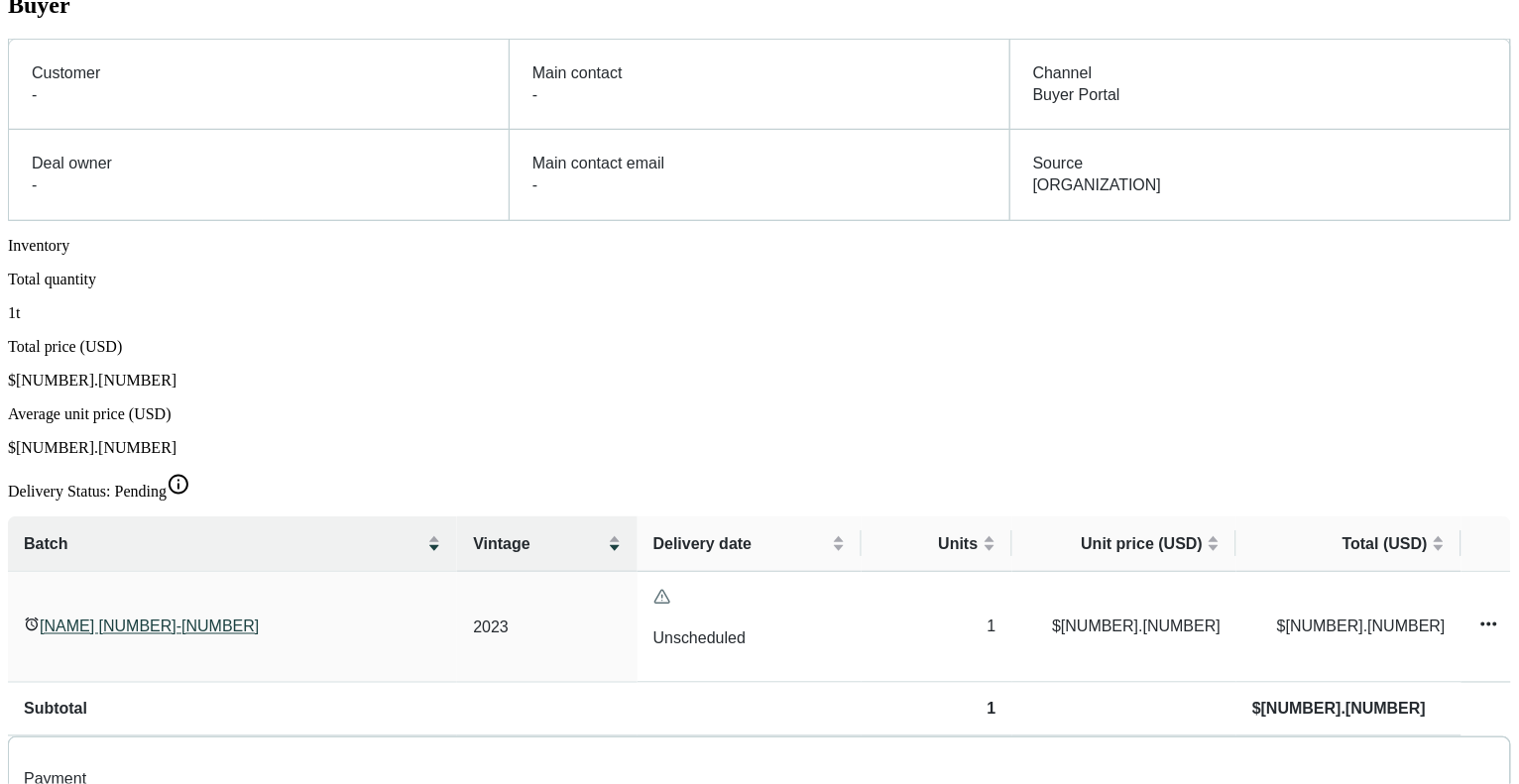 click on "Sales" at bounding box center [760, 1955] 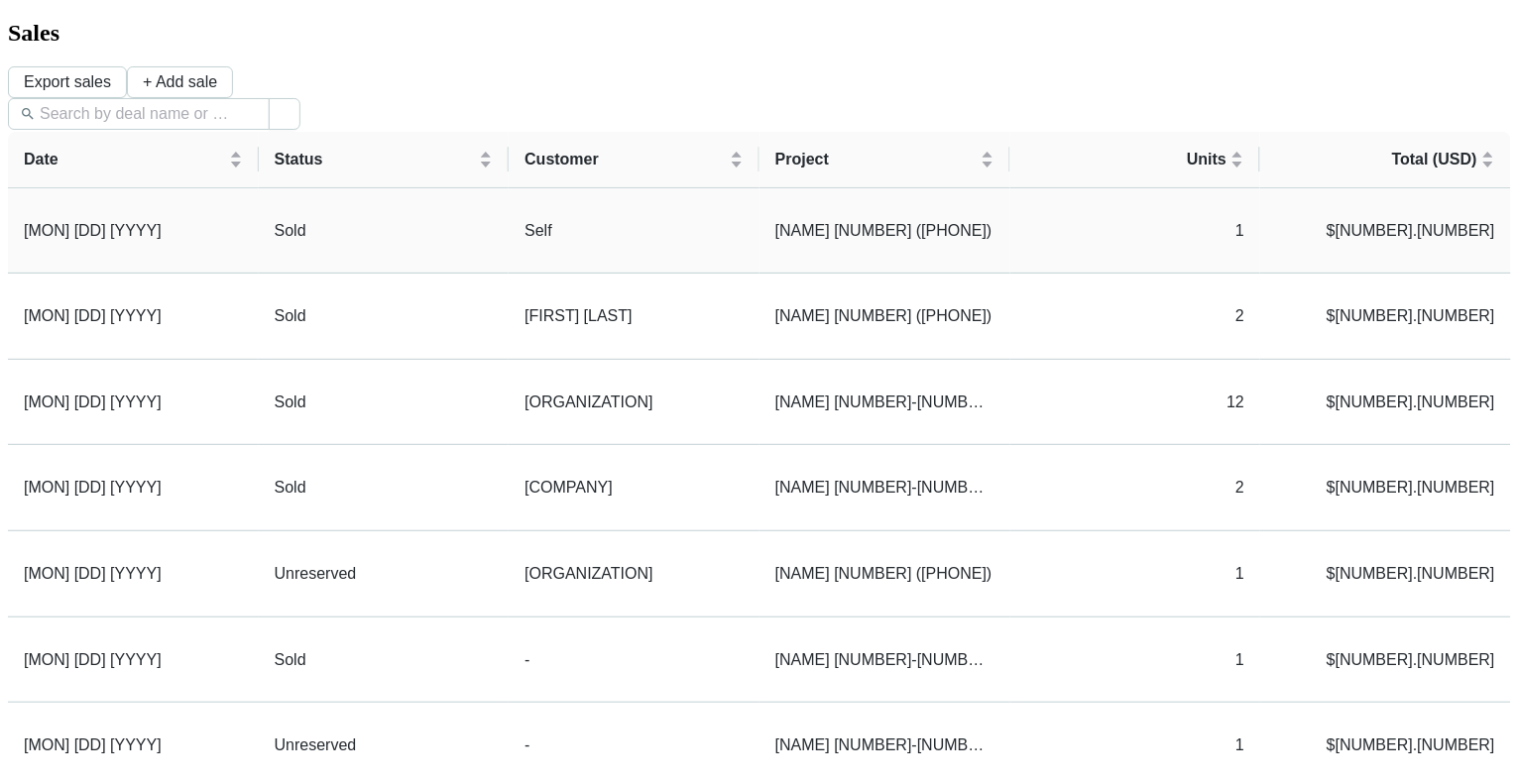 click on "Self" at bounding box center [634, 231] 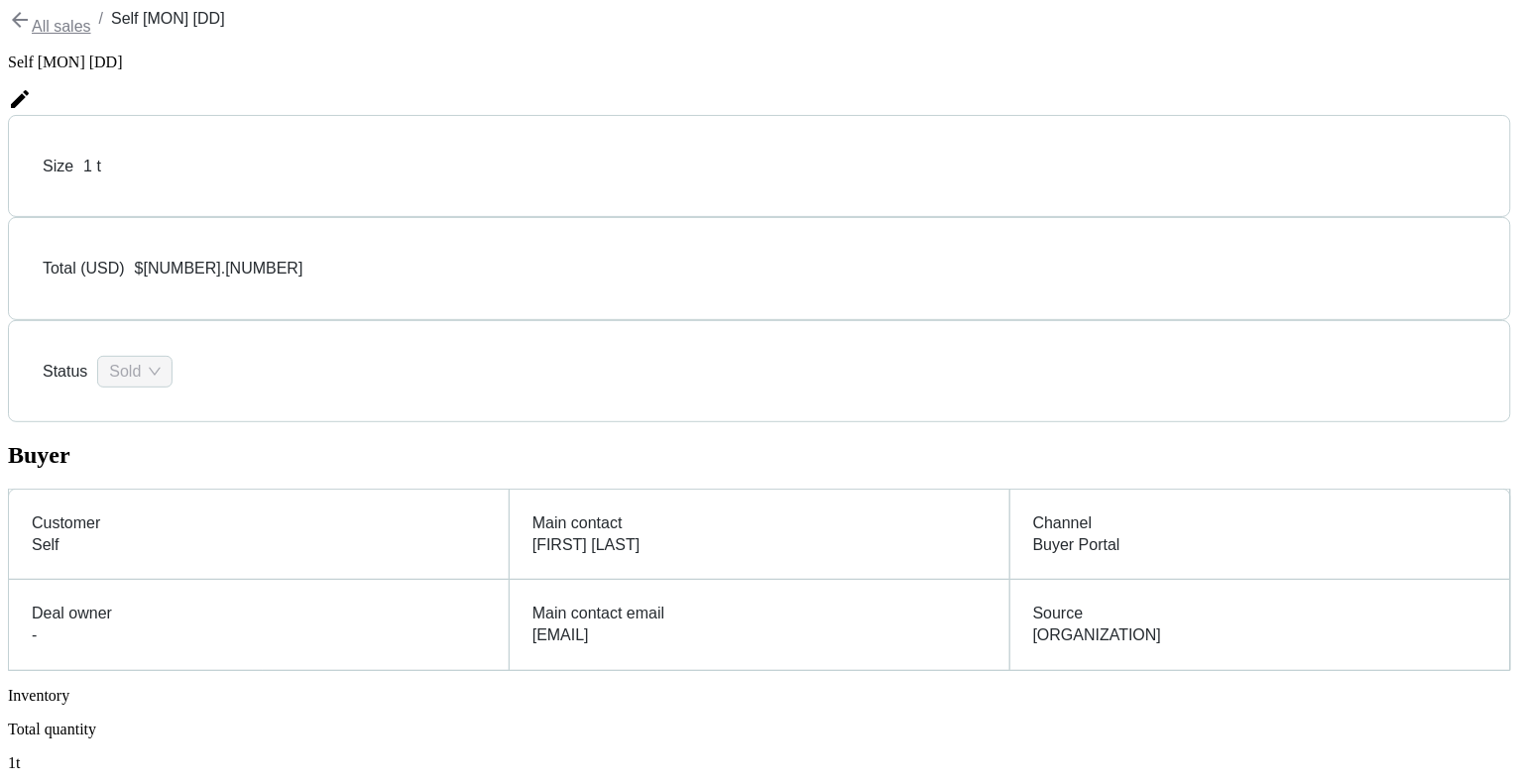 click on "Sales" at bounding box center [760, 2383] 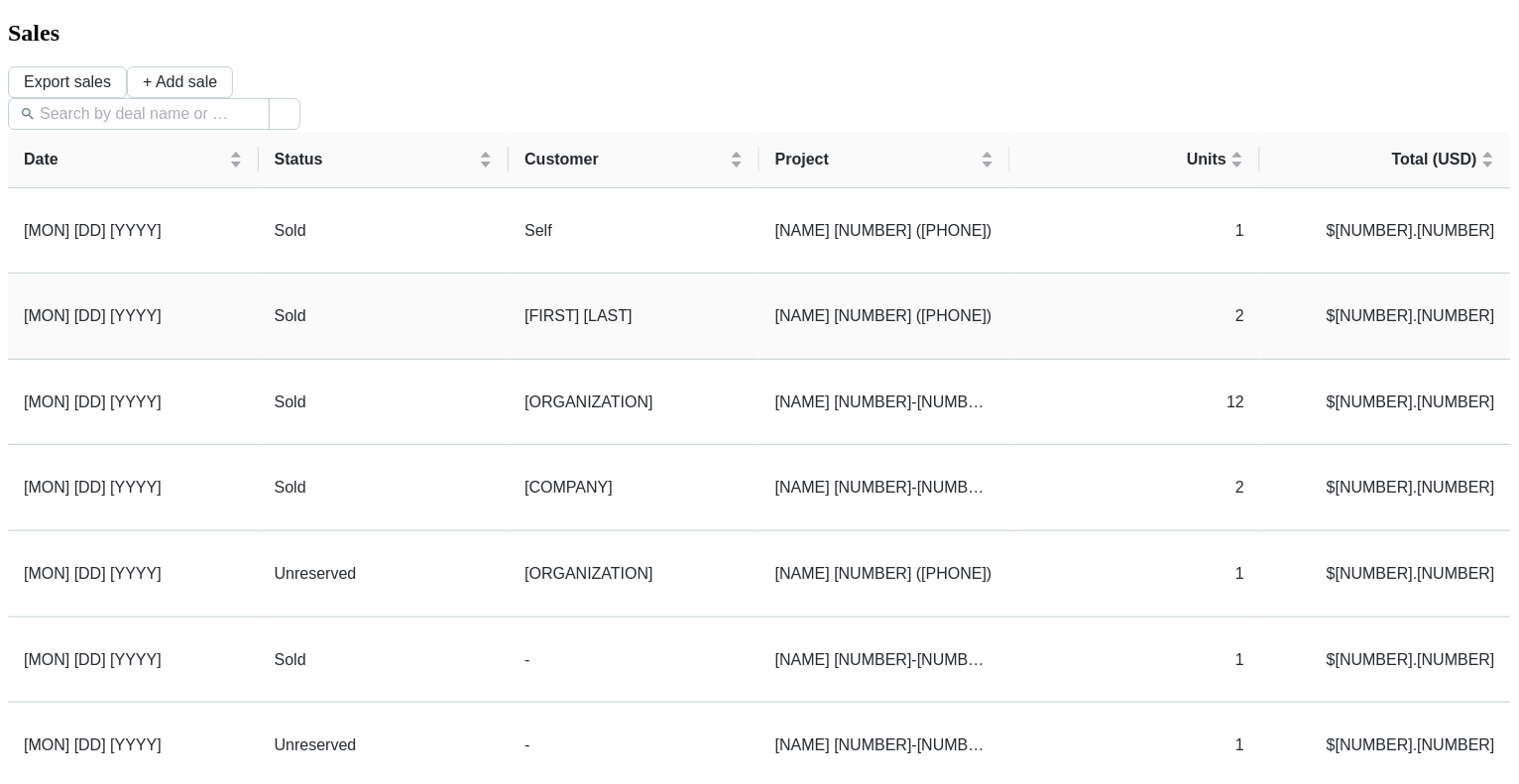 click on "Sold" at bounding box center (384, 316) 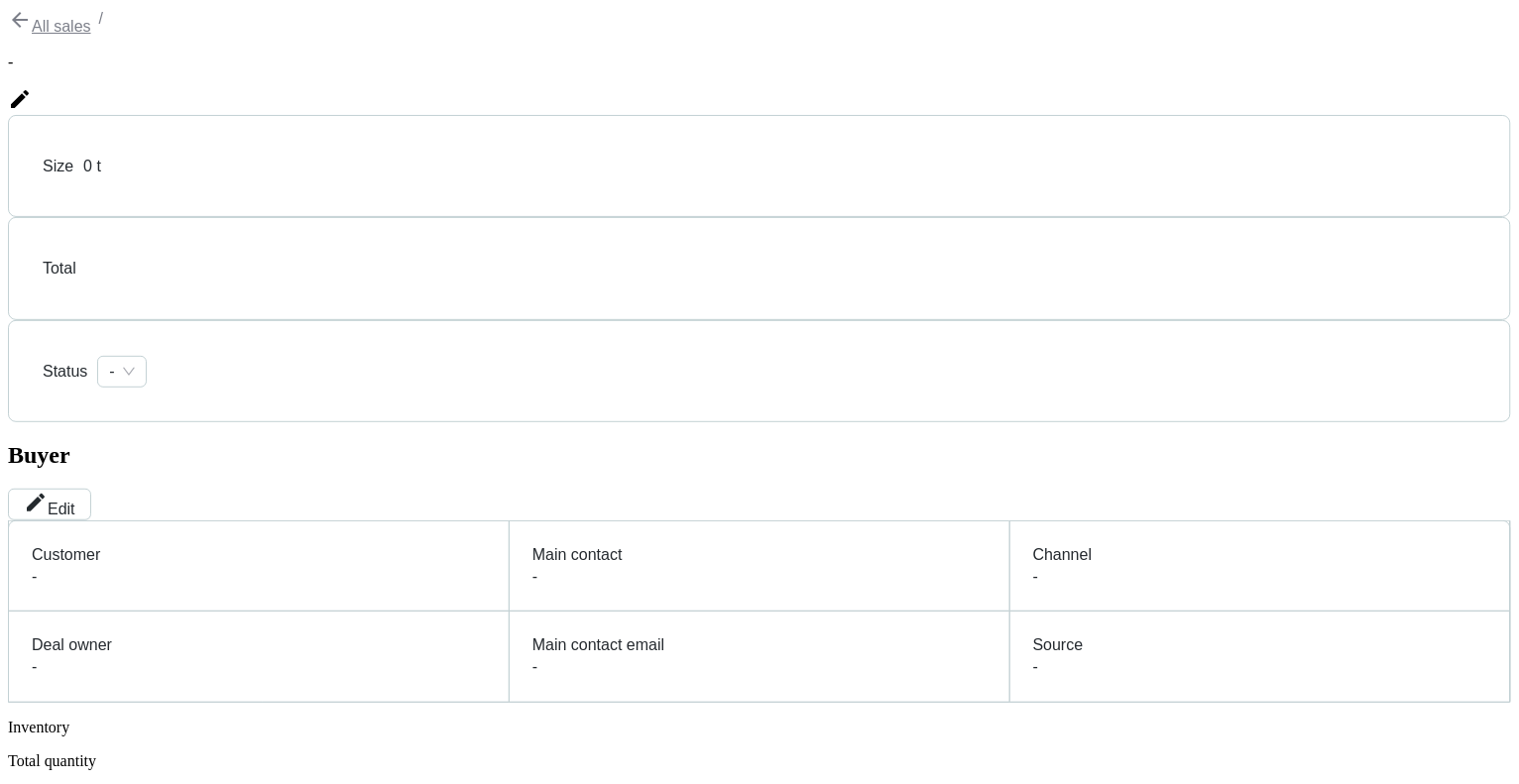 click on "Sales" at bounding box center [760, 1400] 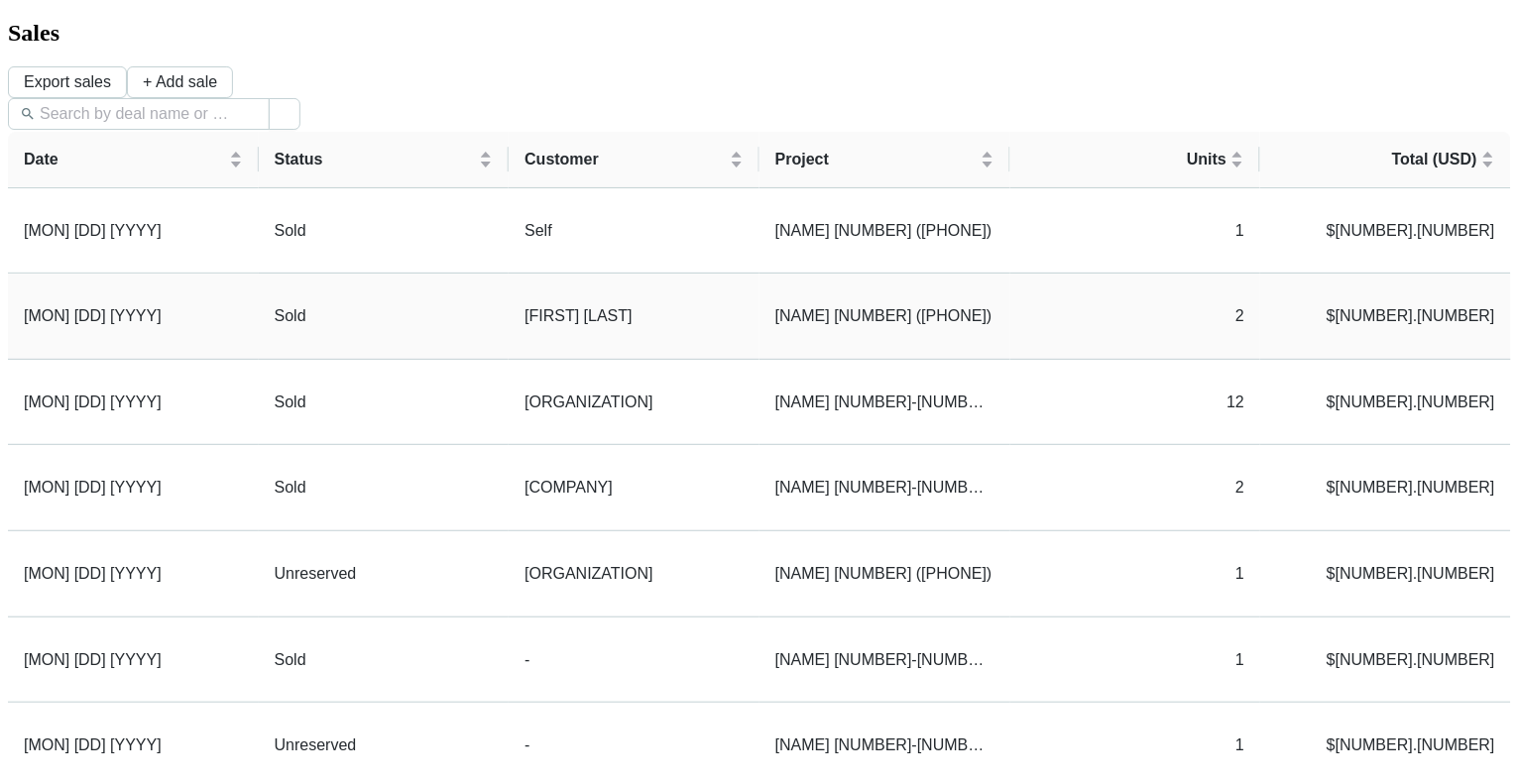 click on "Sold" at bounding box center [384, 316] 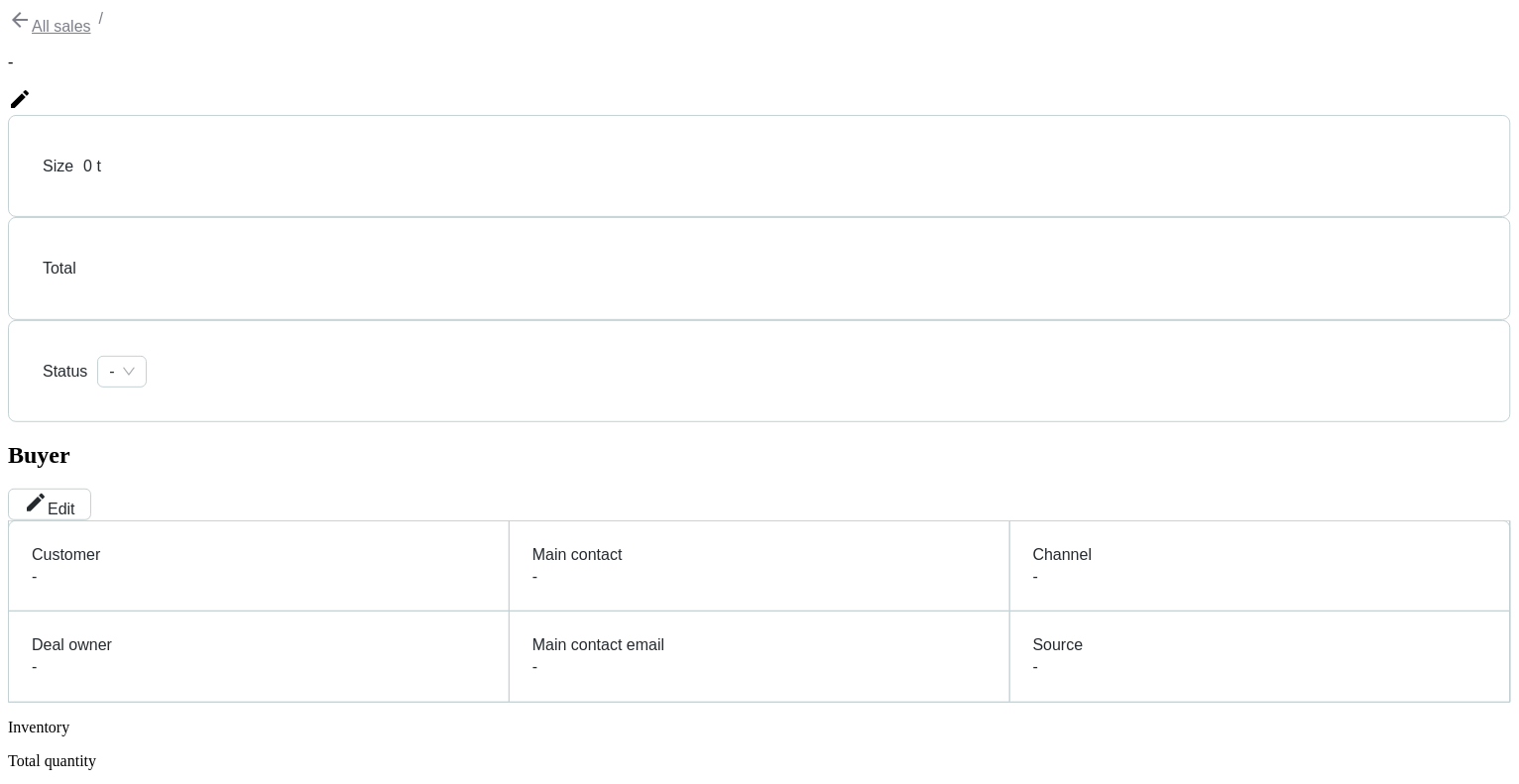 click on "Sales" at bounding box center [760, 1400] 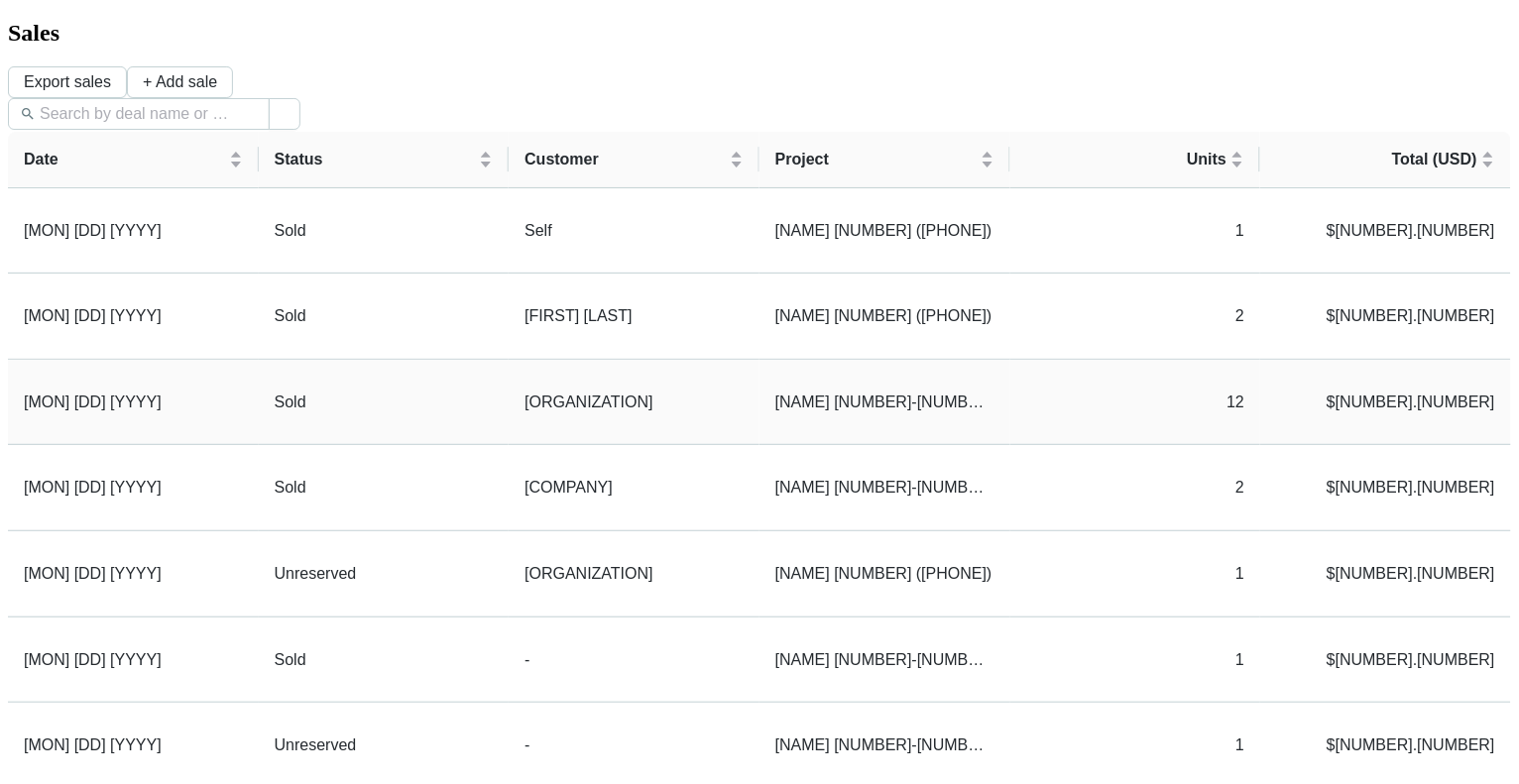 click on "[MON] [DD] [YYYY]" at bounding box center [133, 402] 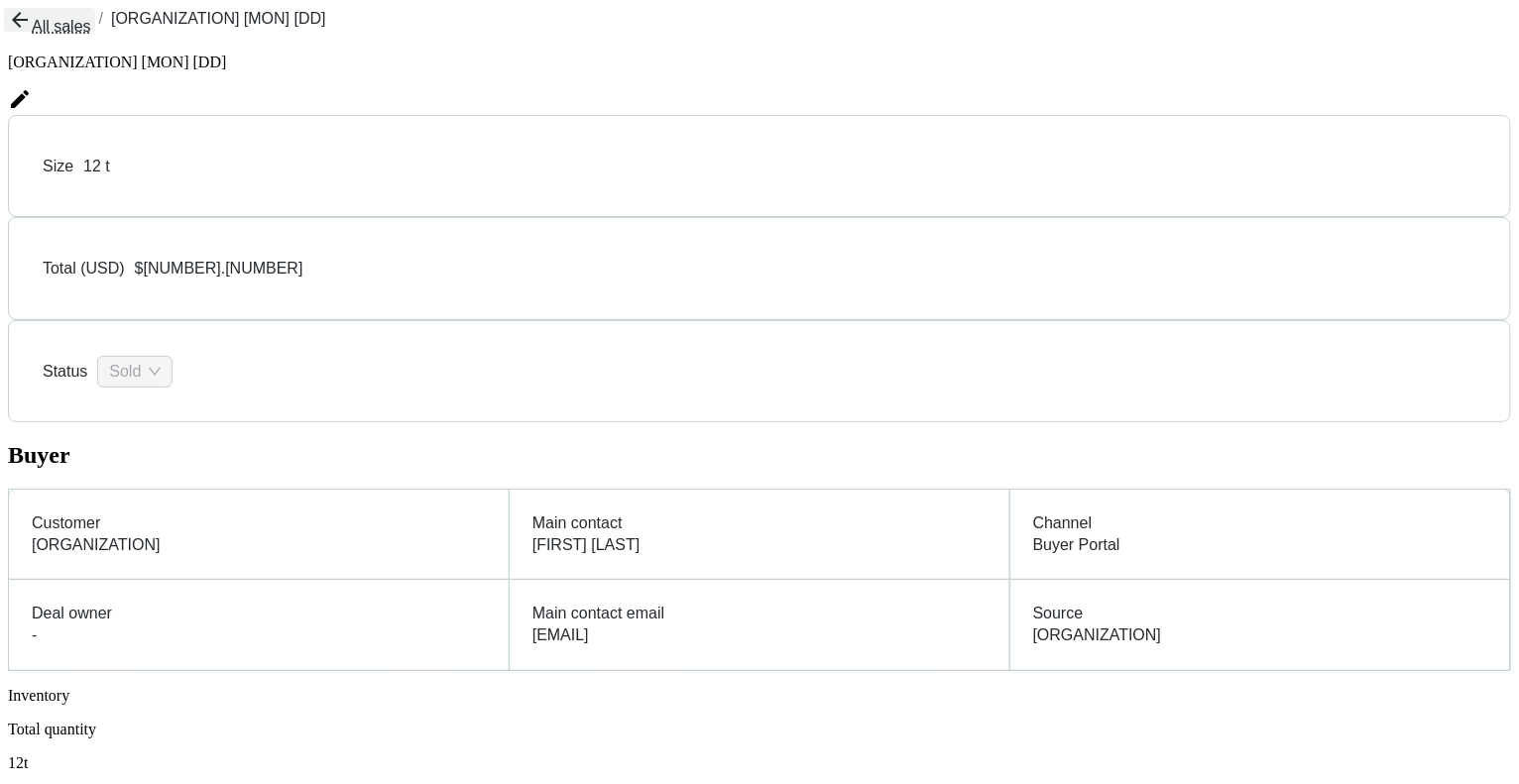 click on "All sales" at bounding box center [50, 20] 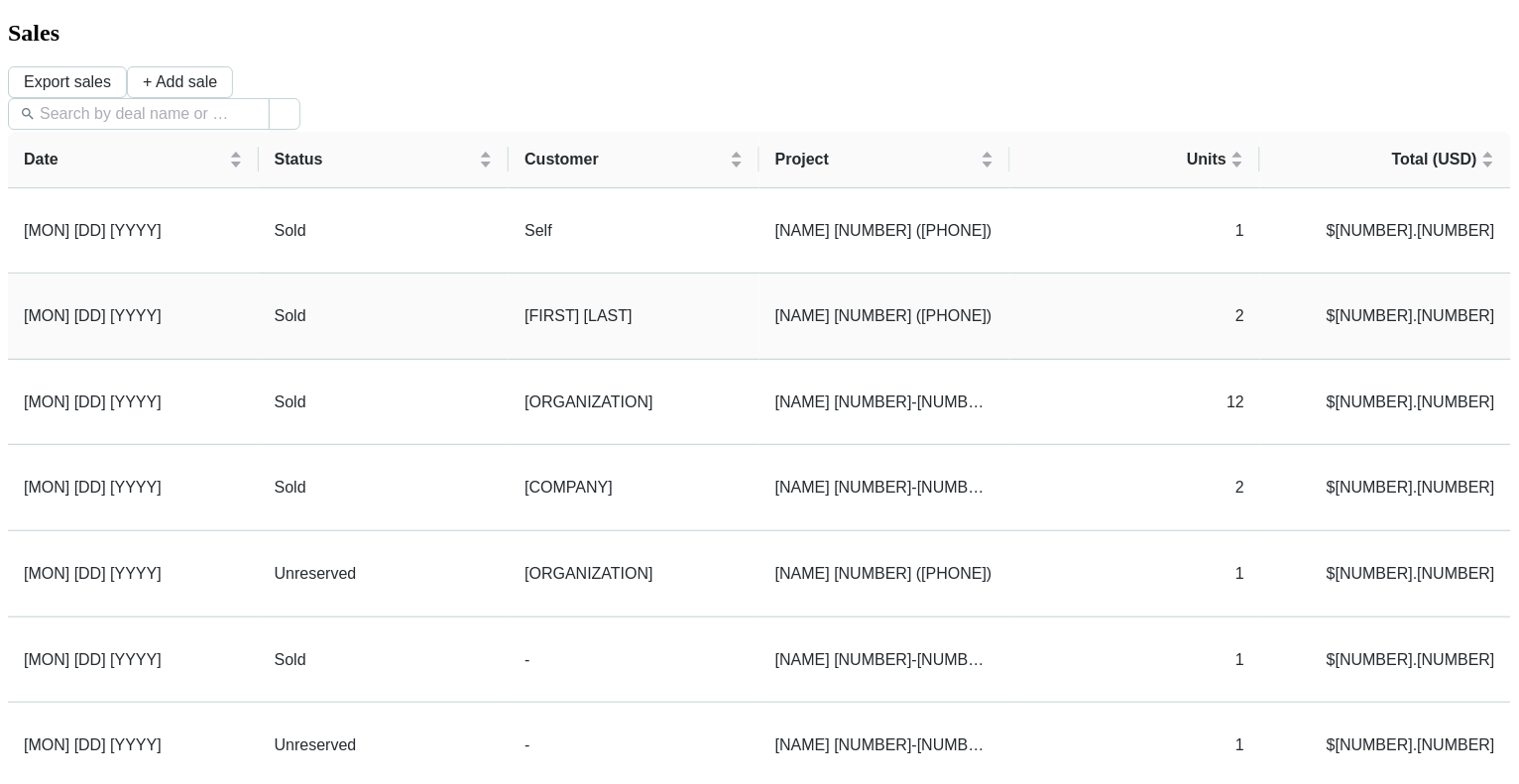 click on "[MON] [DD] [YYYY]" at bounding box center [133, 316] 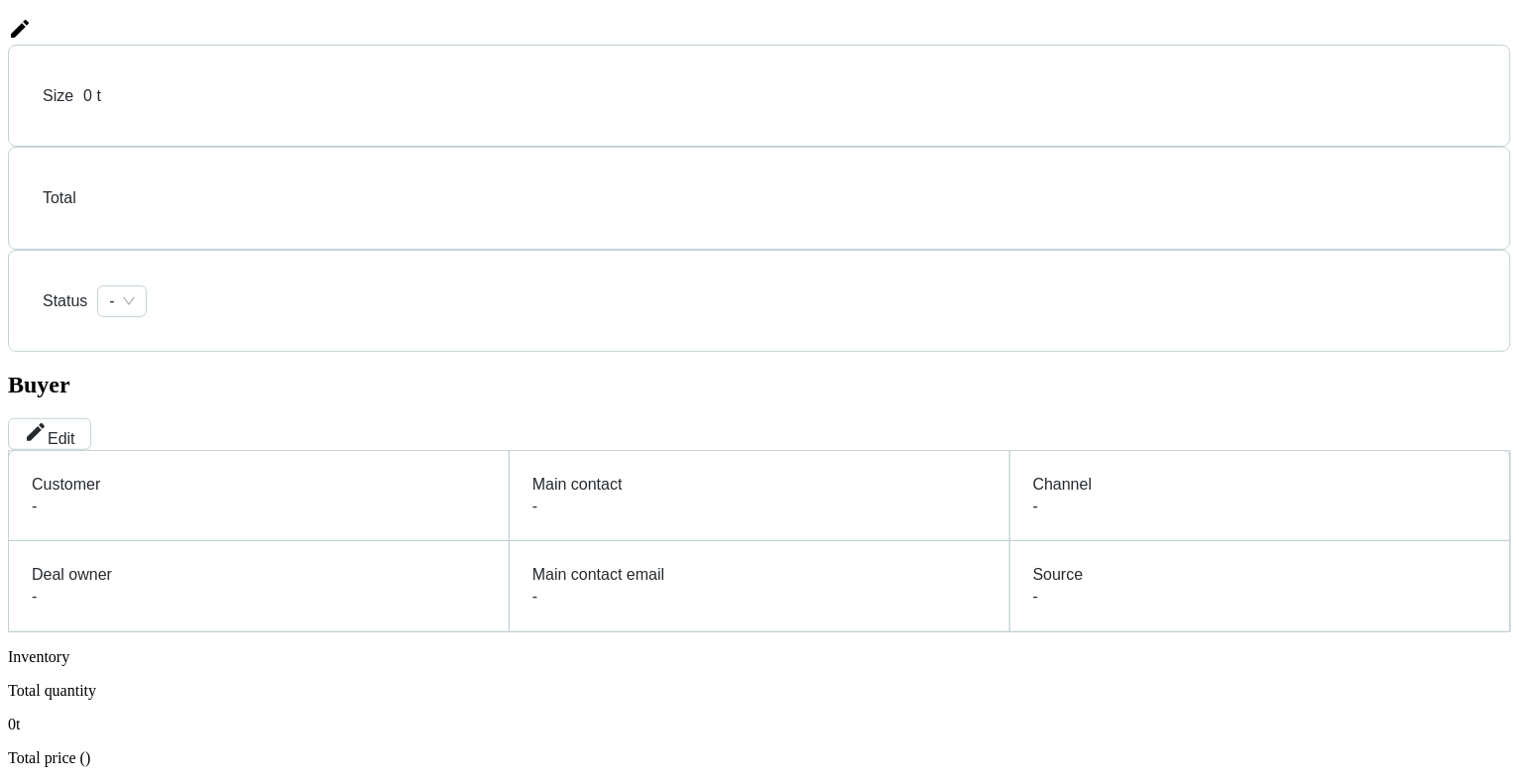 scroll, scrollTop: 0, scrollLeft: 0, axis: both 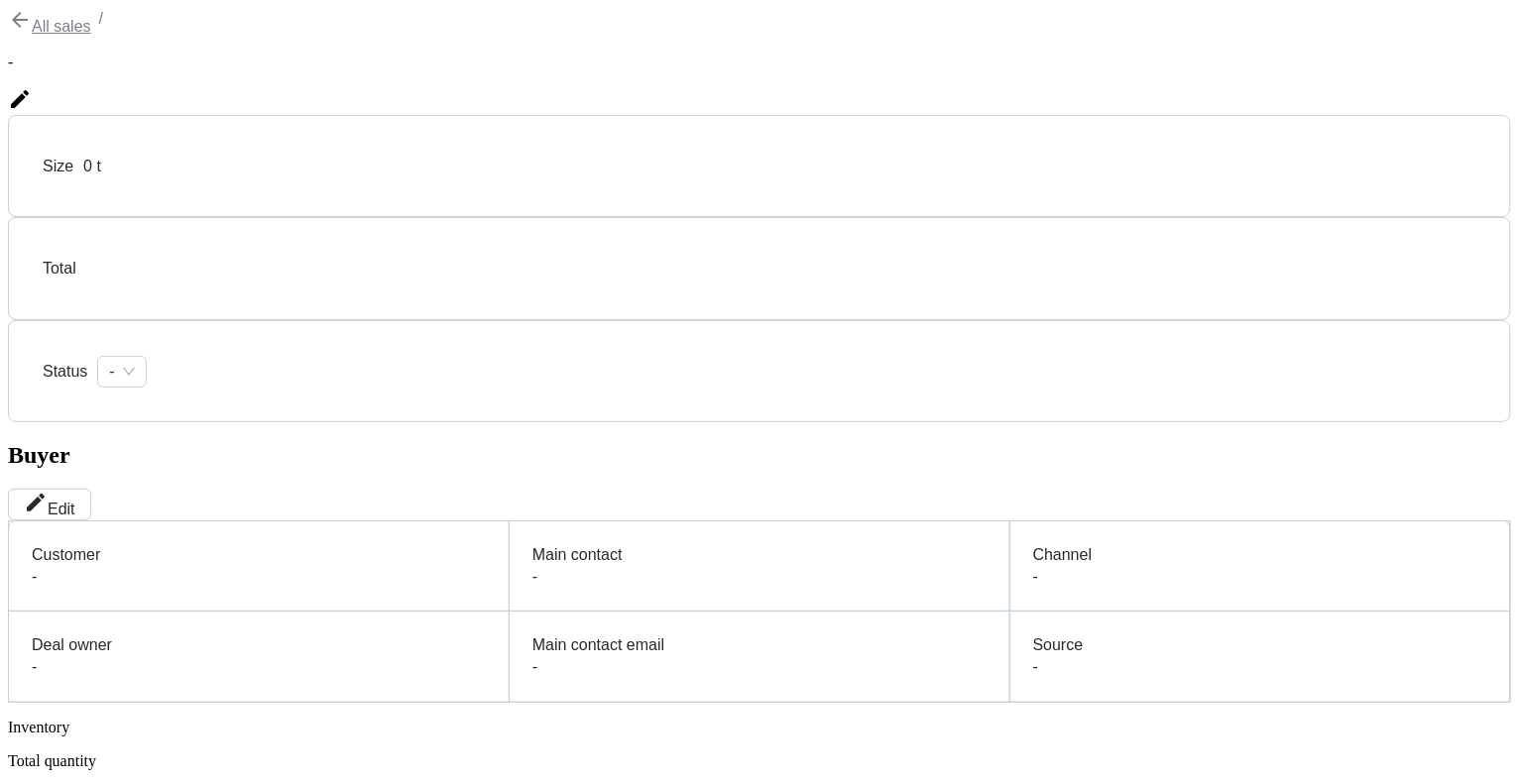 click on "Overview" at bounding box center (62, 1305) 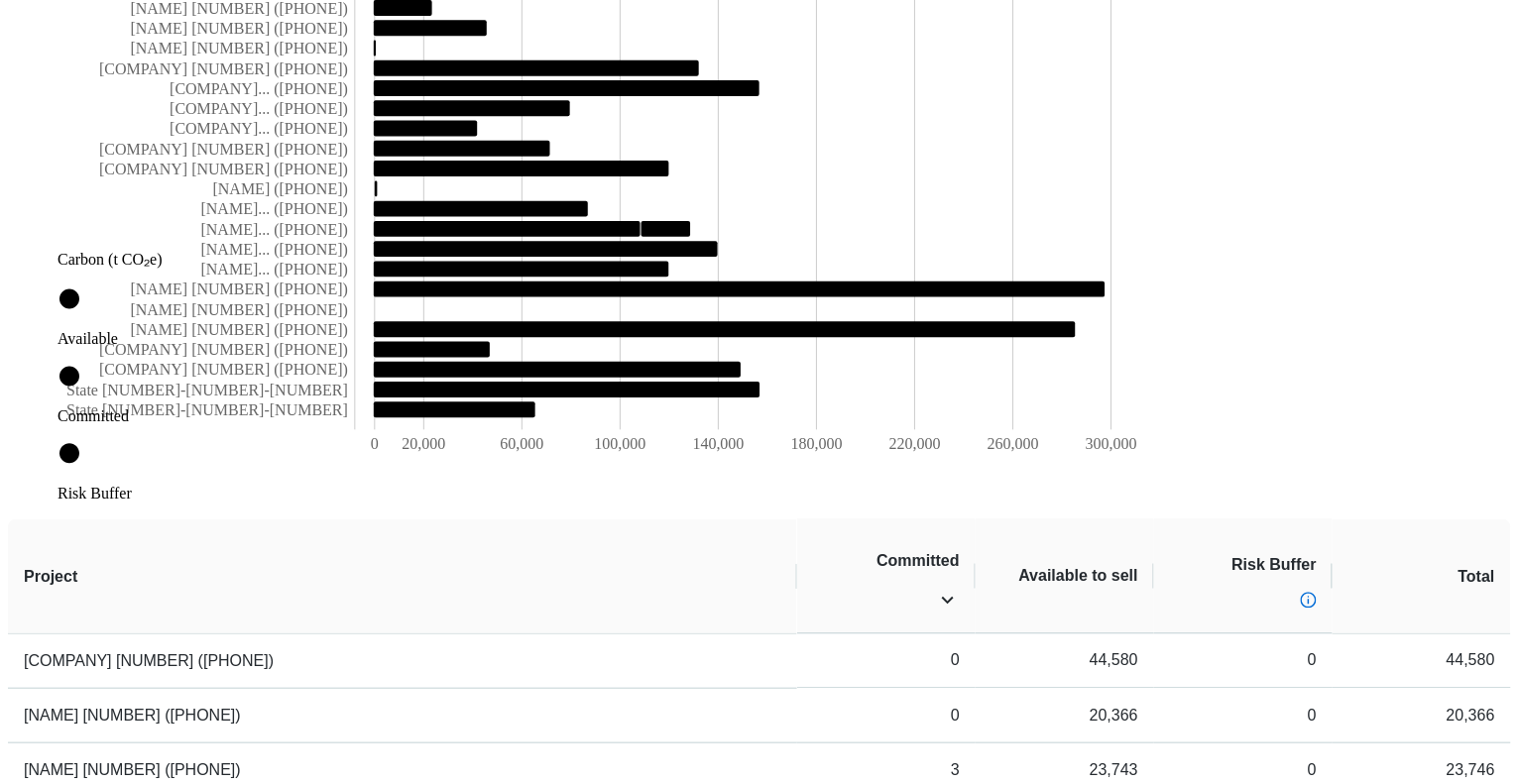 scroll, scrollTop: 907, scrollLeft: 0, axis: vertical 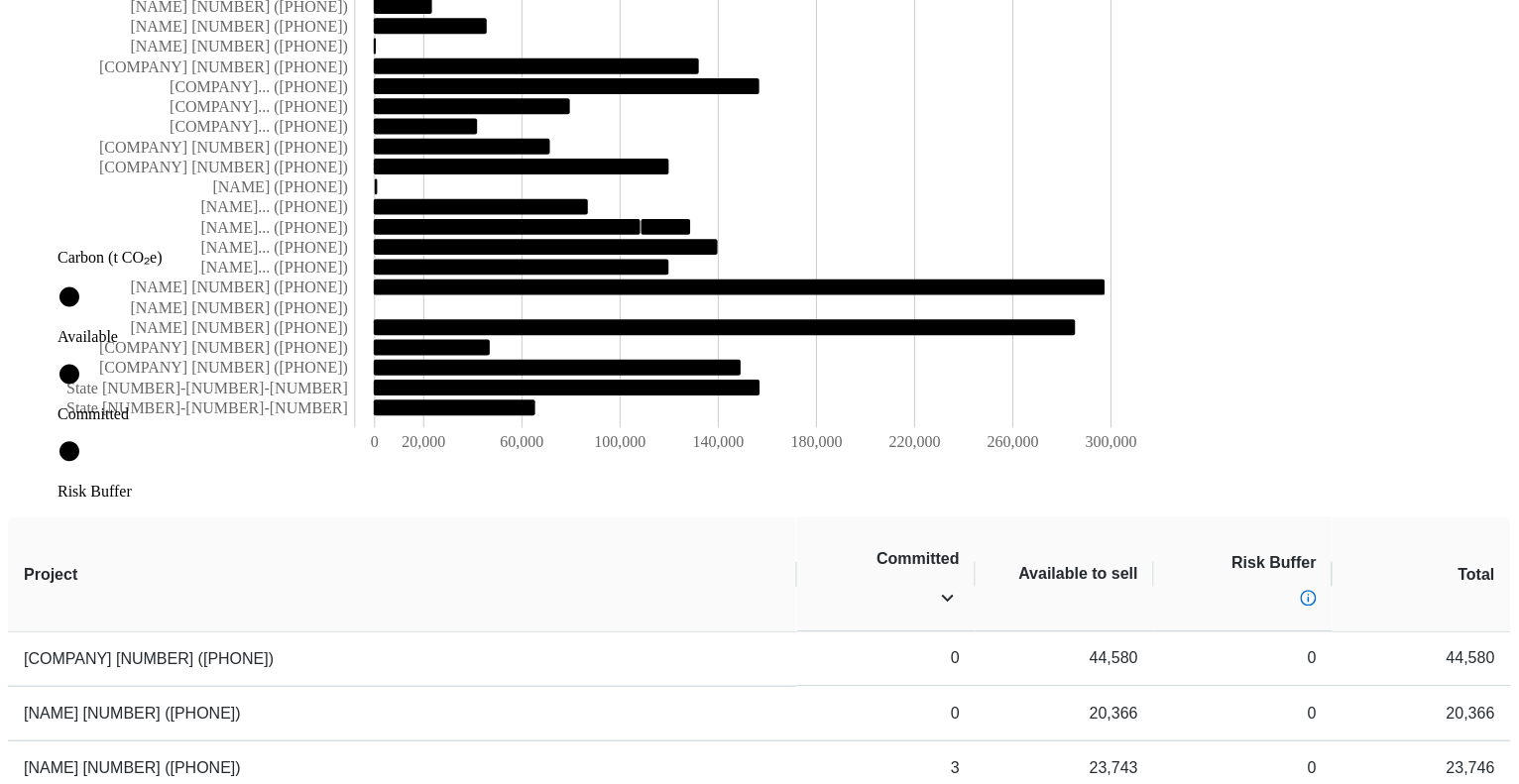 click on "Customers" at bounding box center [42, 3625] 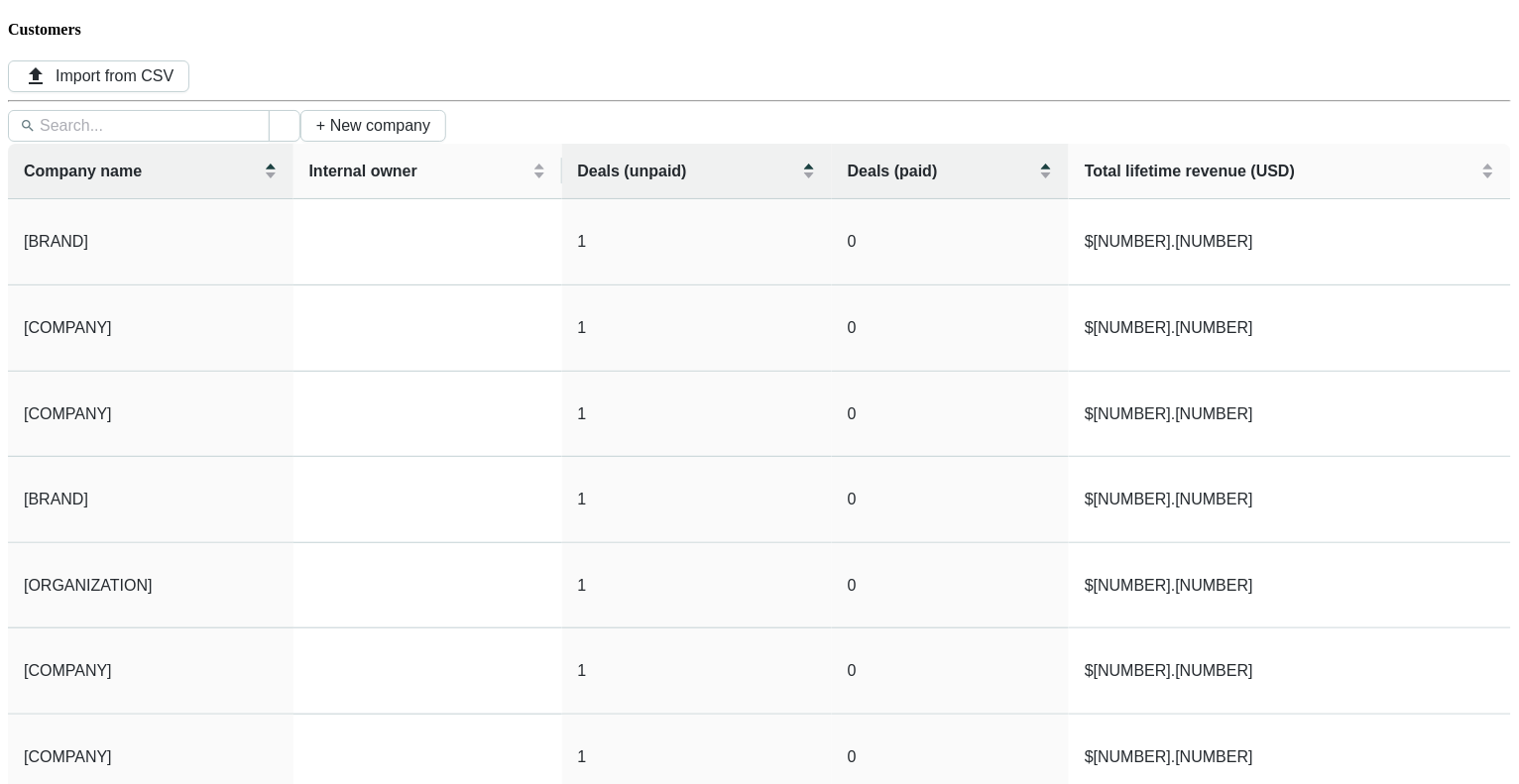 click on "Inventory" at bounding box center (62, 1161) 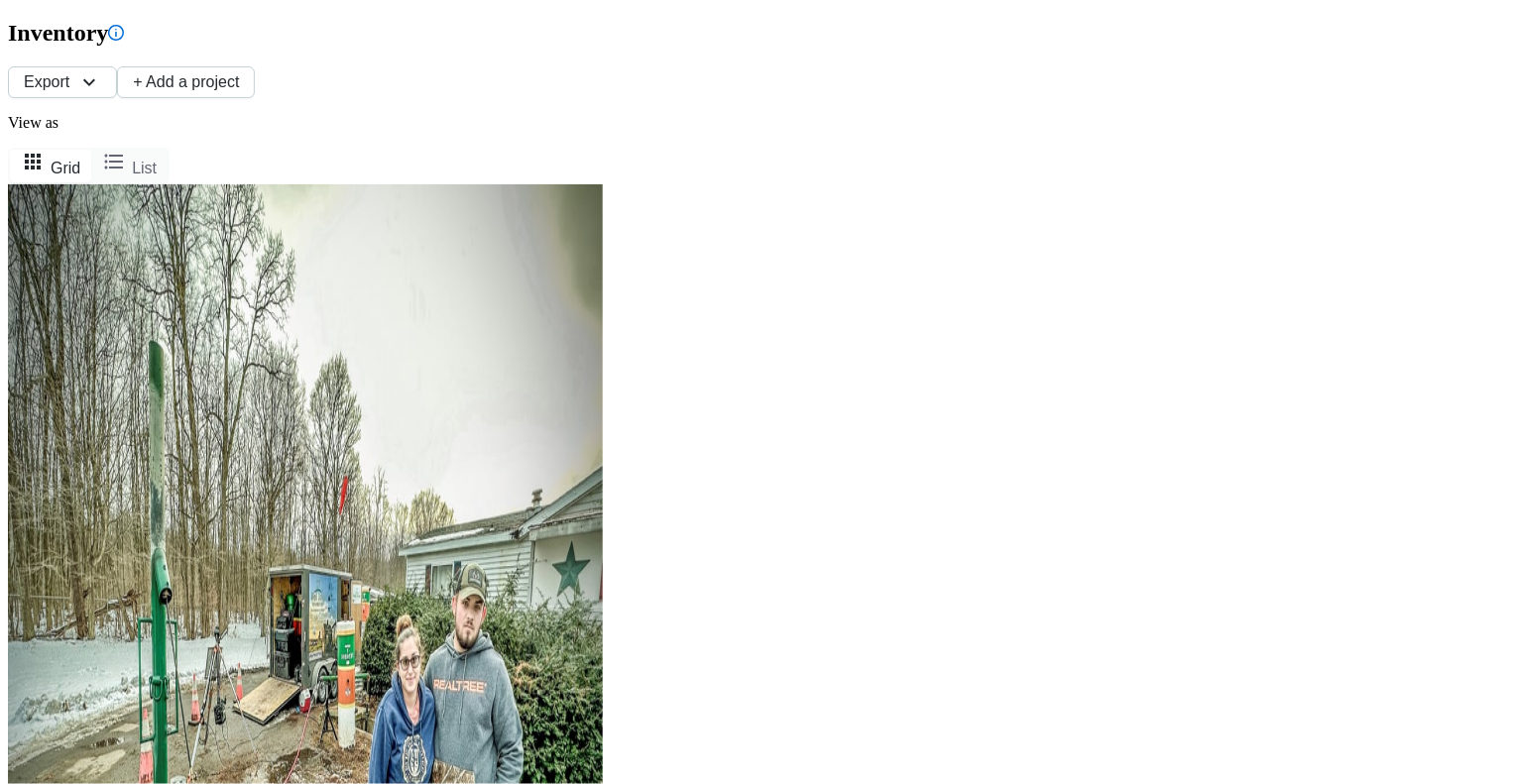 click on "View project" at bounding box center [90, 1336] 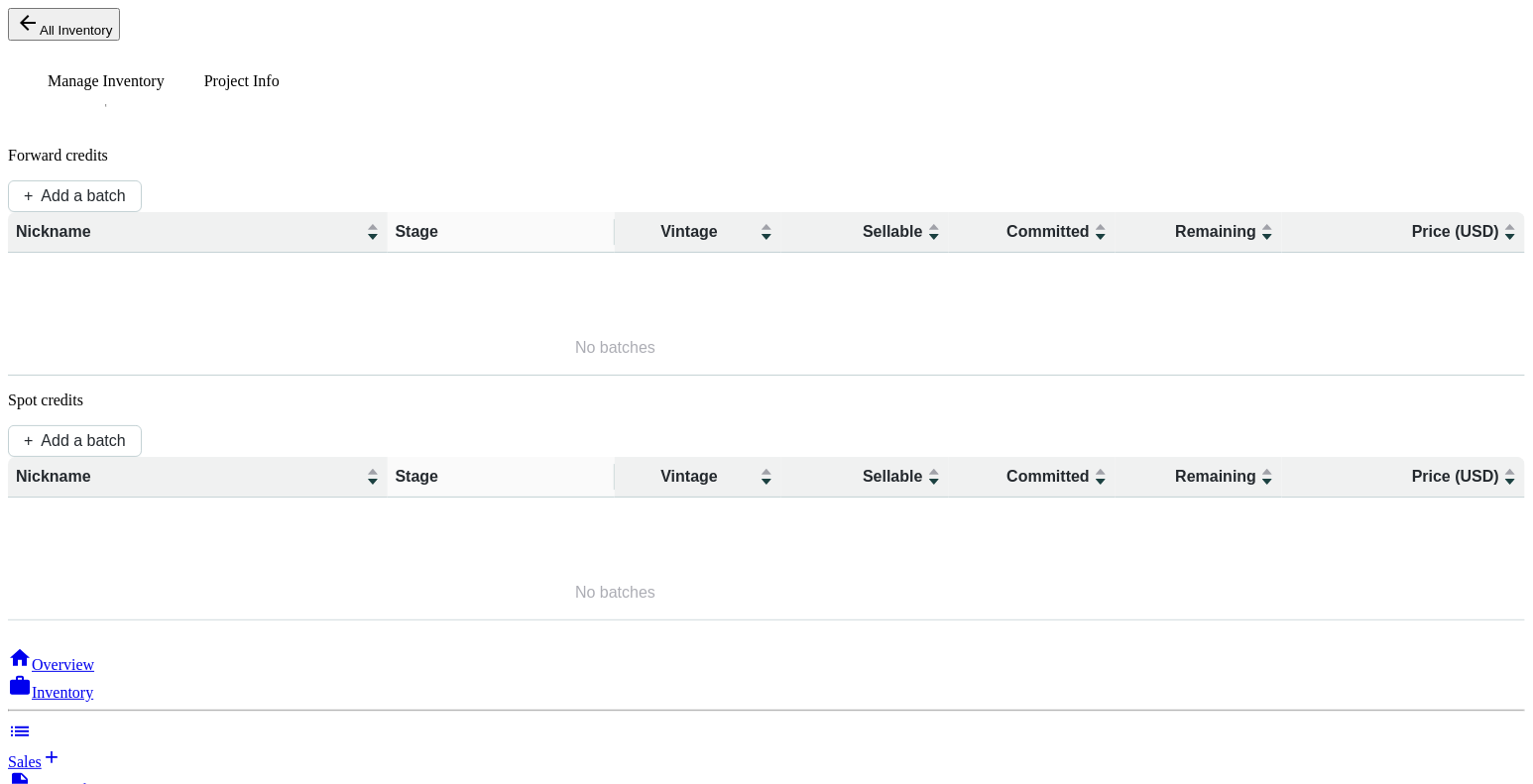 click on "Overview" at bounding box center [62, 664] 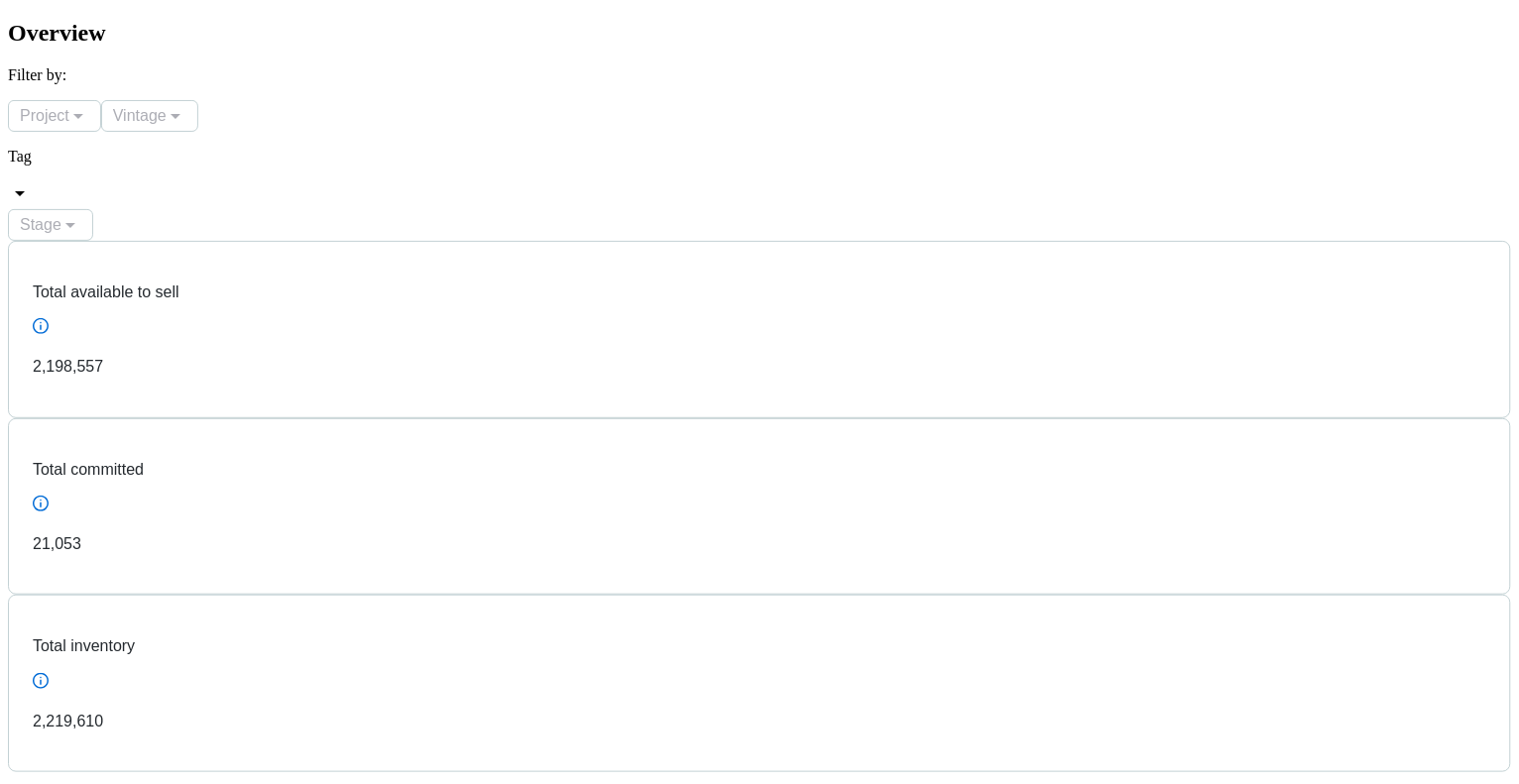 click on "Sales" at bounding box center (25, 2979) 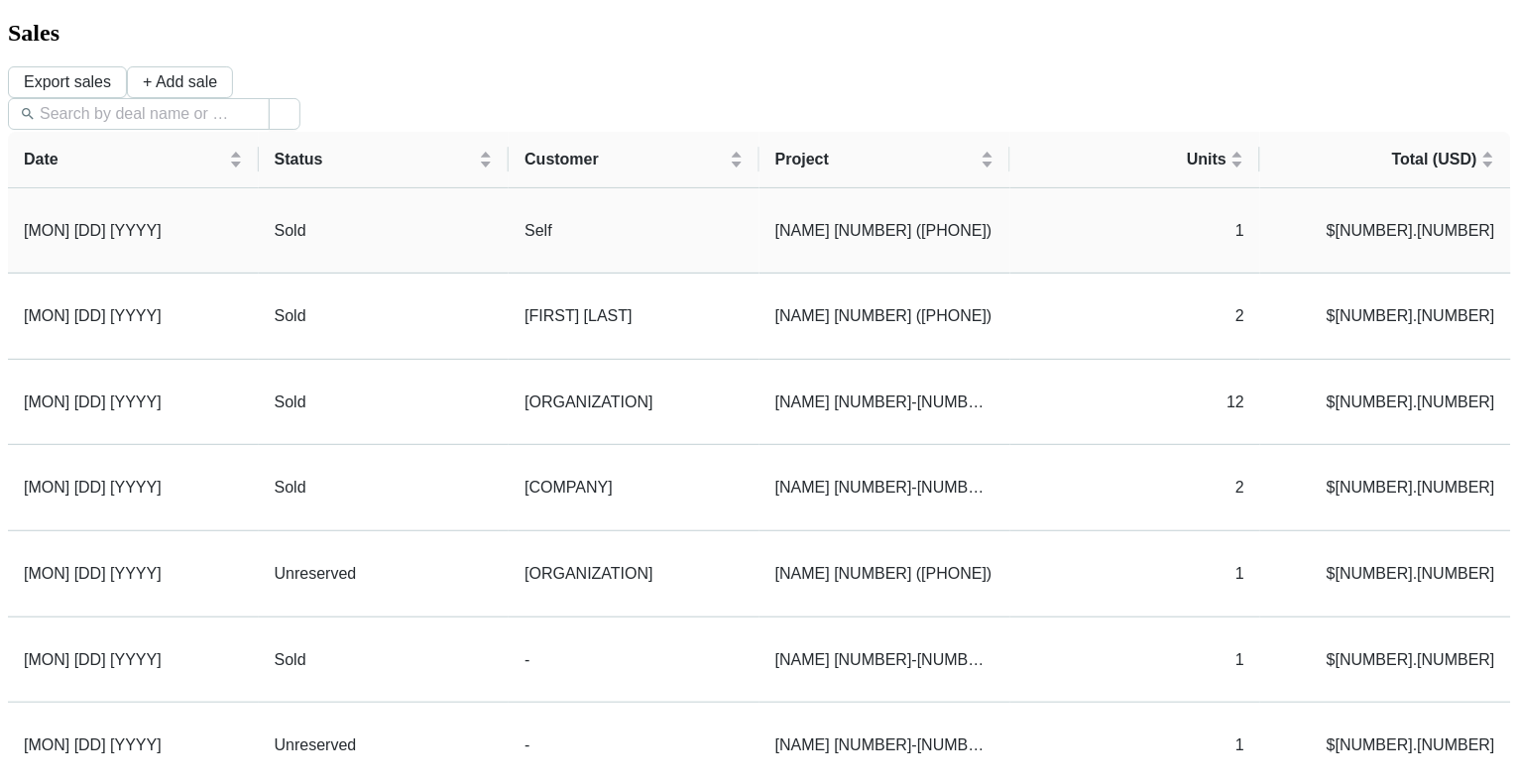 click on "$[NUMBER].[NUMBER]" at bounding box center (1385, 231) 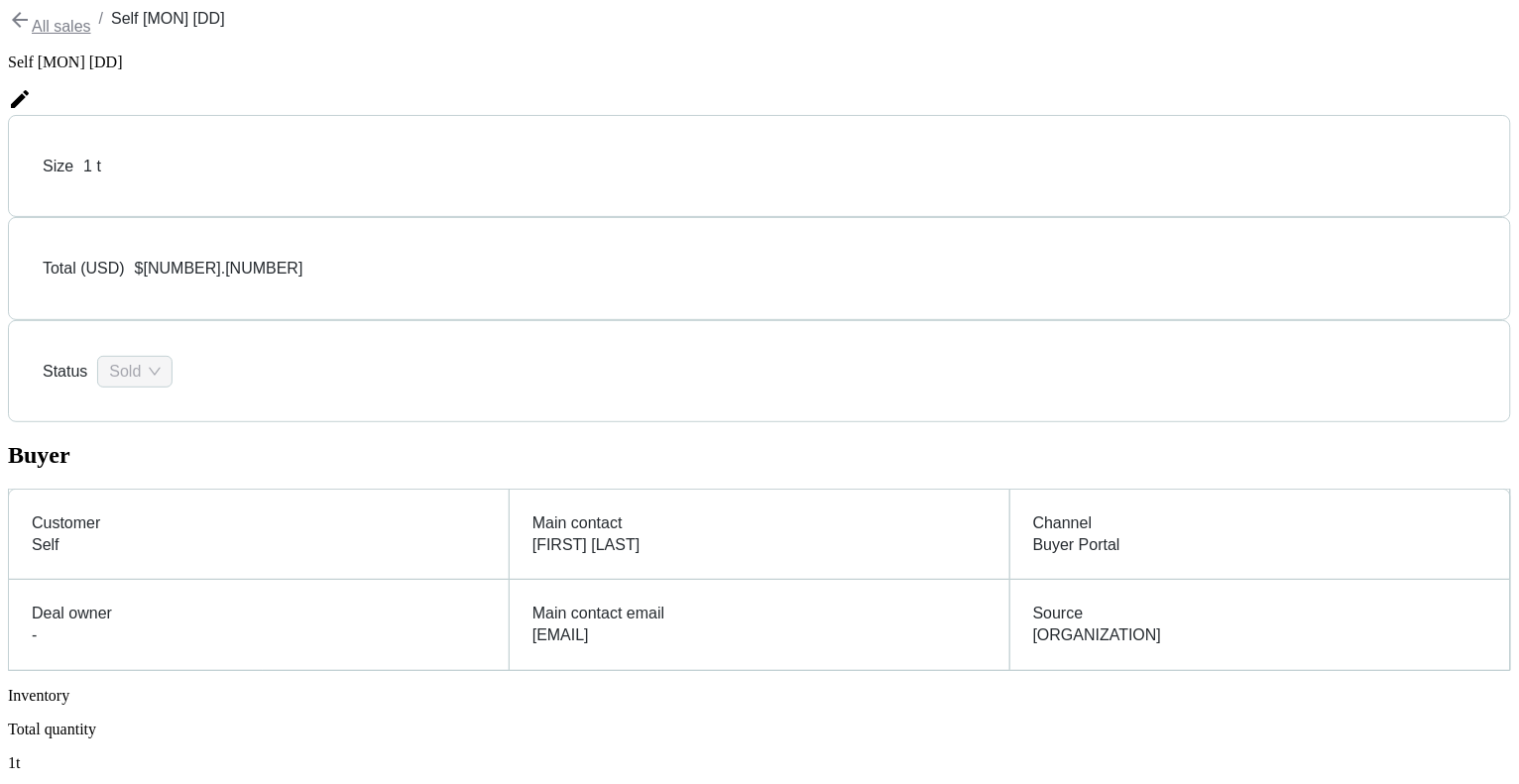 click on "Sold" at bounding box center [135, 372] 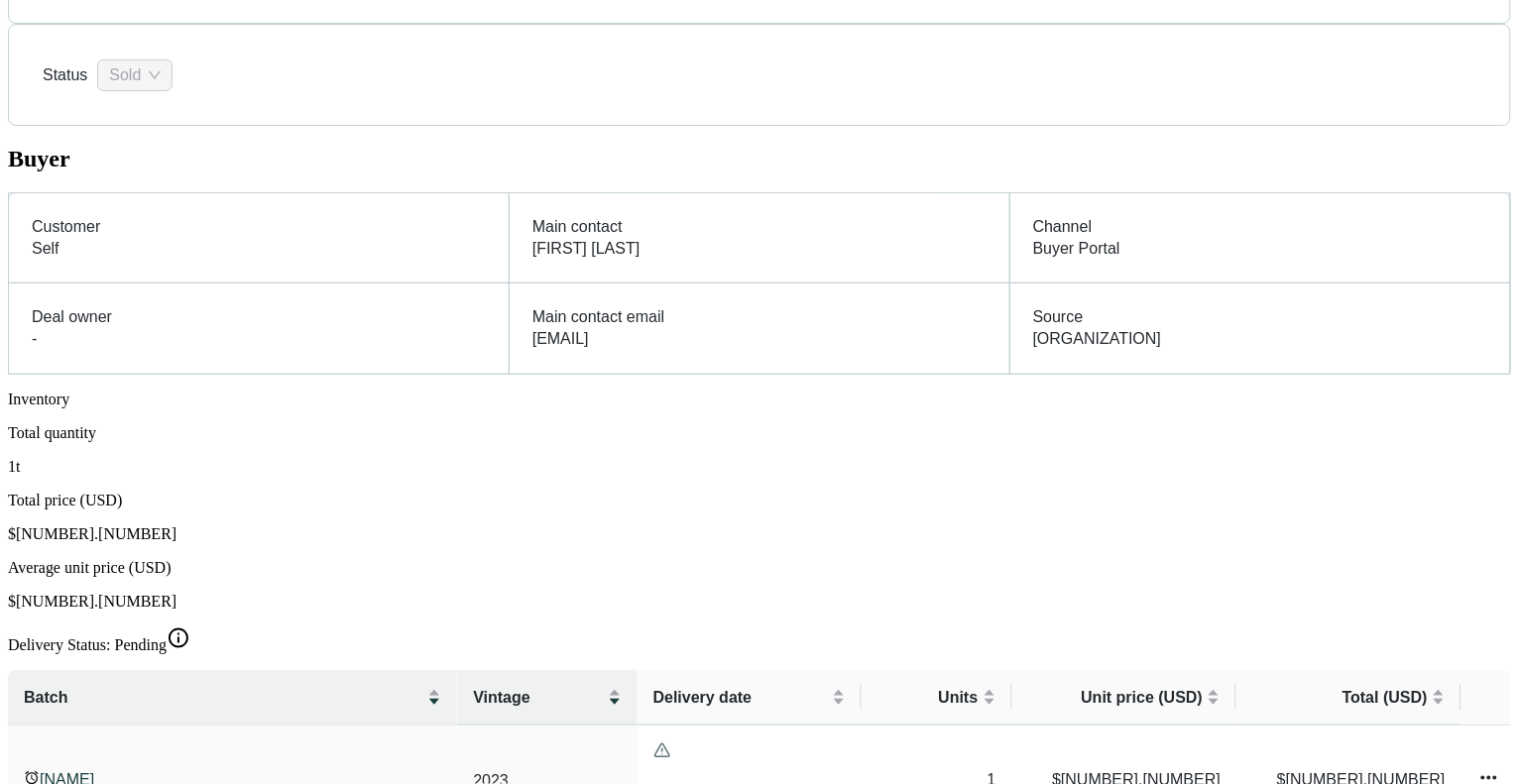 scroll, scrollTop: 0, scrollLeft: 0, axis: both 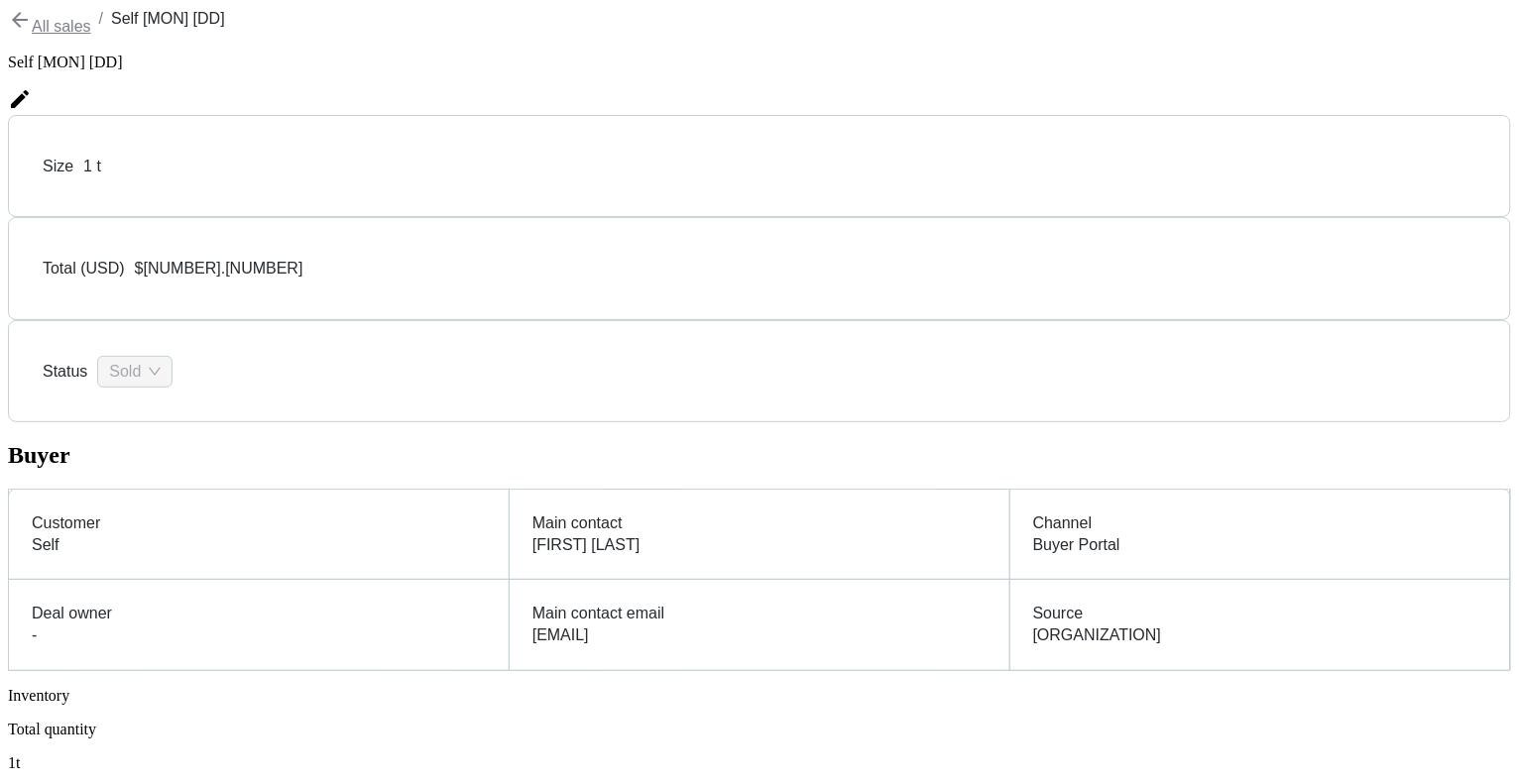 click on "-" at bounding box center (258, 545) 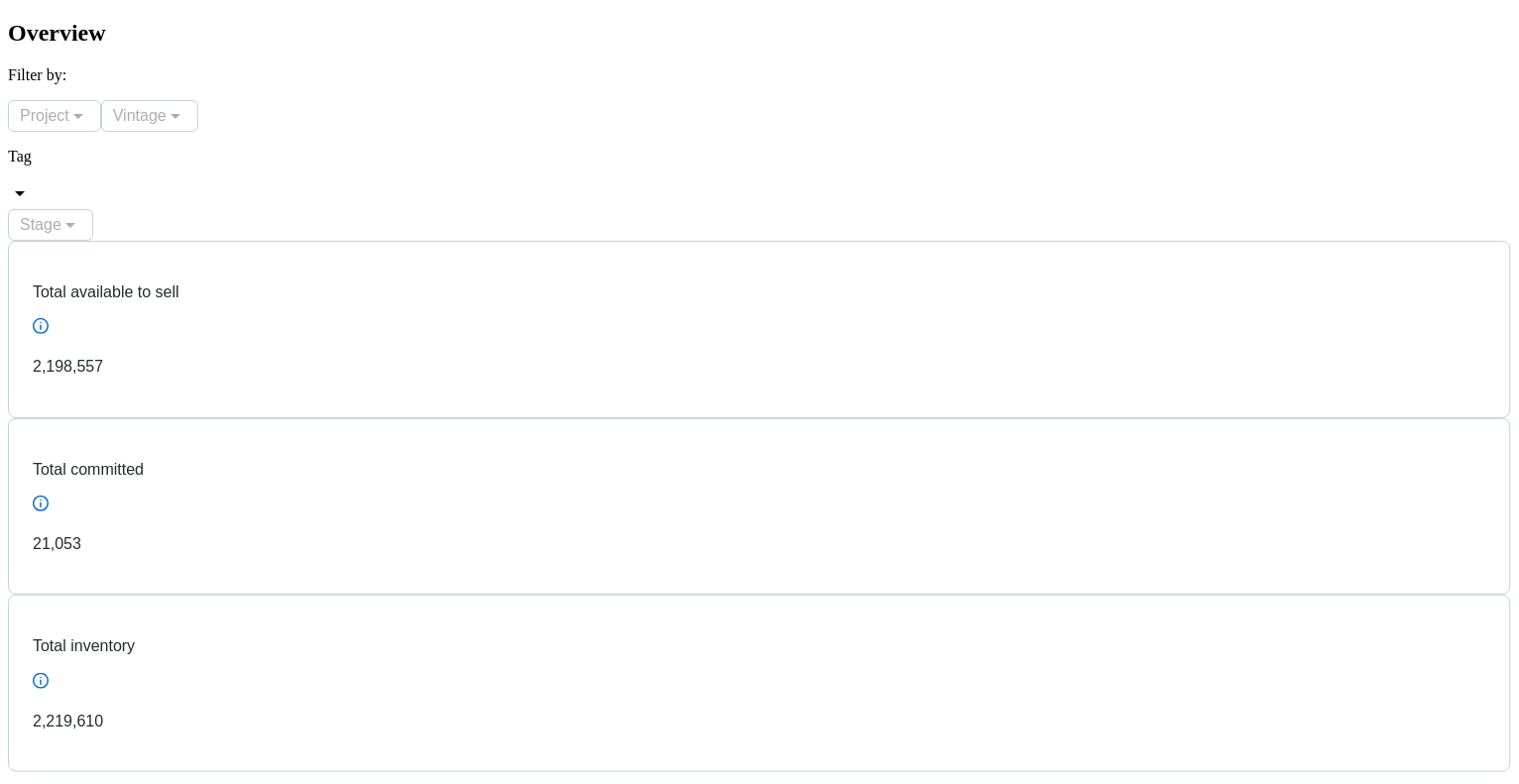click on "Inventory" at bounding box center (62, 2910) 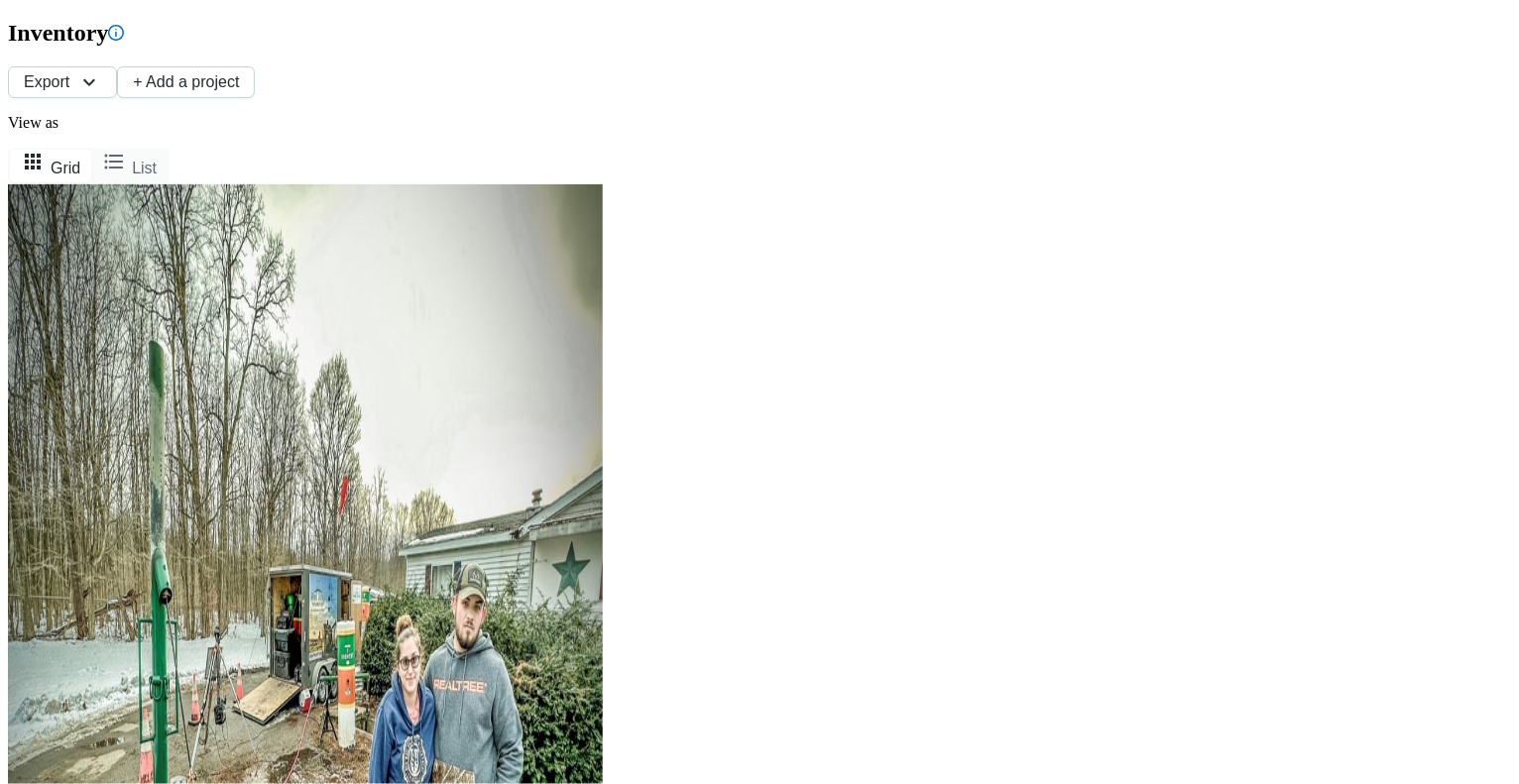 click on "Sales" at bounding box center [760, 11567] 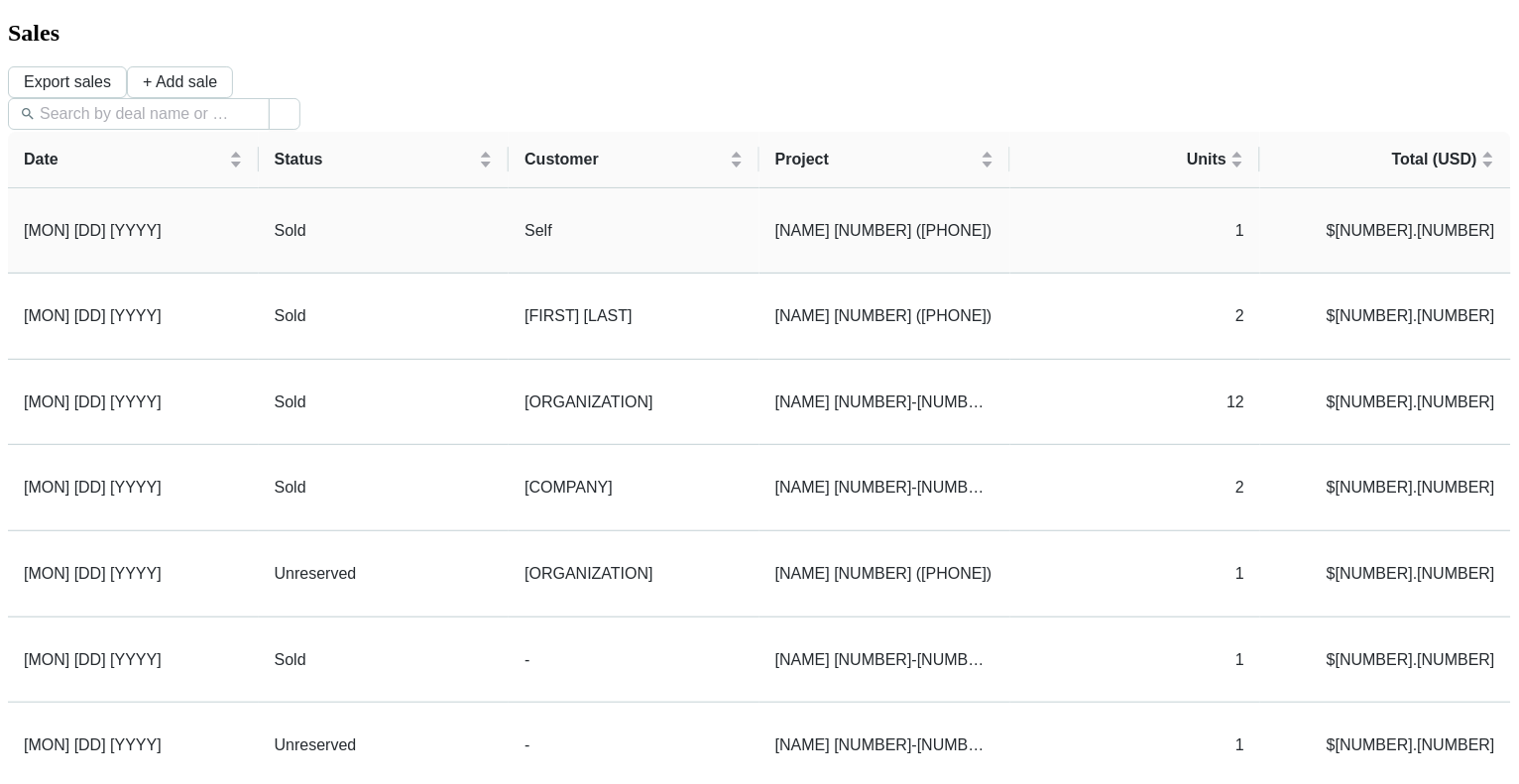 click on "[MON] [DD] [YYYY]" at bounding box center [133, 231] 